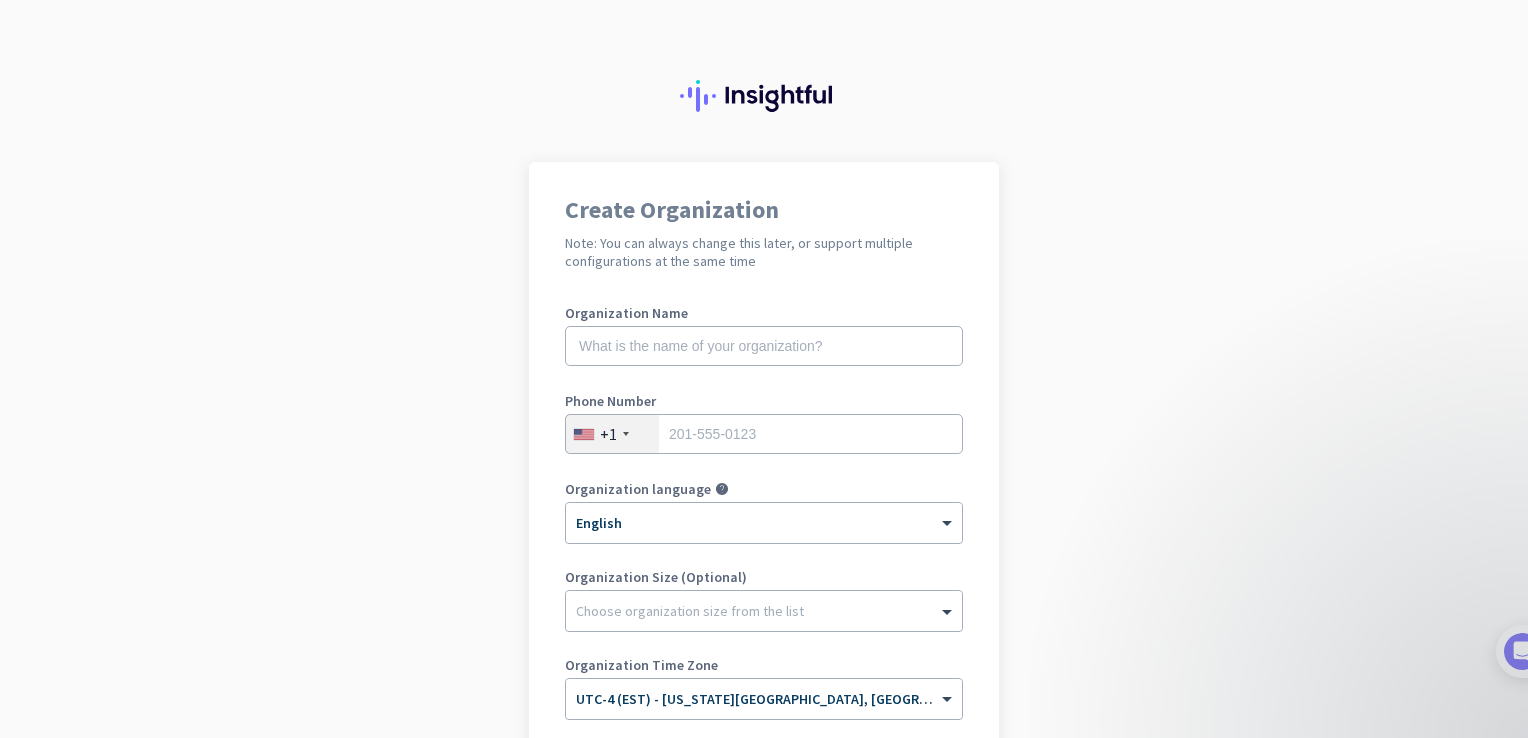 scroll, scrollTop: 0, scrollLeft: 0, axis: both 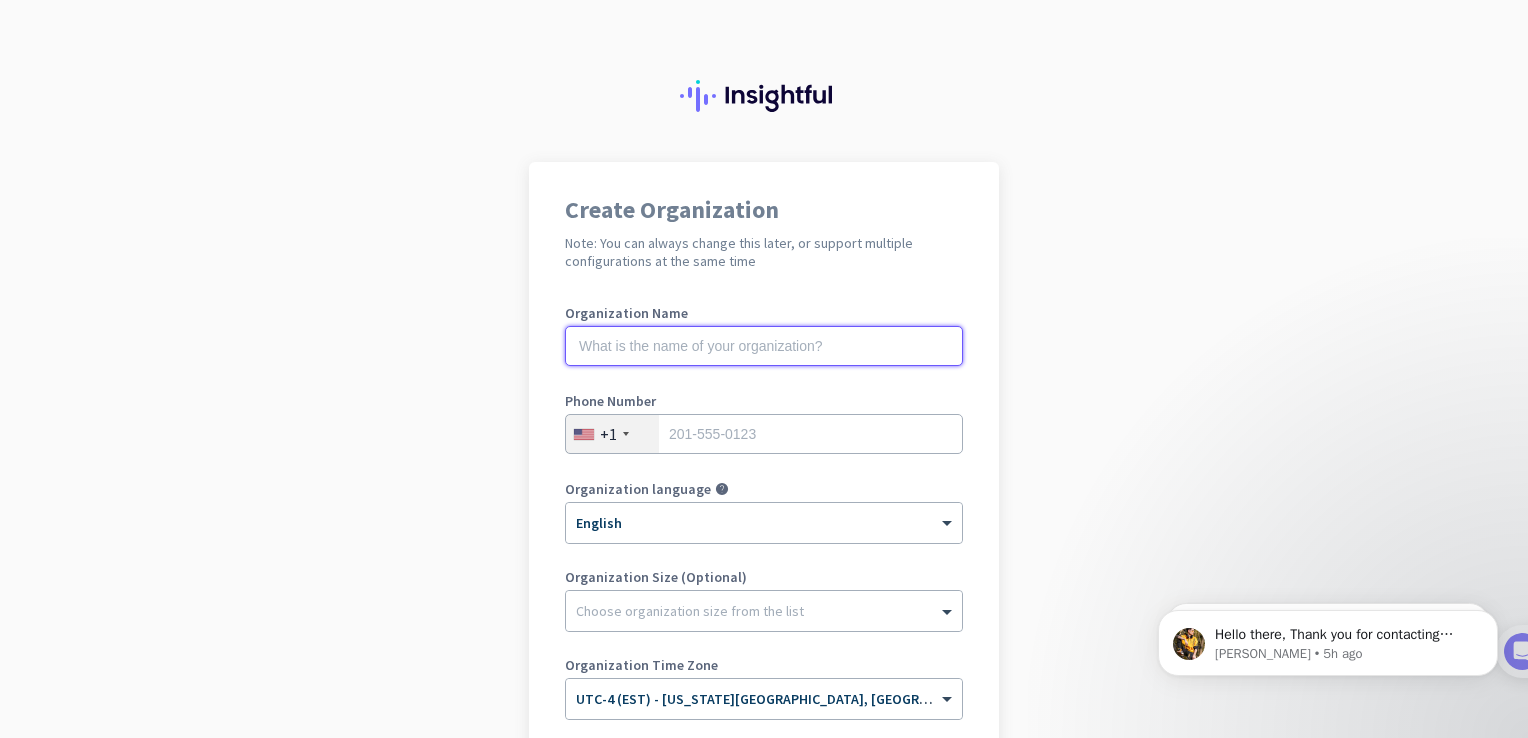 click 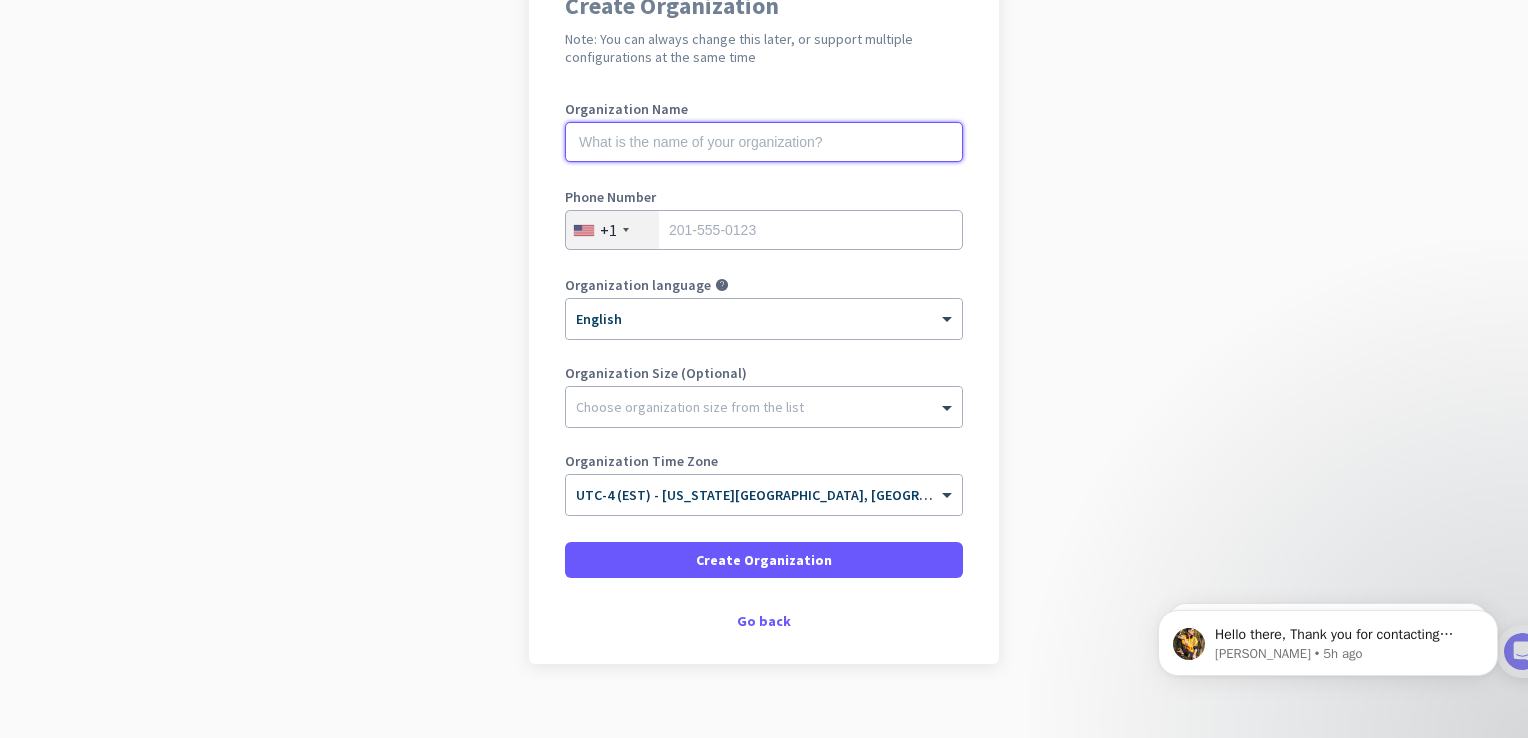 scroll, scrollTop: 204, scrollLeft: 0, axis: vertical 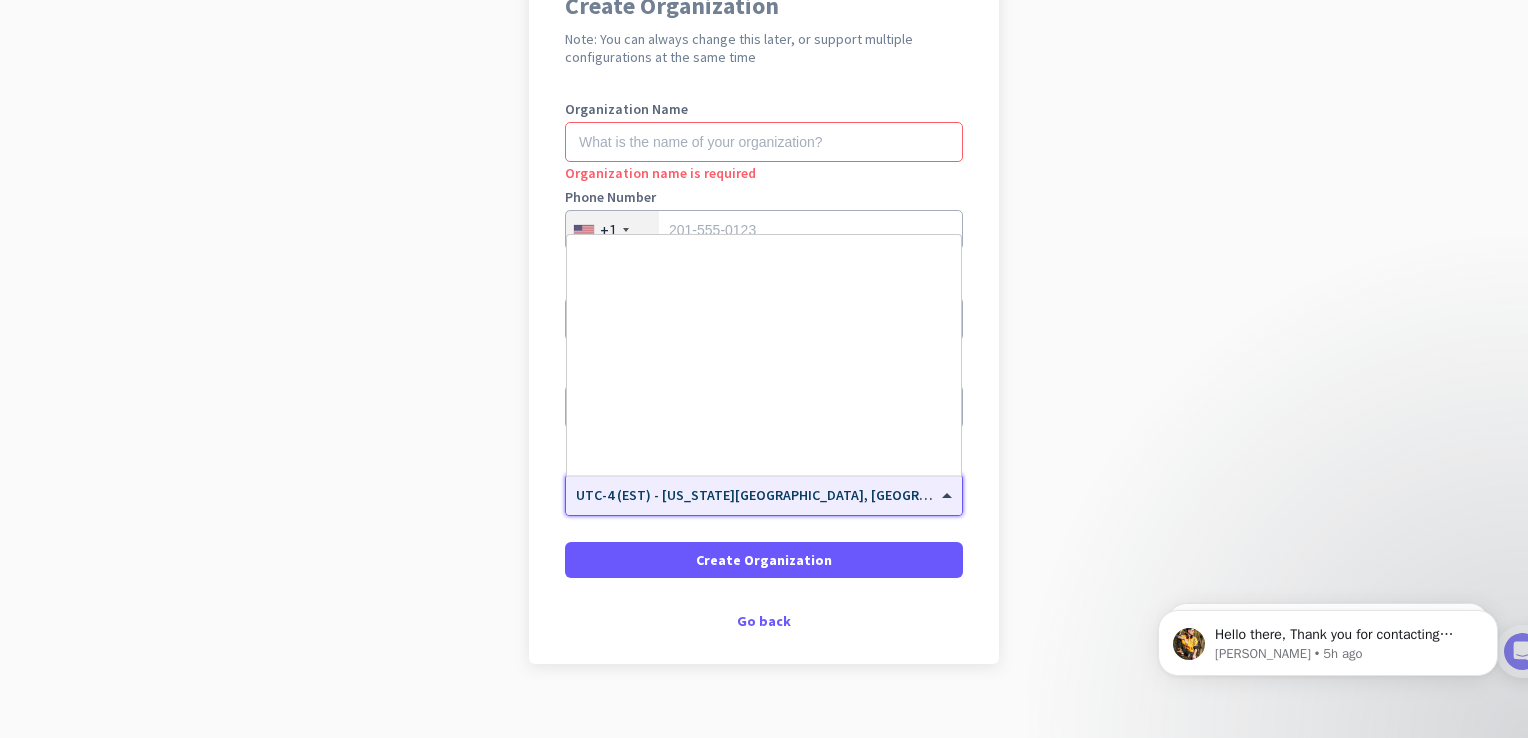 click on "× UTC-4 (EST) - [US_STATE][GEOGRAPHIC_DATA], [GEOGRAPHIC_DATA], [GEOGRAPHIC_DATA], [GEOGRAPHIC_DATA]" 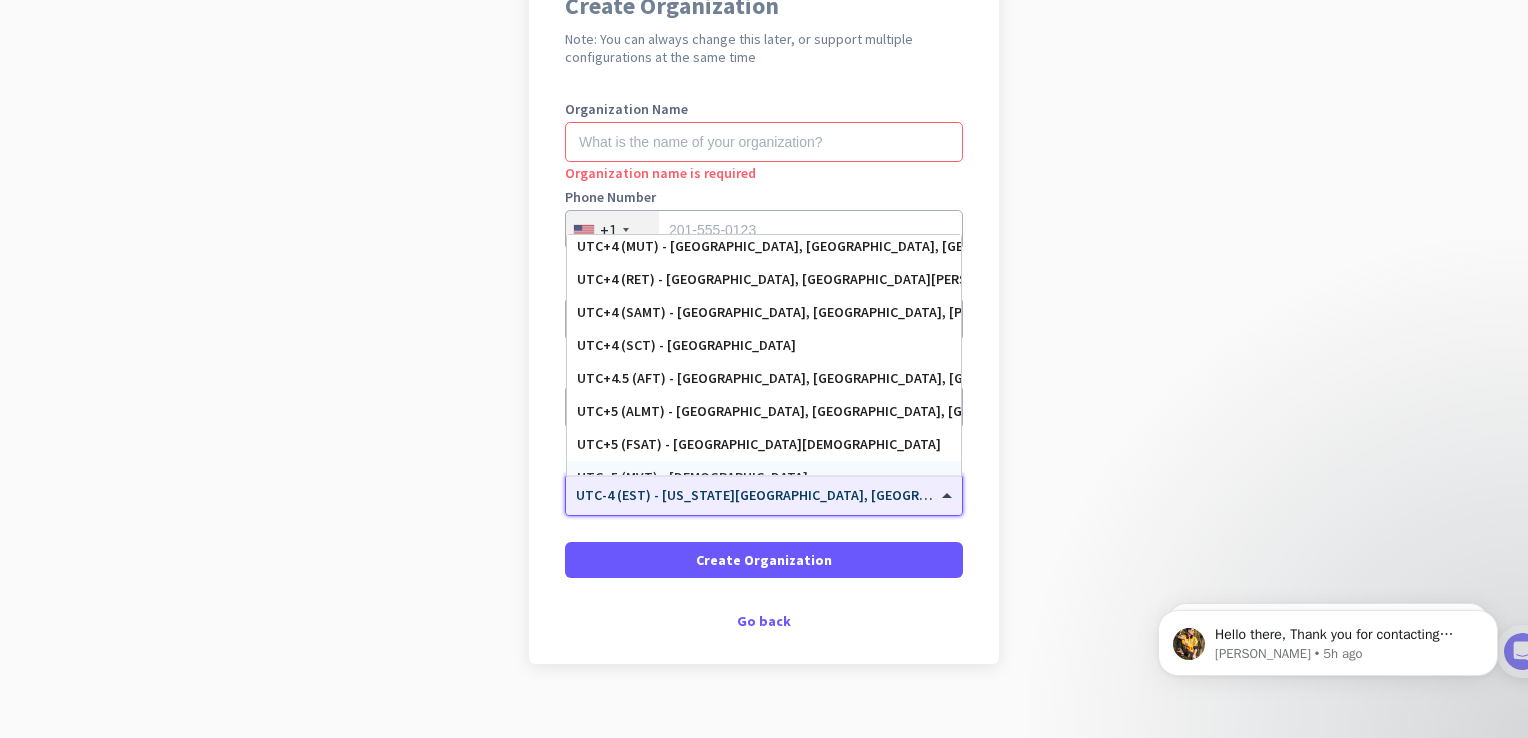 scroll, scrollTop: 7624, scrollLeft: 0, axis: vertical 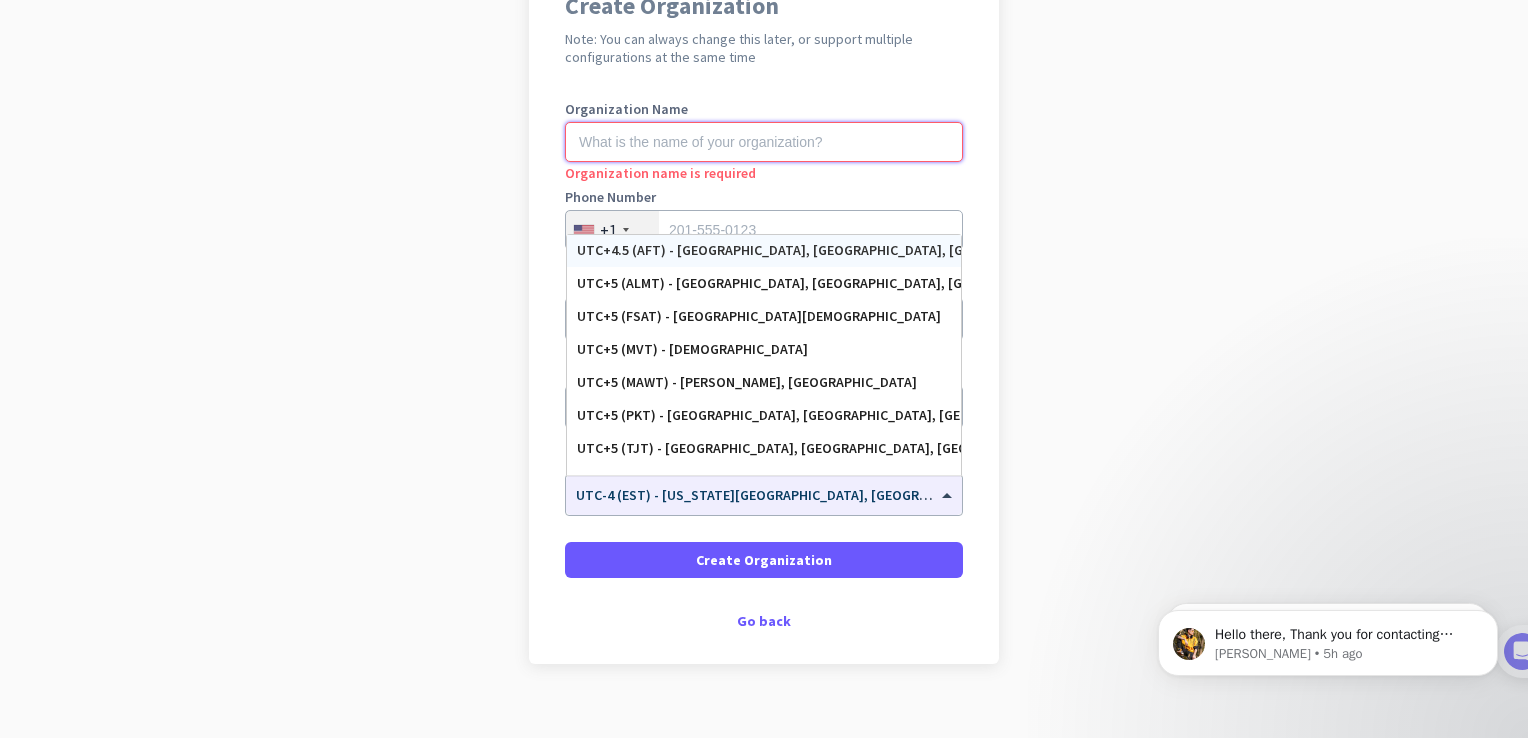 click 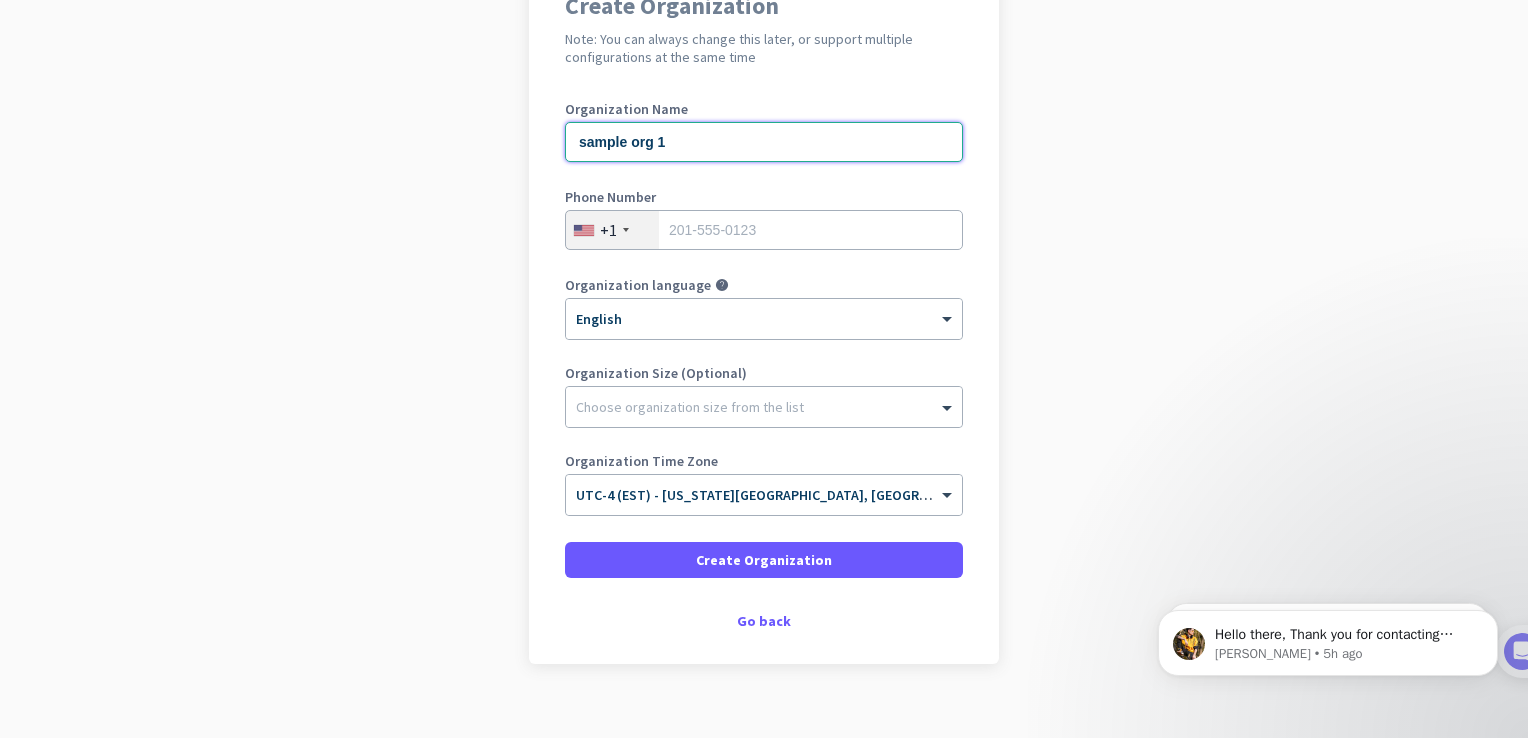 type on "sample org 1" 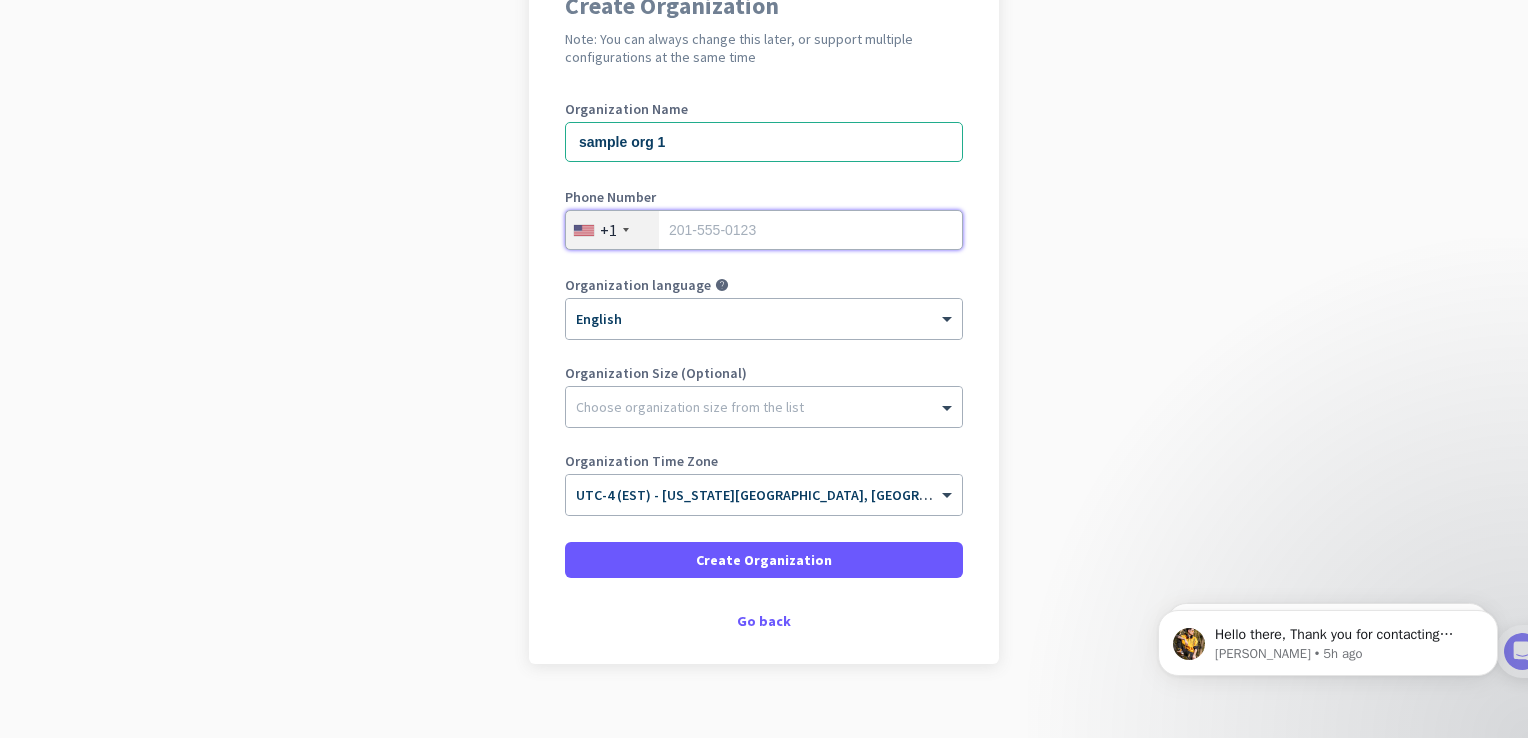 click at bounding box center [764, 230] 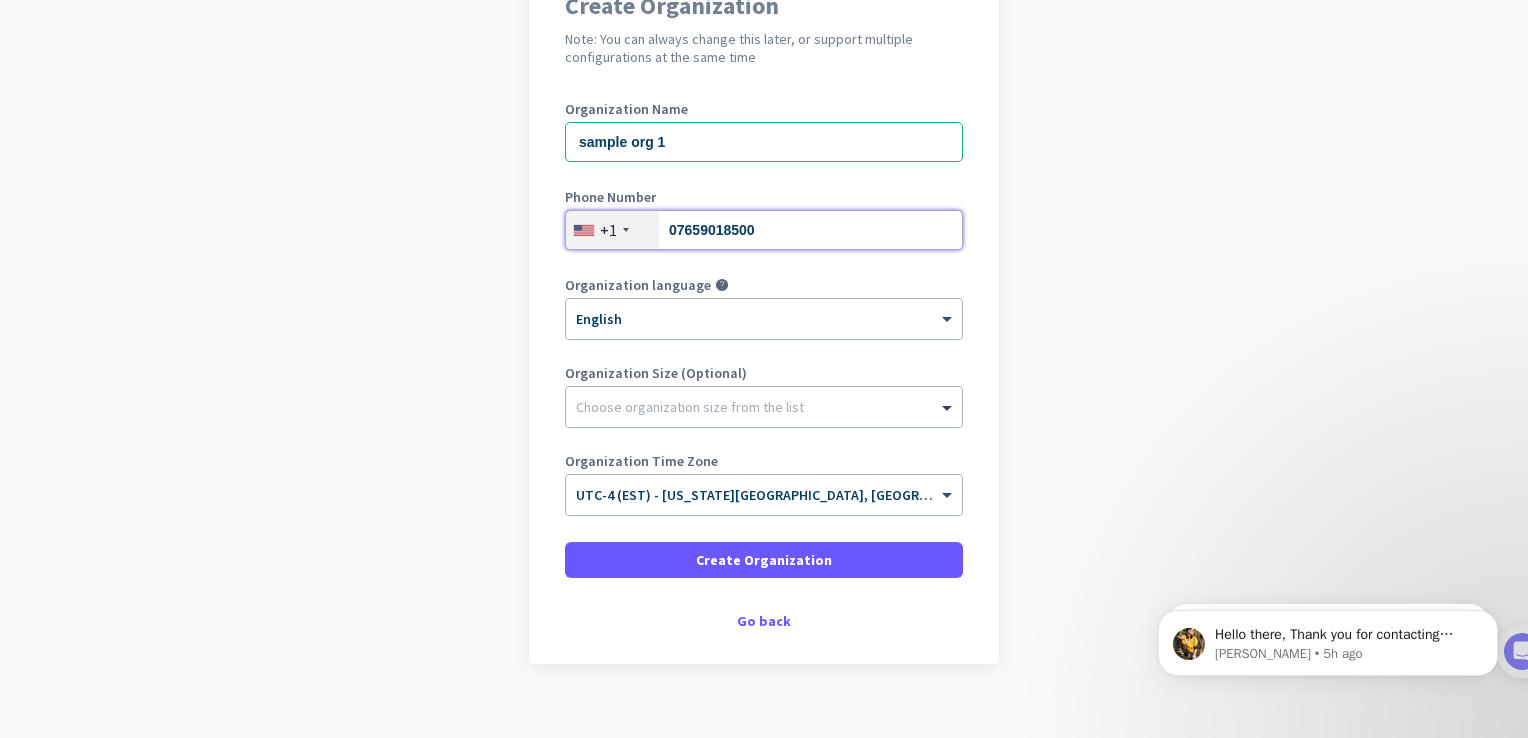 click on "07659018500" at bounding box center [764, 230] 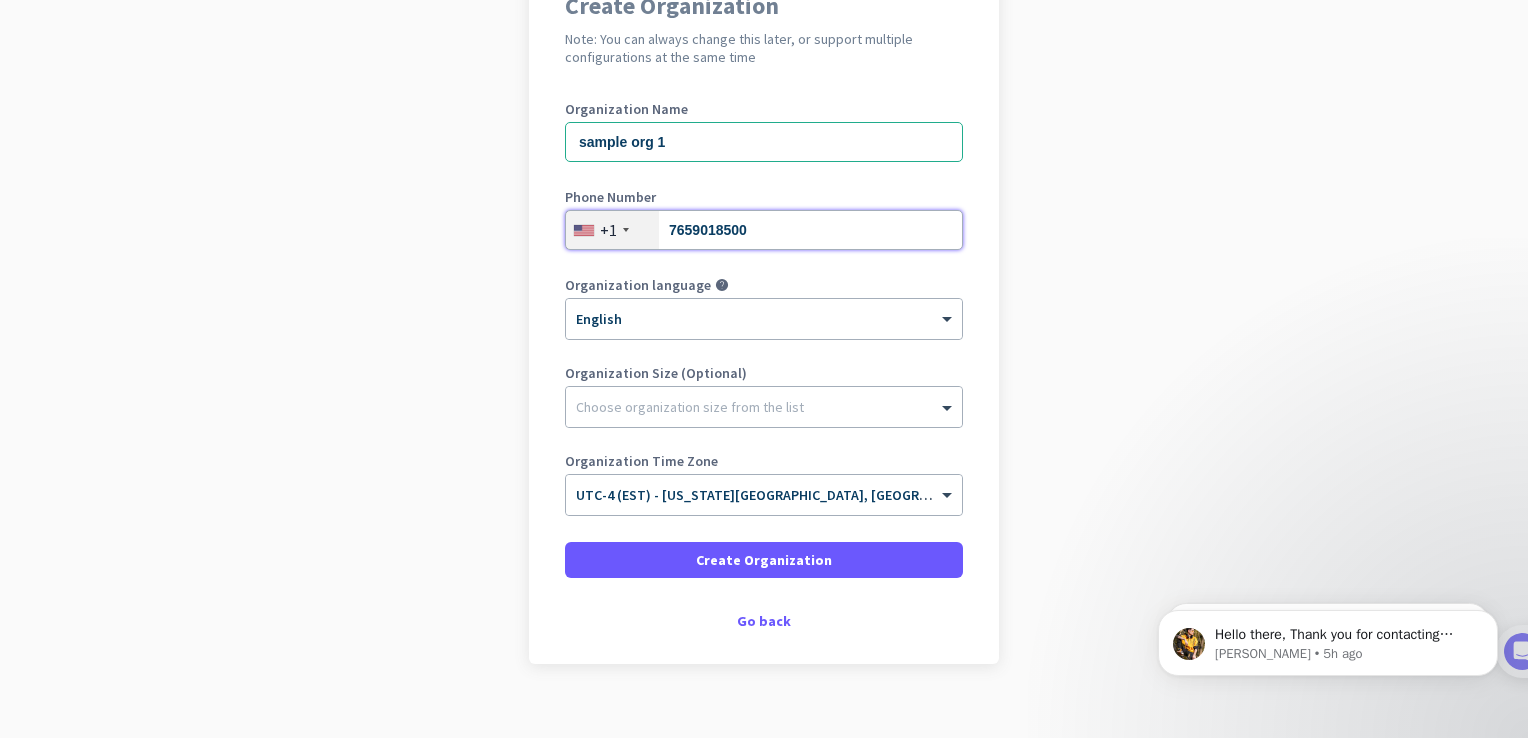 type on "7659018500" 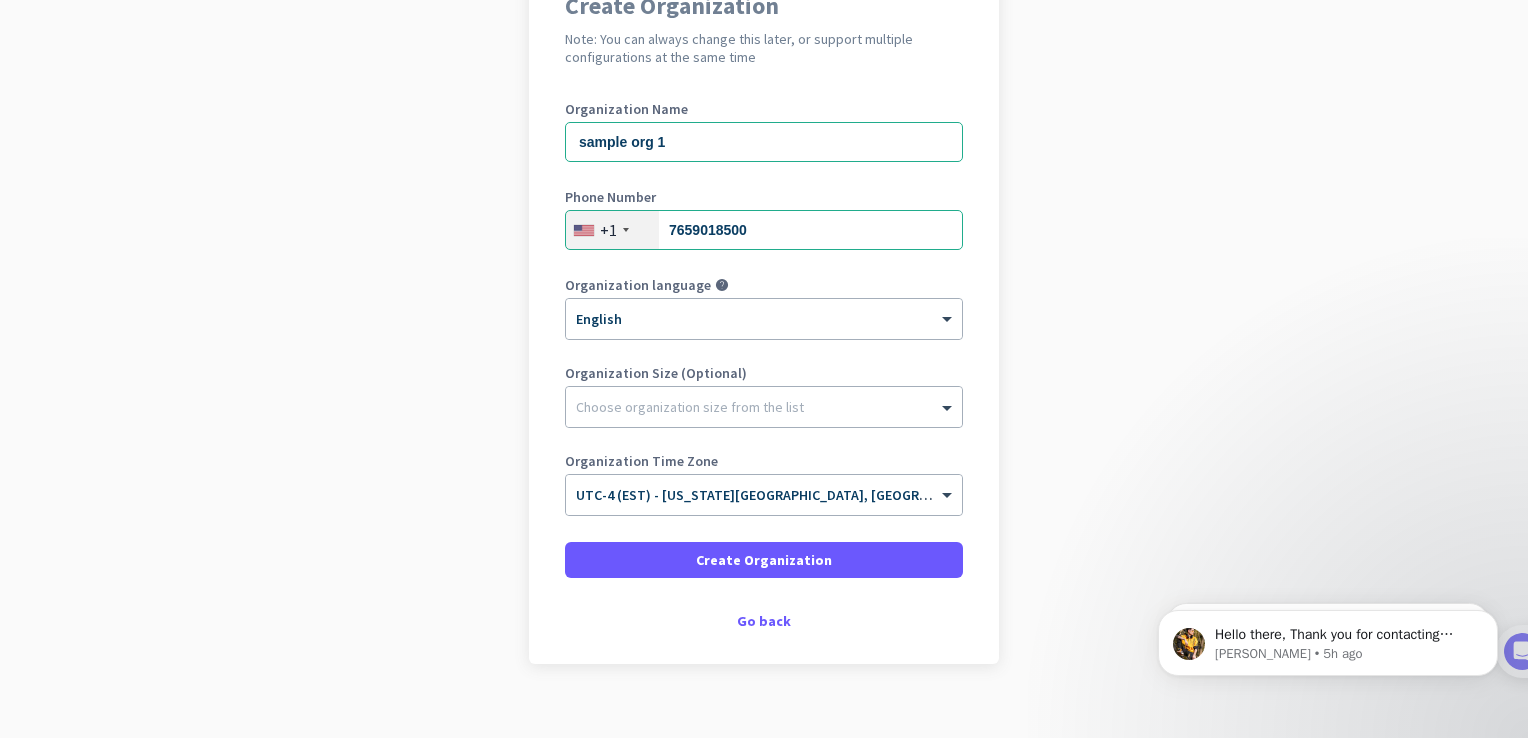 click on "+1" 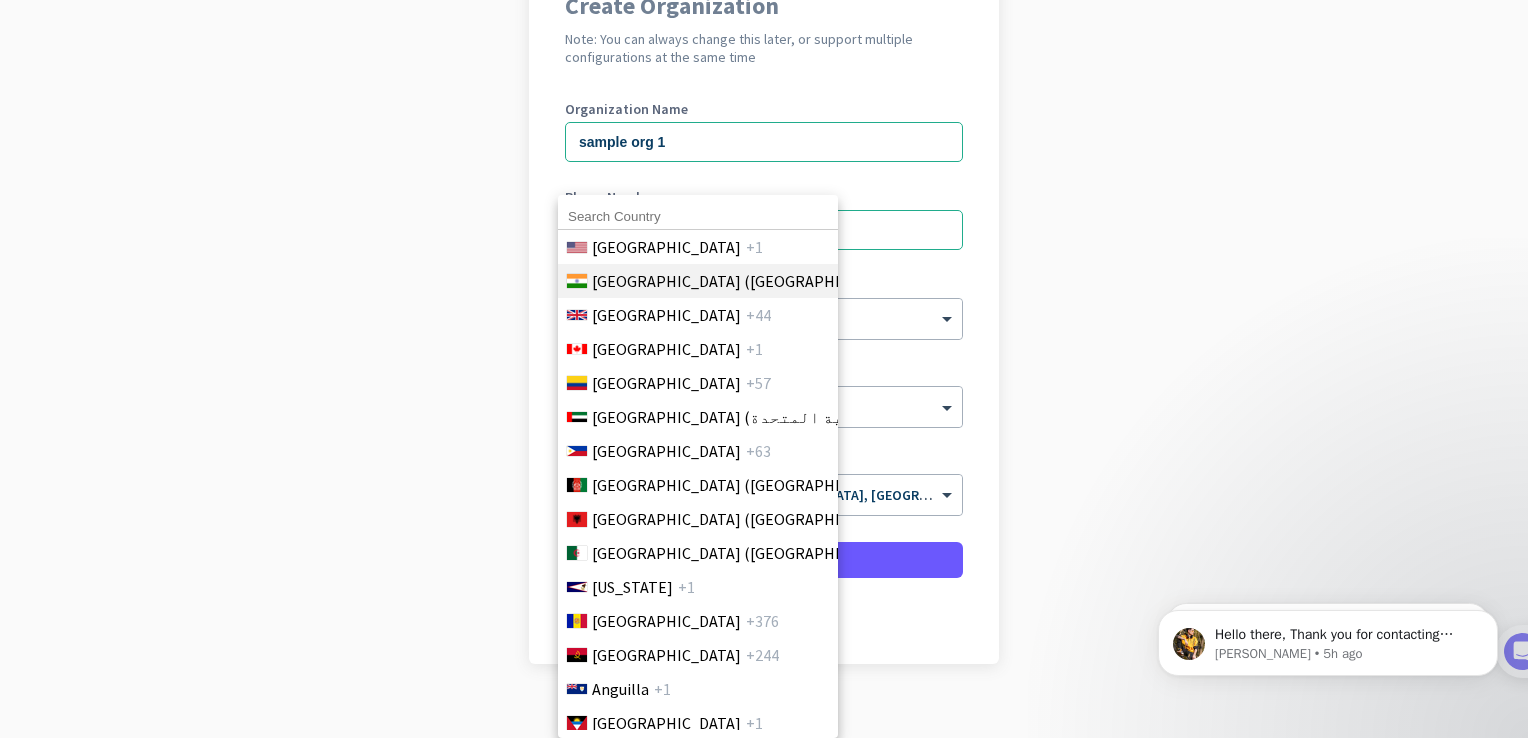 click on "[GEOGRAPHIC_DATA] ([GEOGRAPHIC_DATA])" at bounding box center [748, 281] 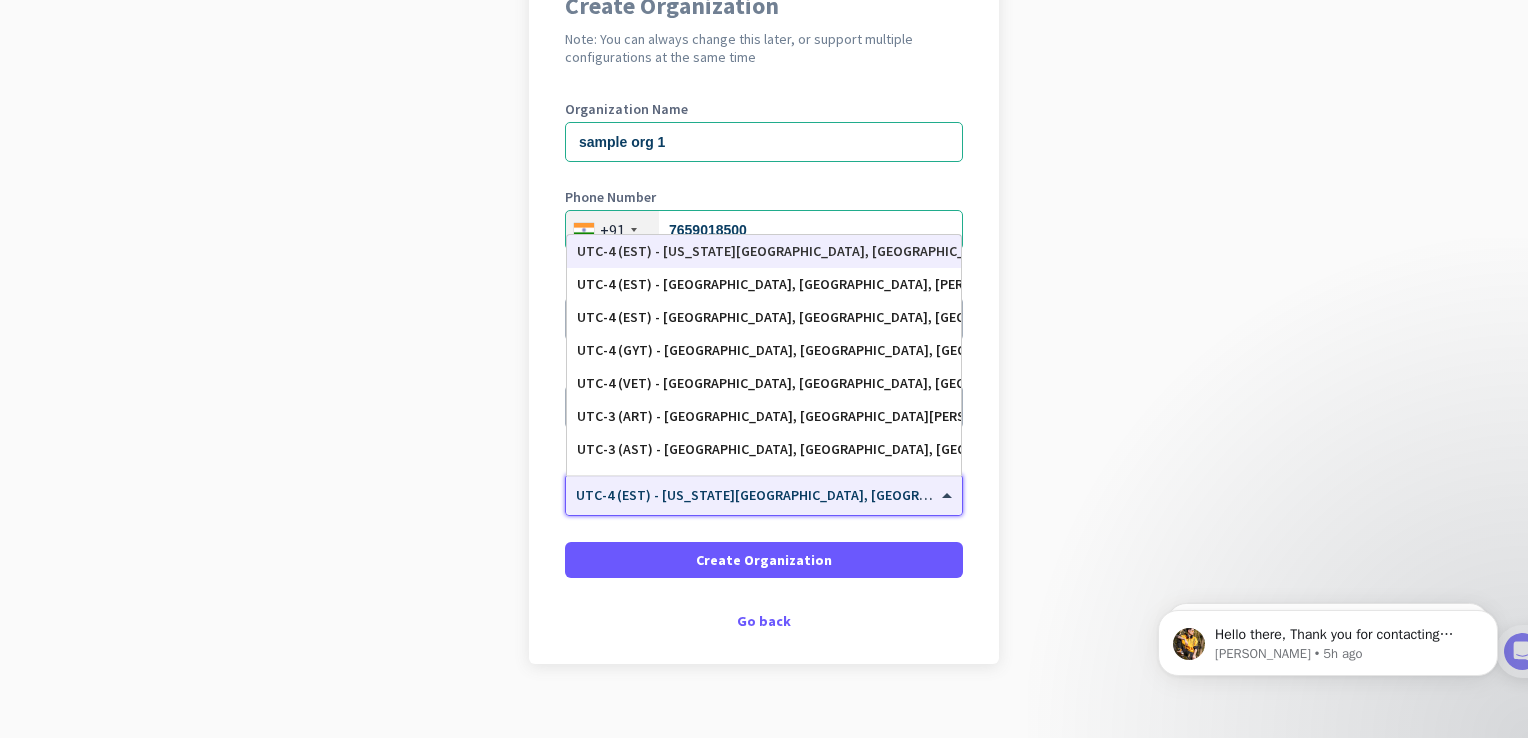 click on "UTC-4 (EST) - [US_STATE][GEOGRAPHIC_DATA], [GEOGRAPHIC_DATA], [GEOGRAPHIC_DATA], [GEOGRAPHIC_DATA]" 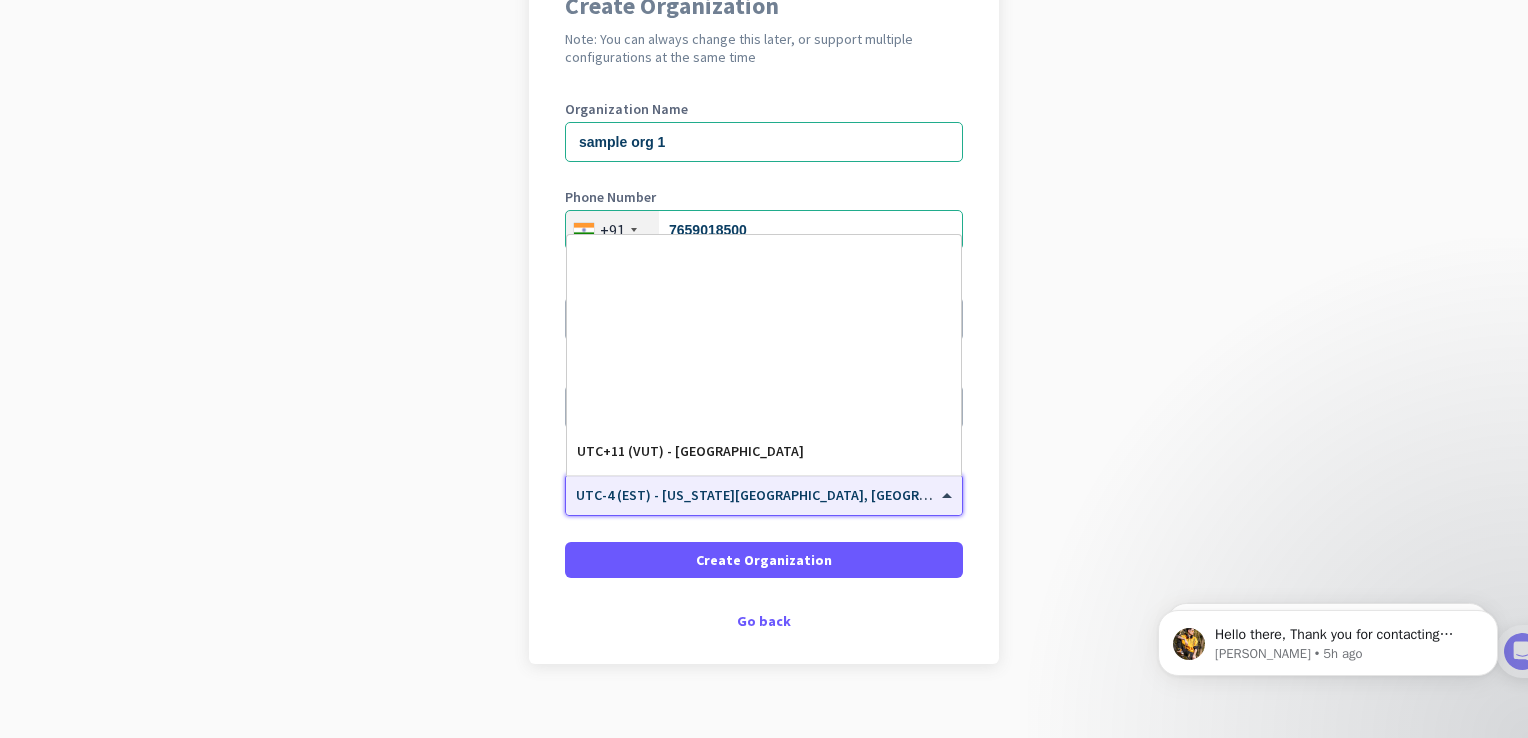 scroll, scrollTop: 10220, scrollLeft: 0, axis: vertical 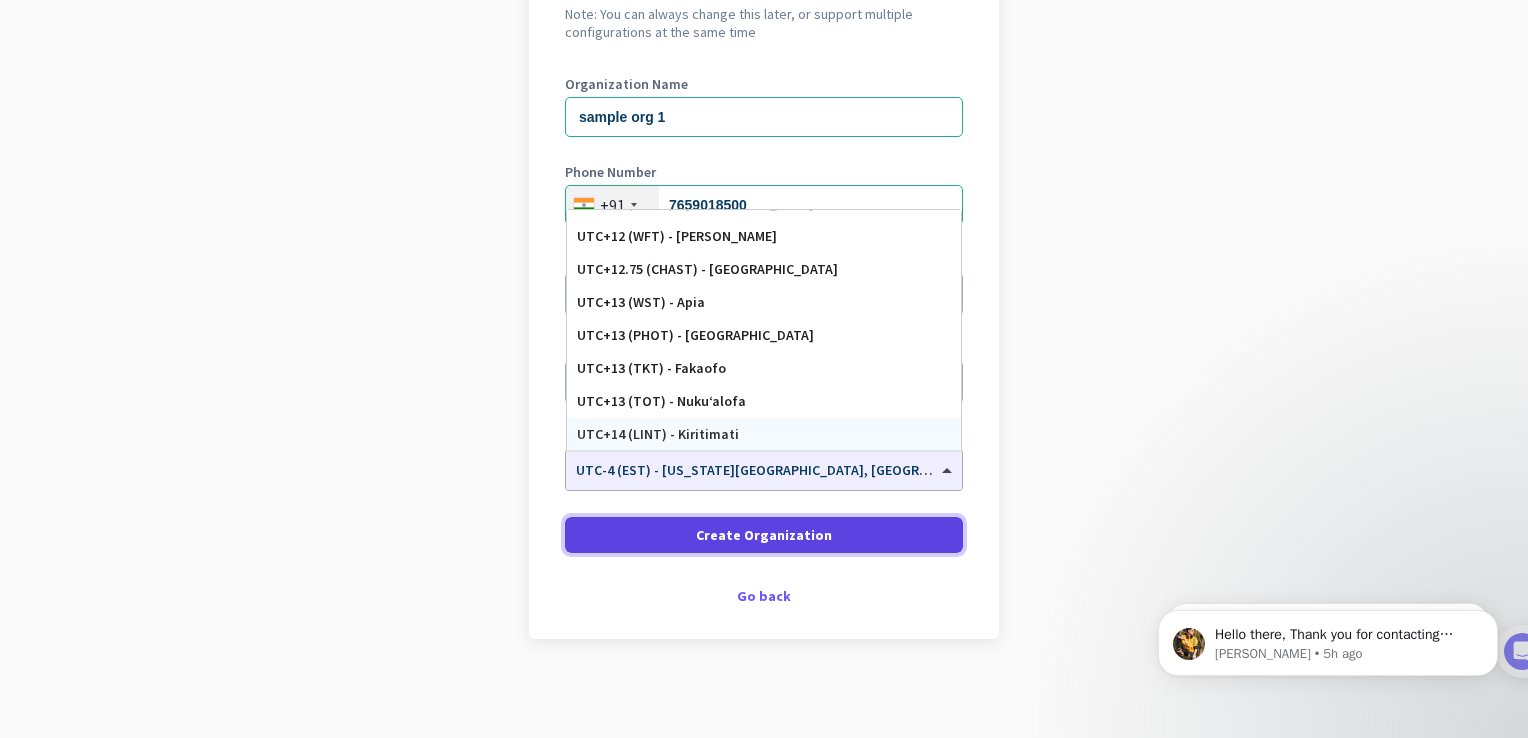 click on "Create Organization" 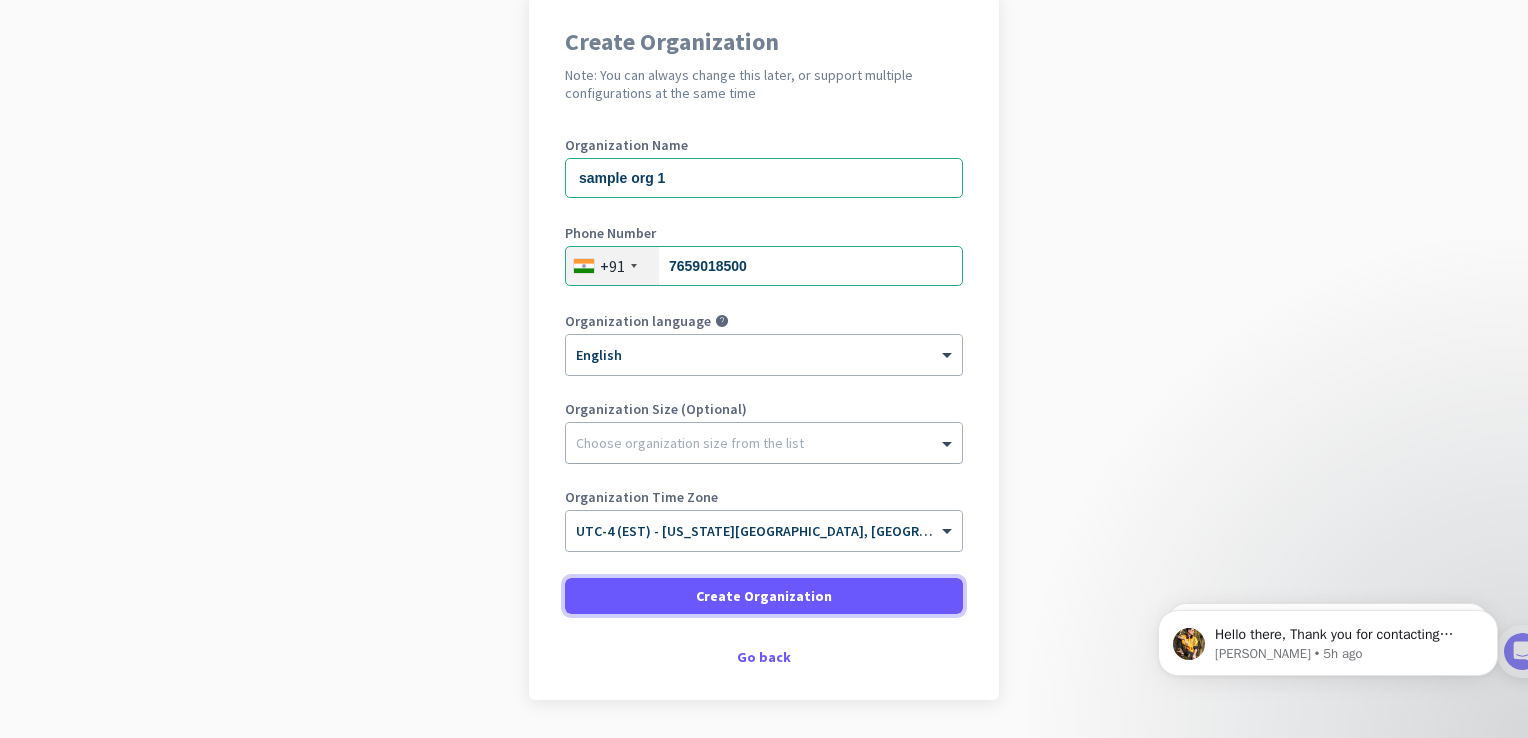 scroll, scrollTop: 160, scrollLeft: 0, axis: vertical 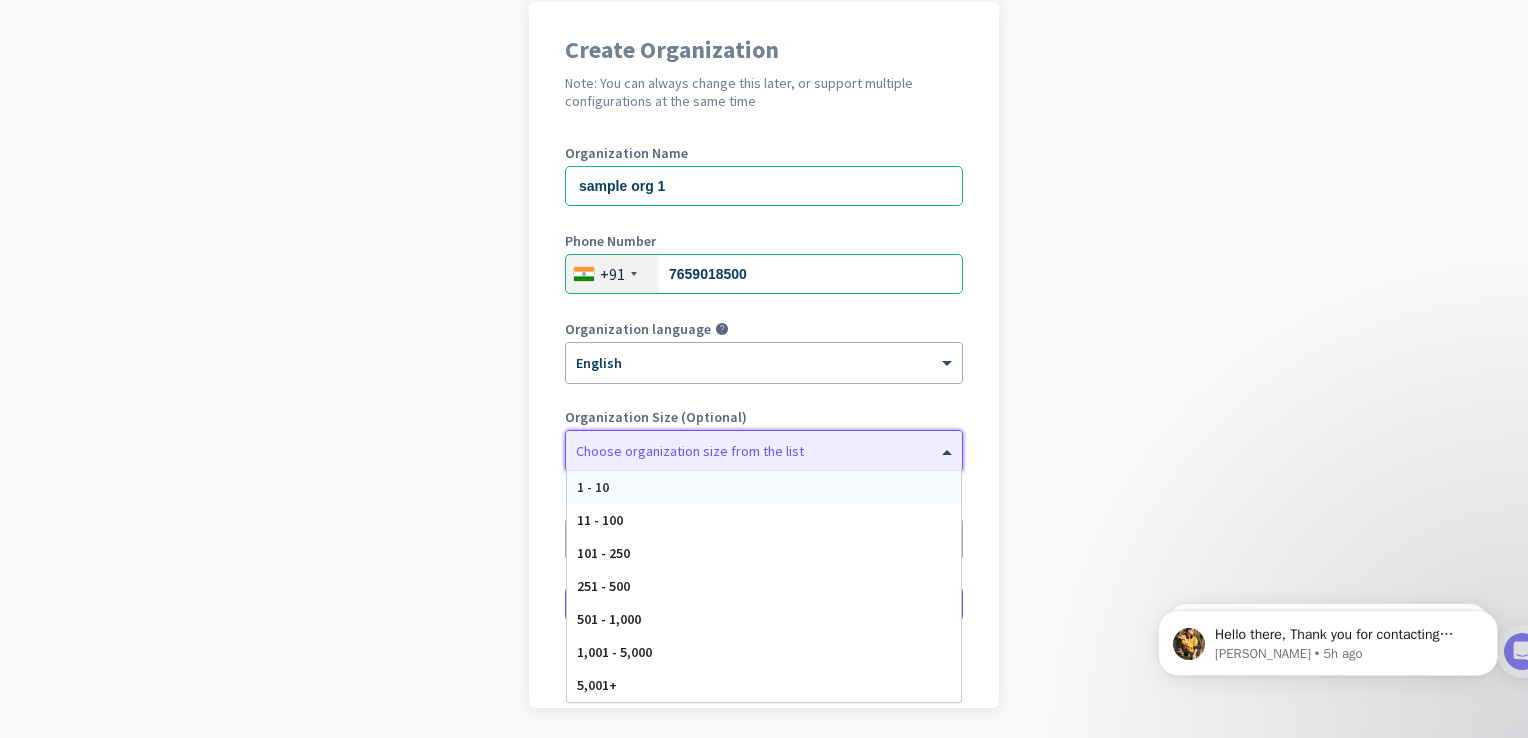 click 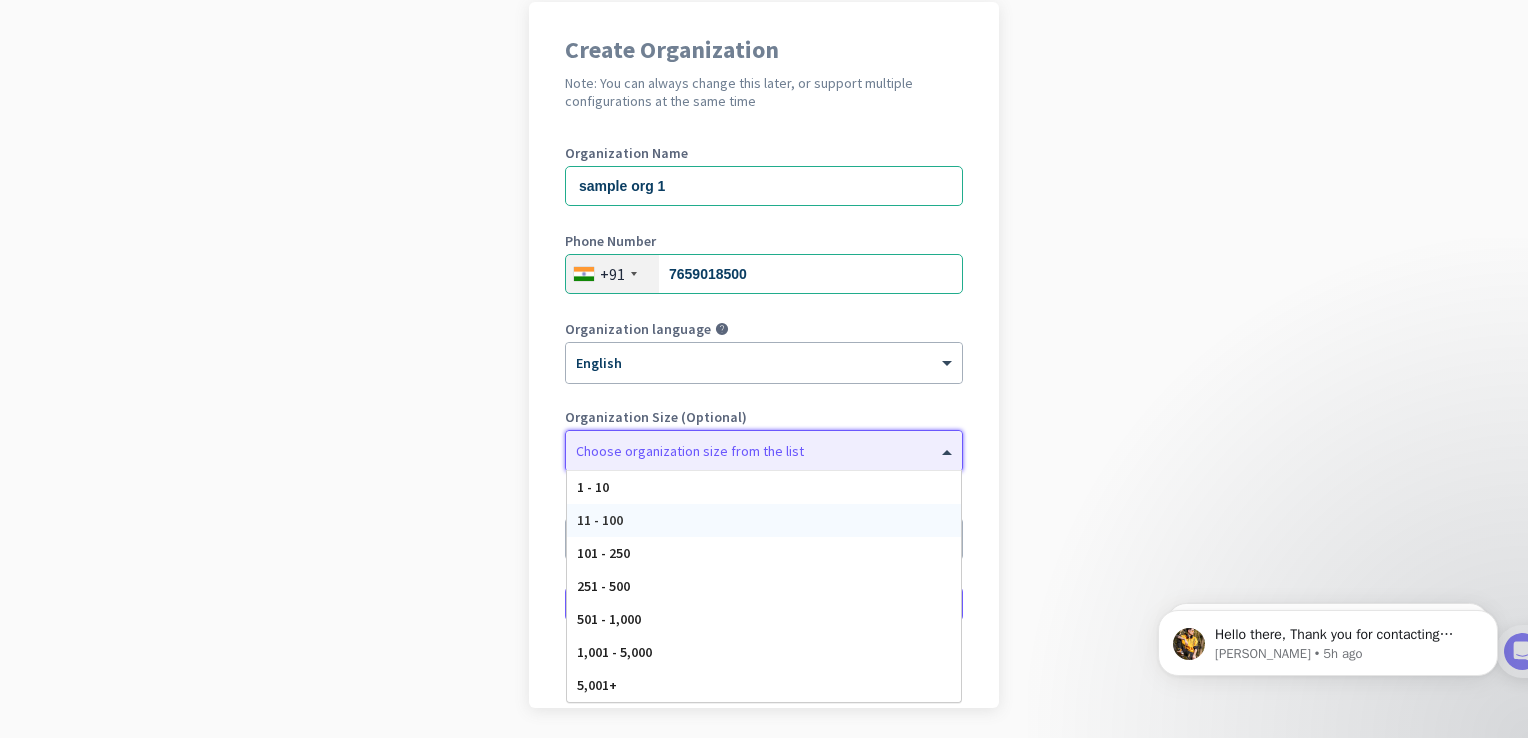 click on "11 - 100" at bounding box center (764, 520) 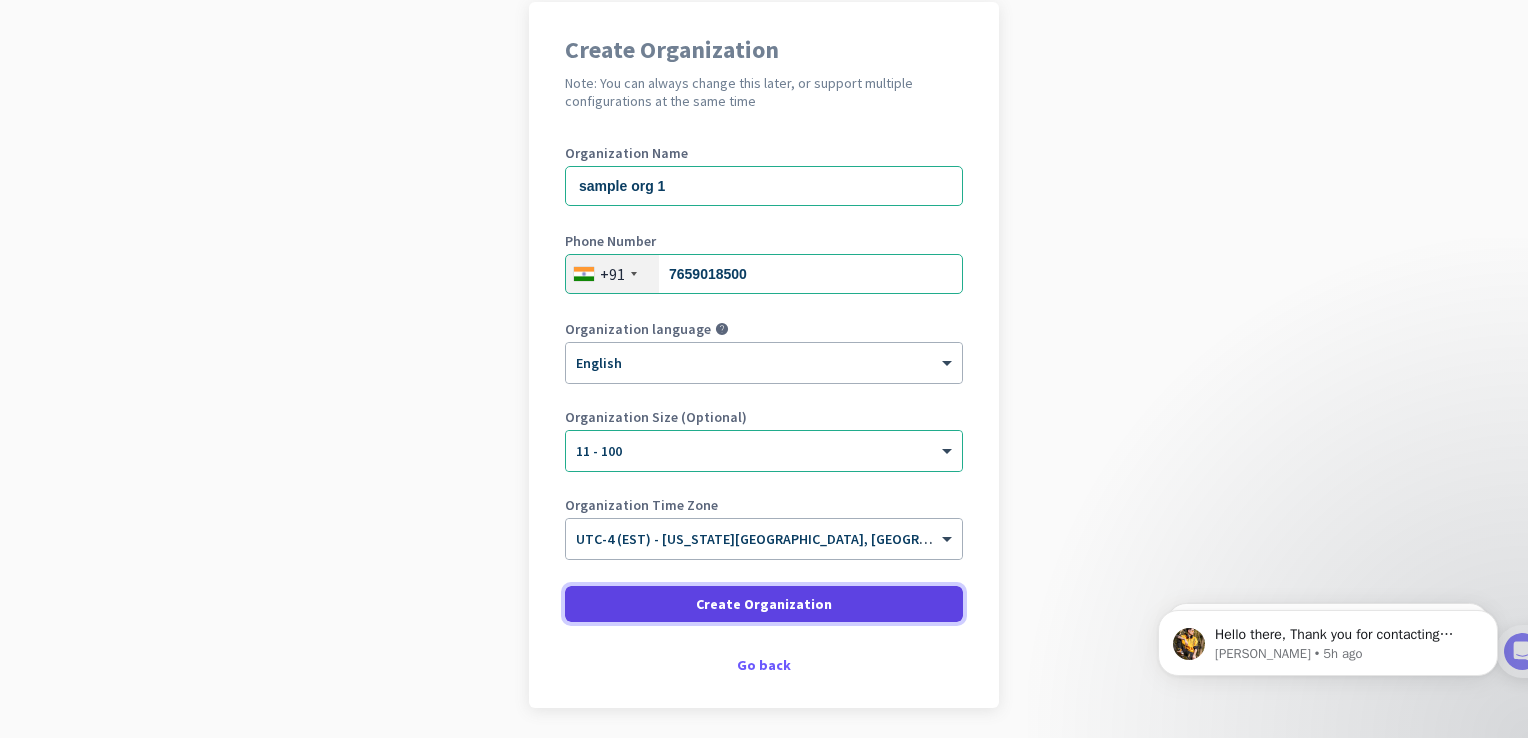click on "Create Organization" 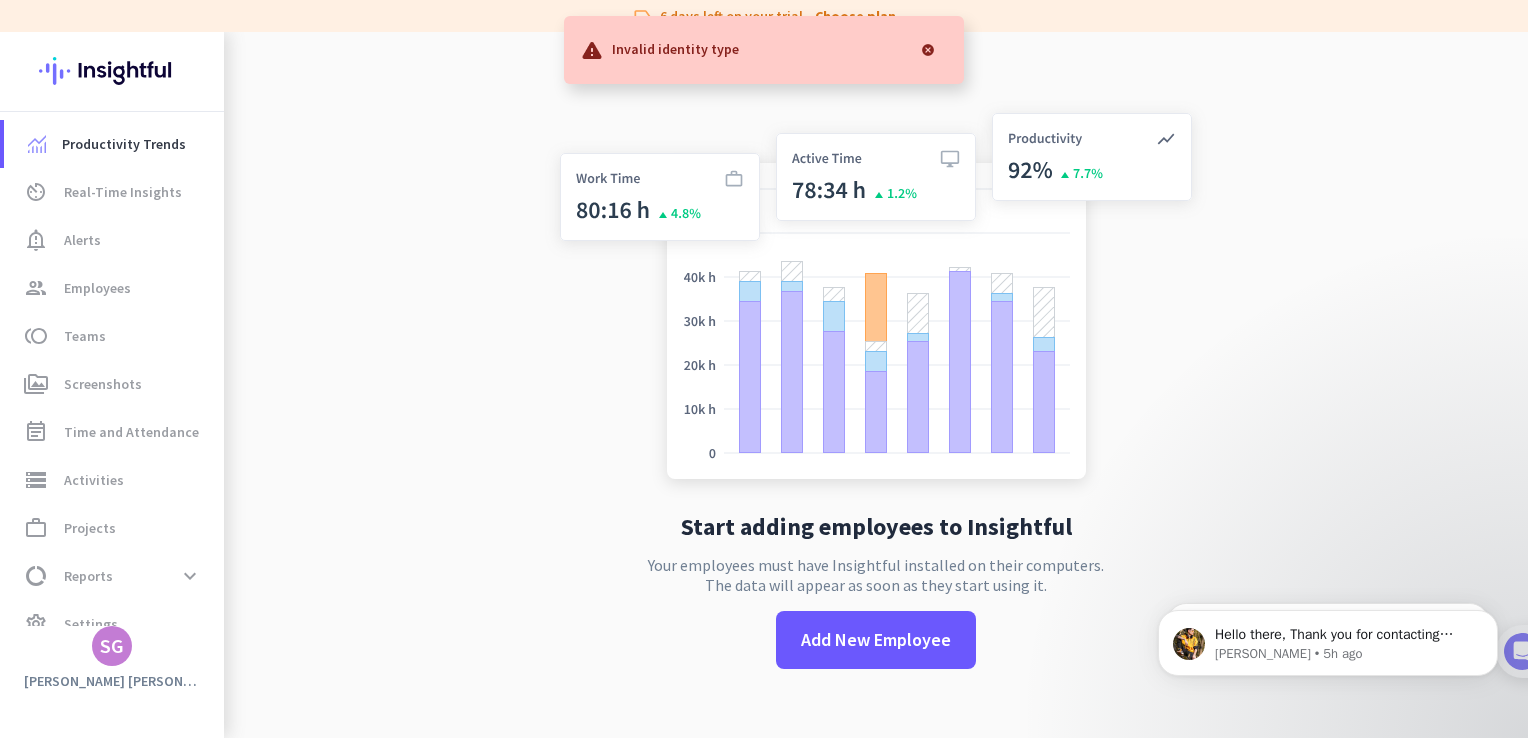 click at bounding box center [928, 50] 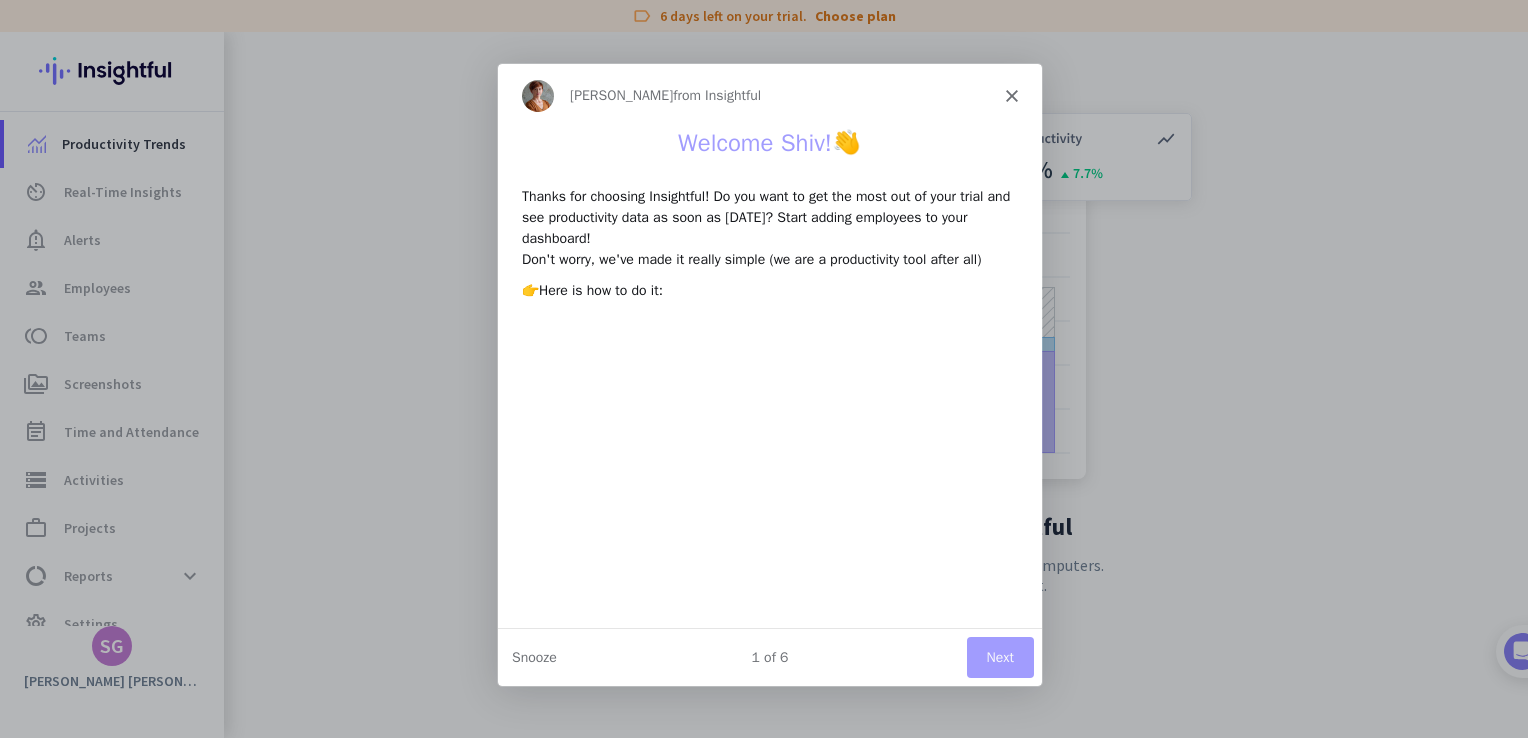 scroll, scrollTop: 0, scrollLeft: 0, axis: both 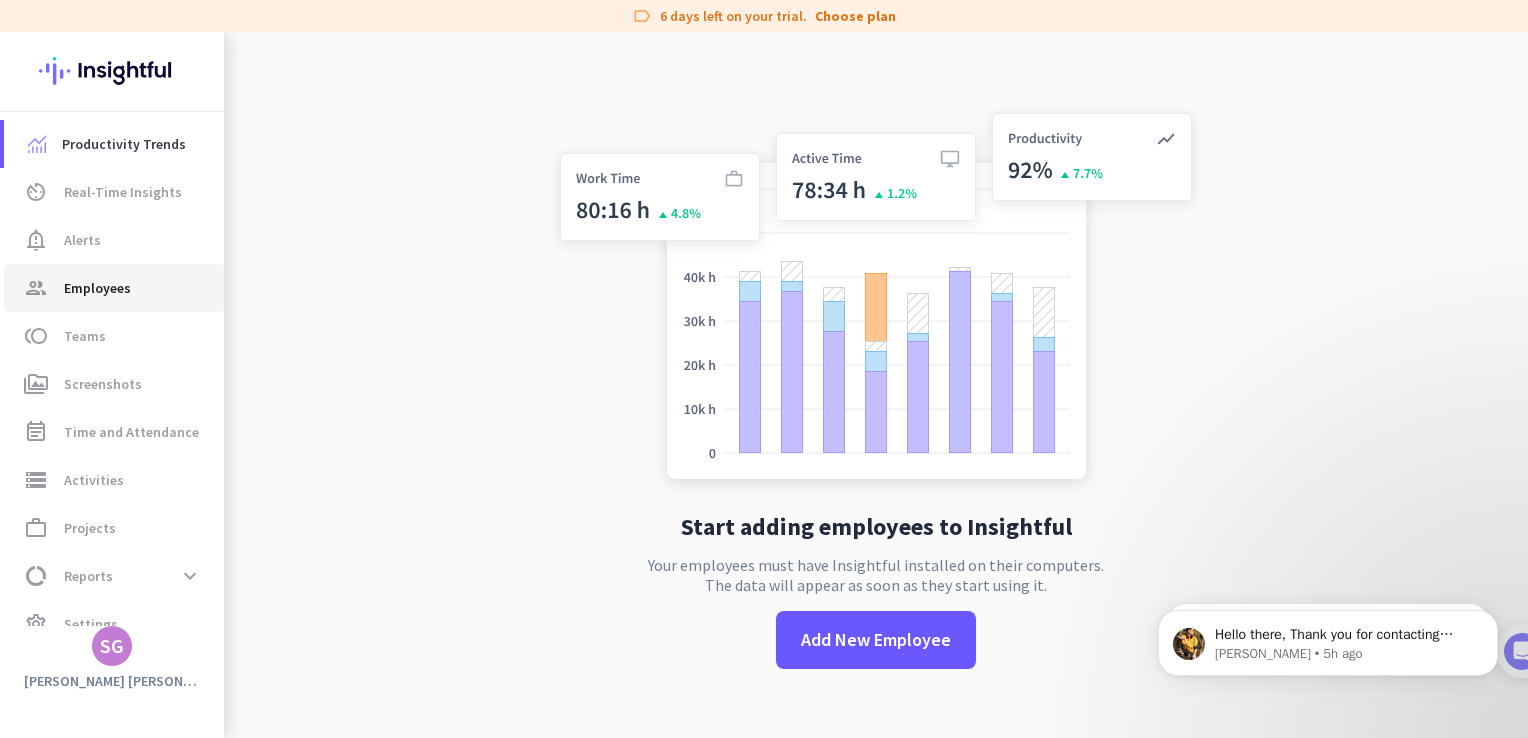 click on "group  Employees" 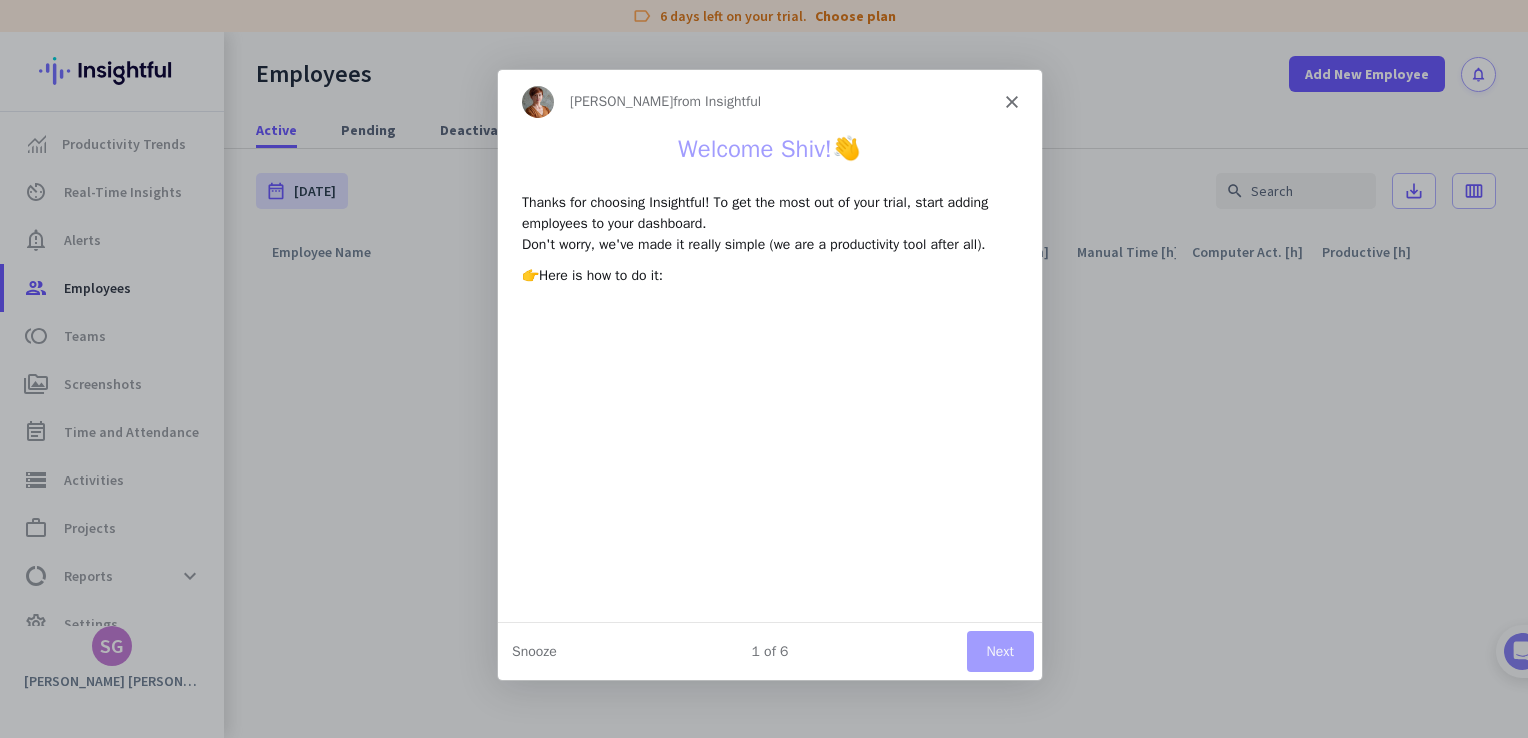 scroll, scrollTop: 0, scrollLeft: 0, axis: both 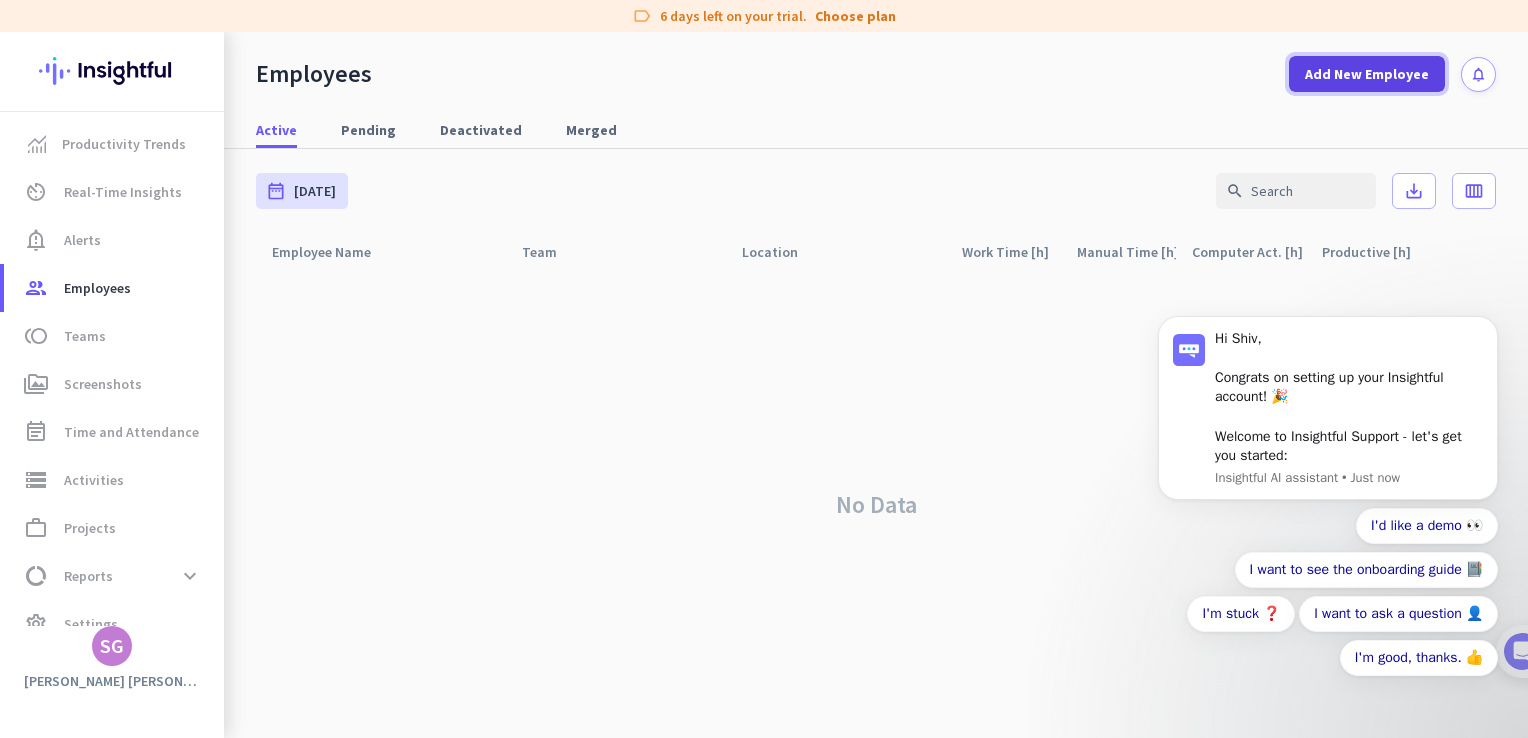 click on "Add New Employee" at bounding box center (1367, 74) 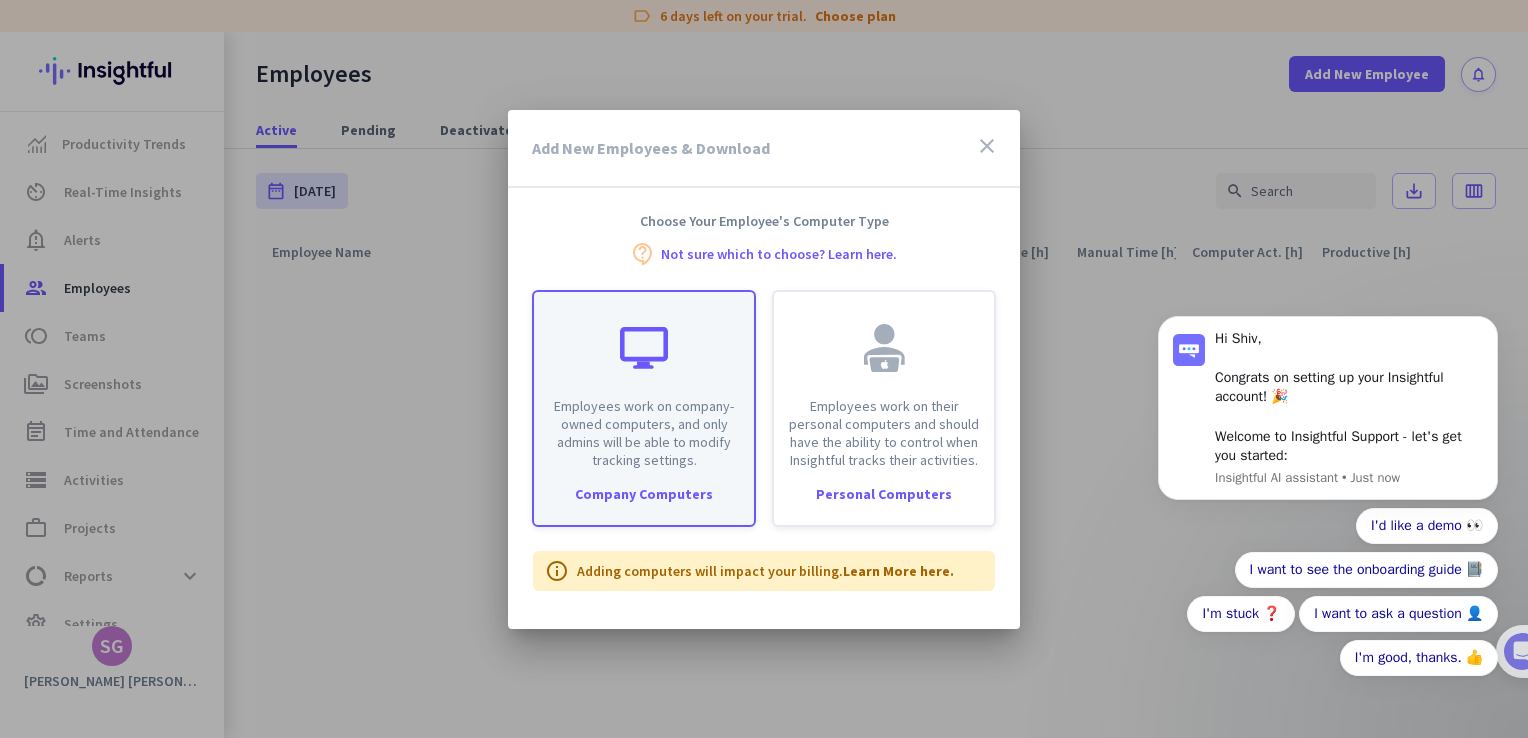 click on "Company Computers" at bounding box center (644, 494) 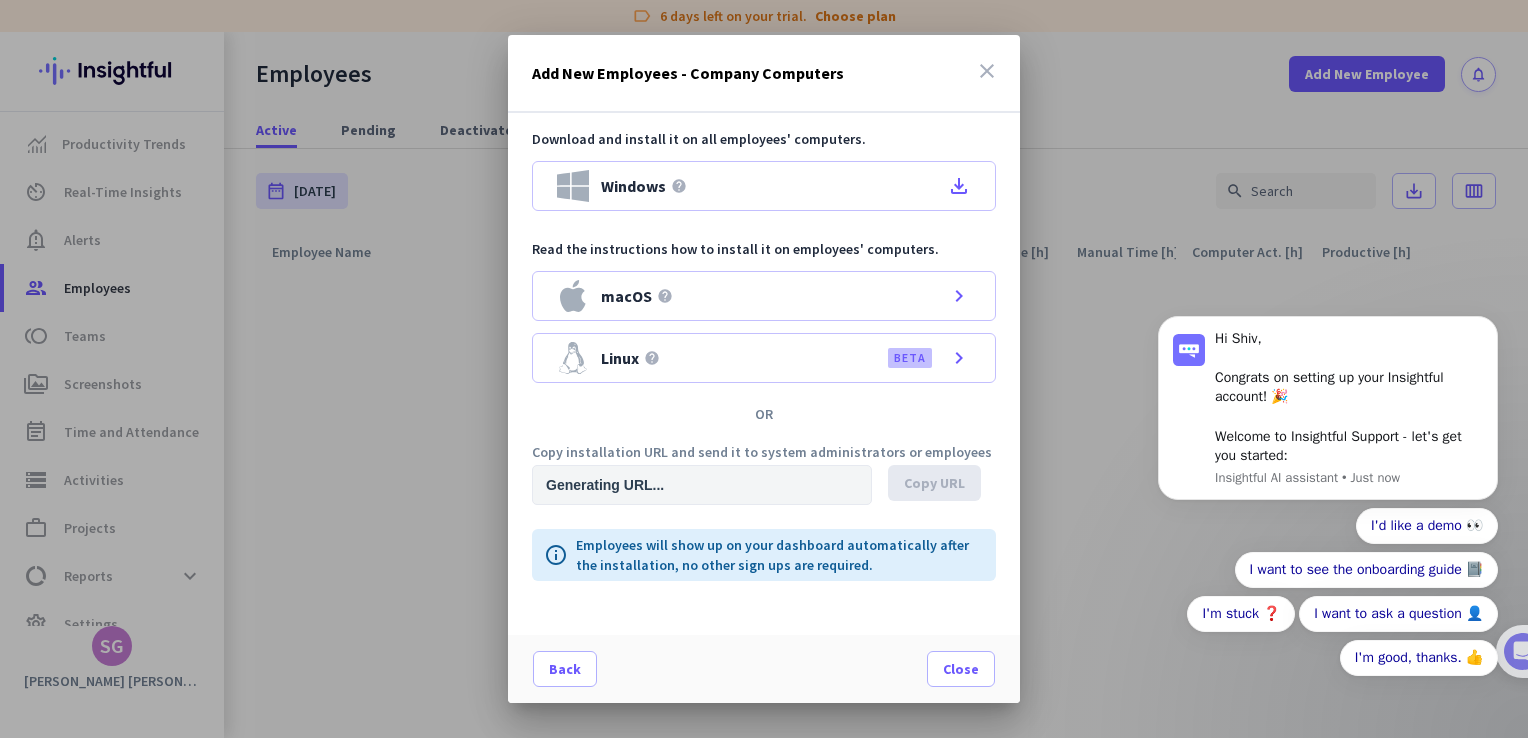 type on "[URL][DOMAIN_NAME]" 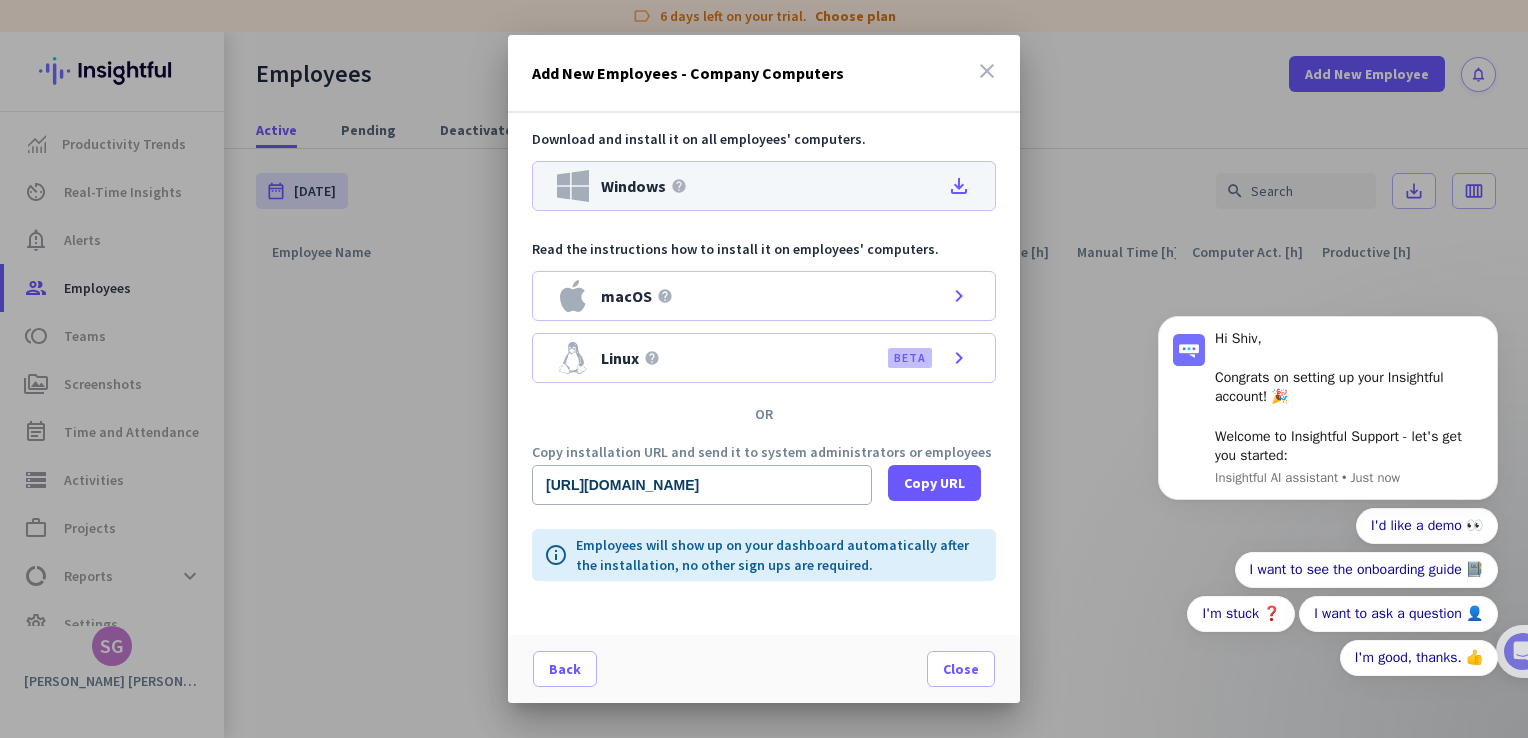 click on "Windows  help  file_download" at bounding box center (764, 186) 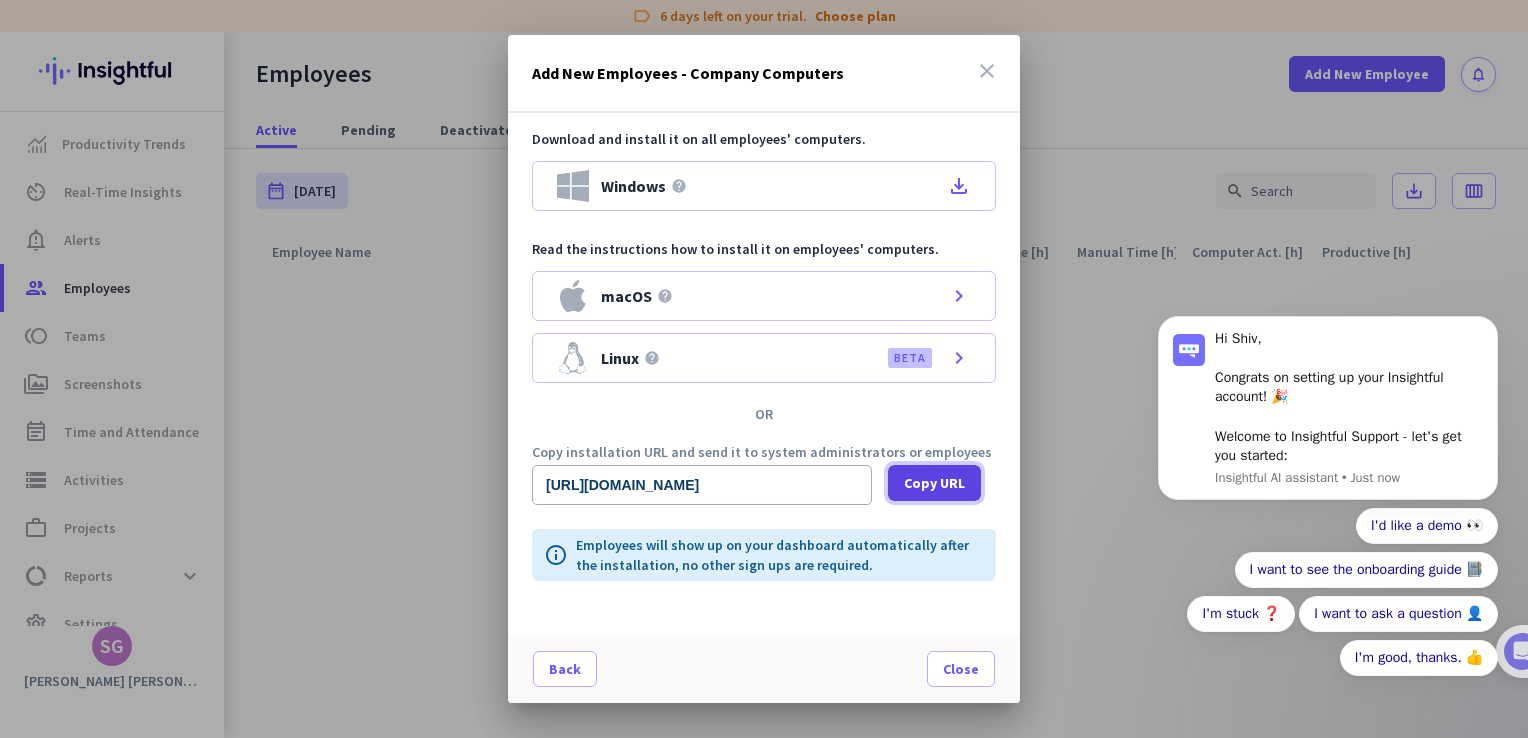click on "Copy URL" at bounding box center [934, 483] 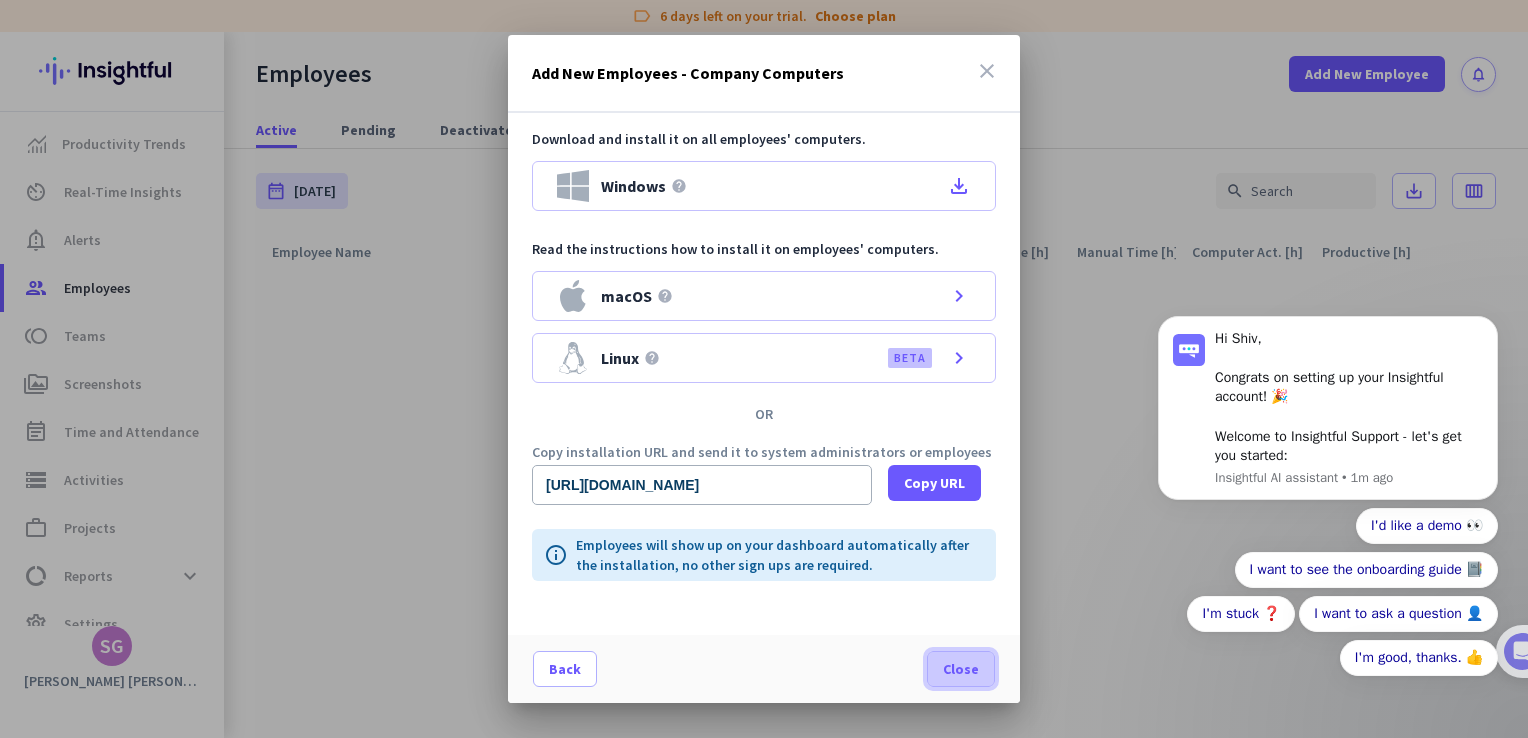 click on "Close" at bounding box center (961, 669) 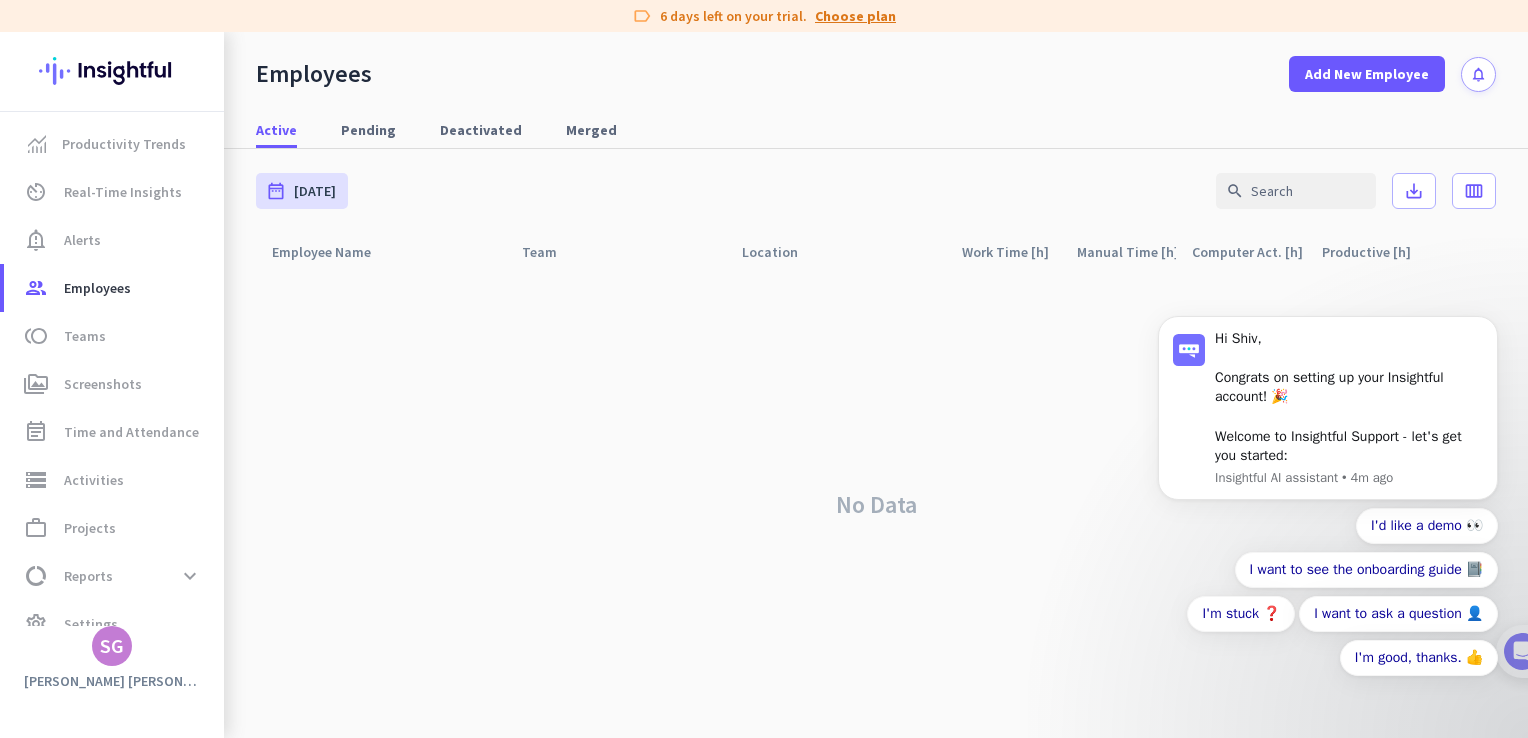 click on "Choose plan" 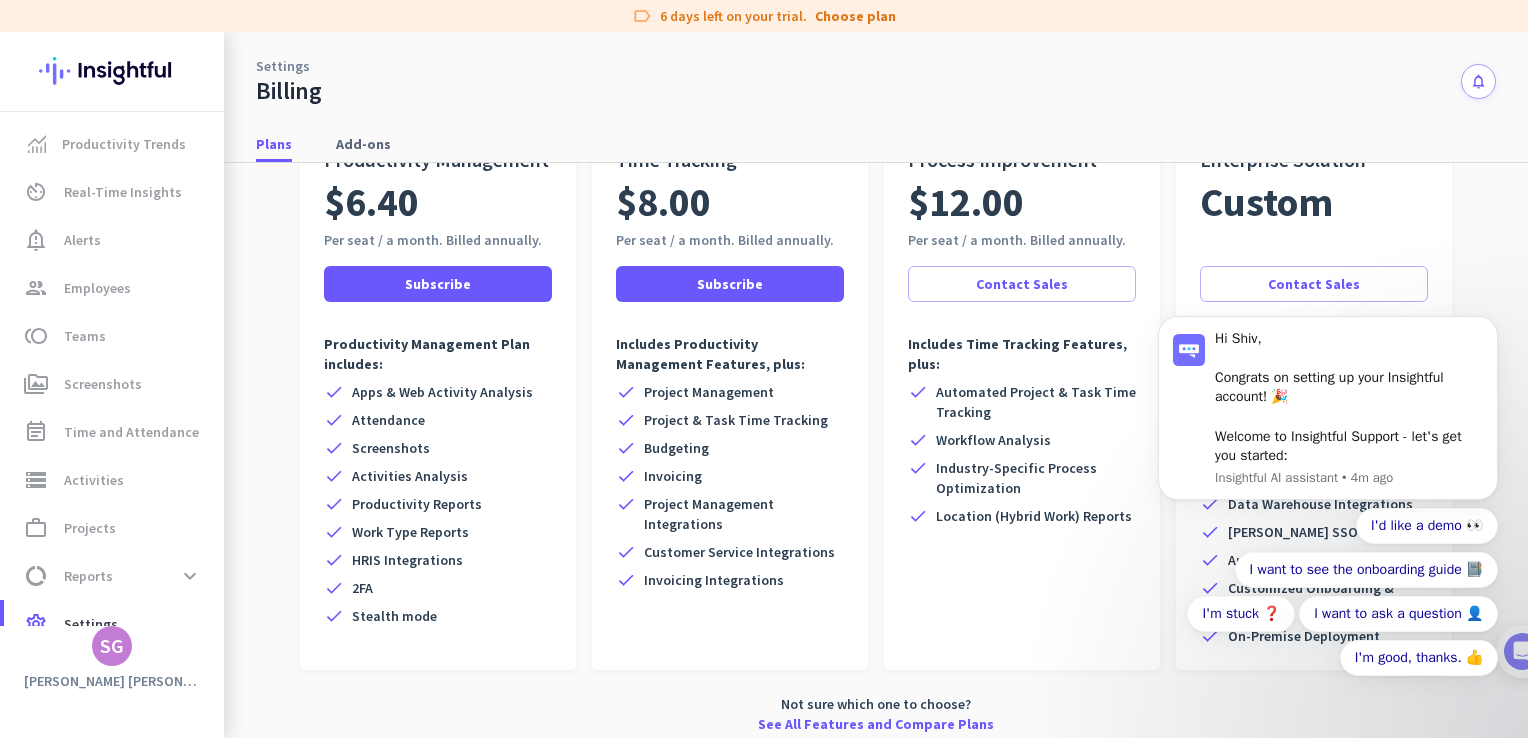 scroll, scrollTop: 164, scrollLeft: 0, axis: vertical 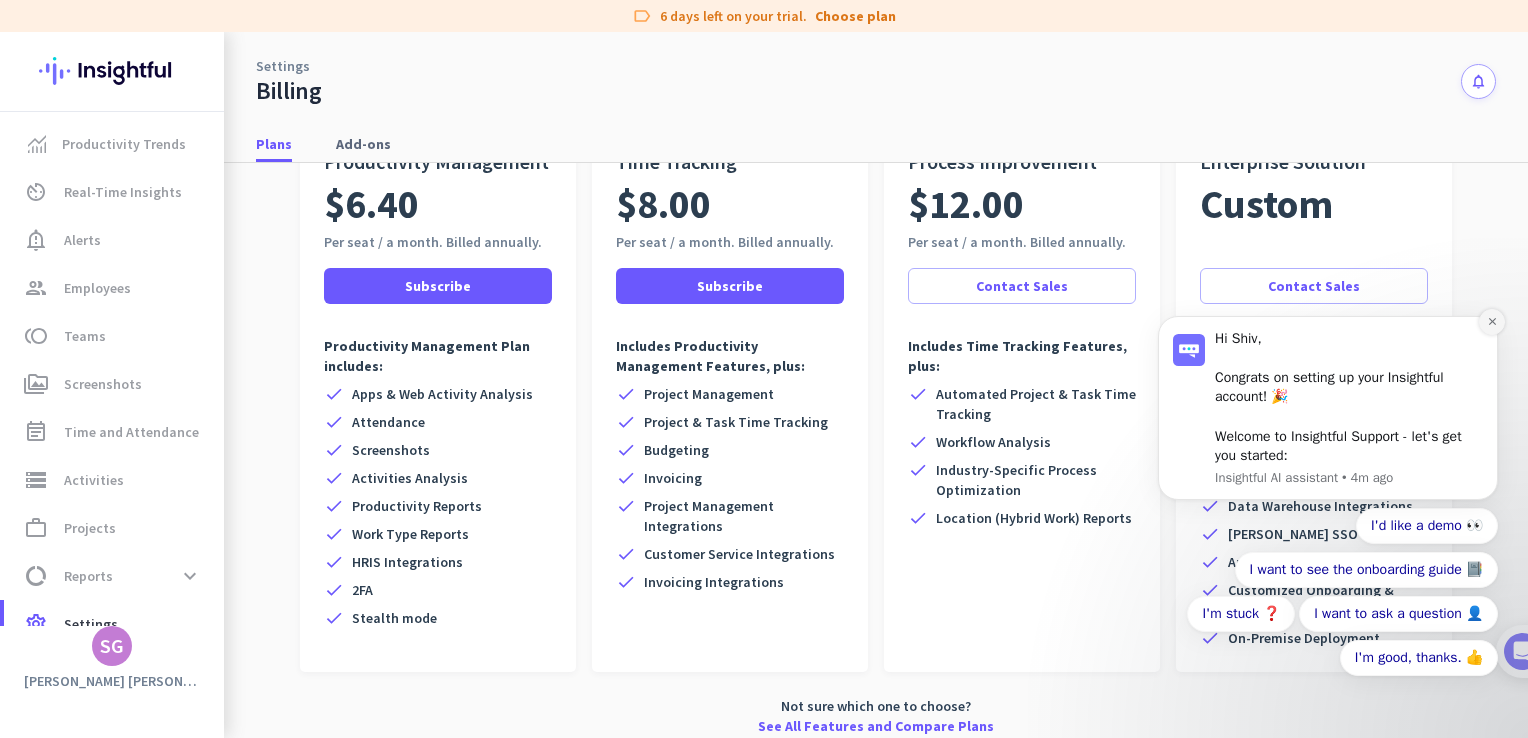 click 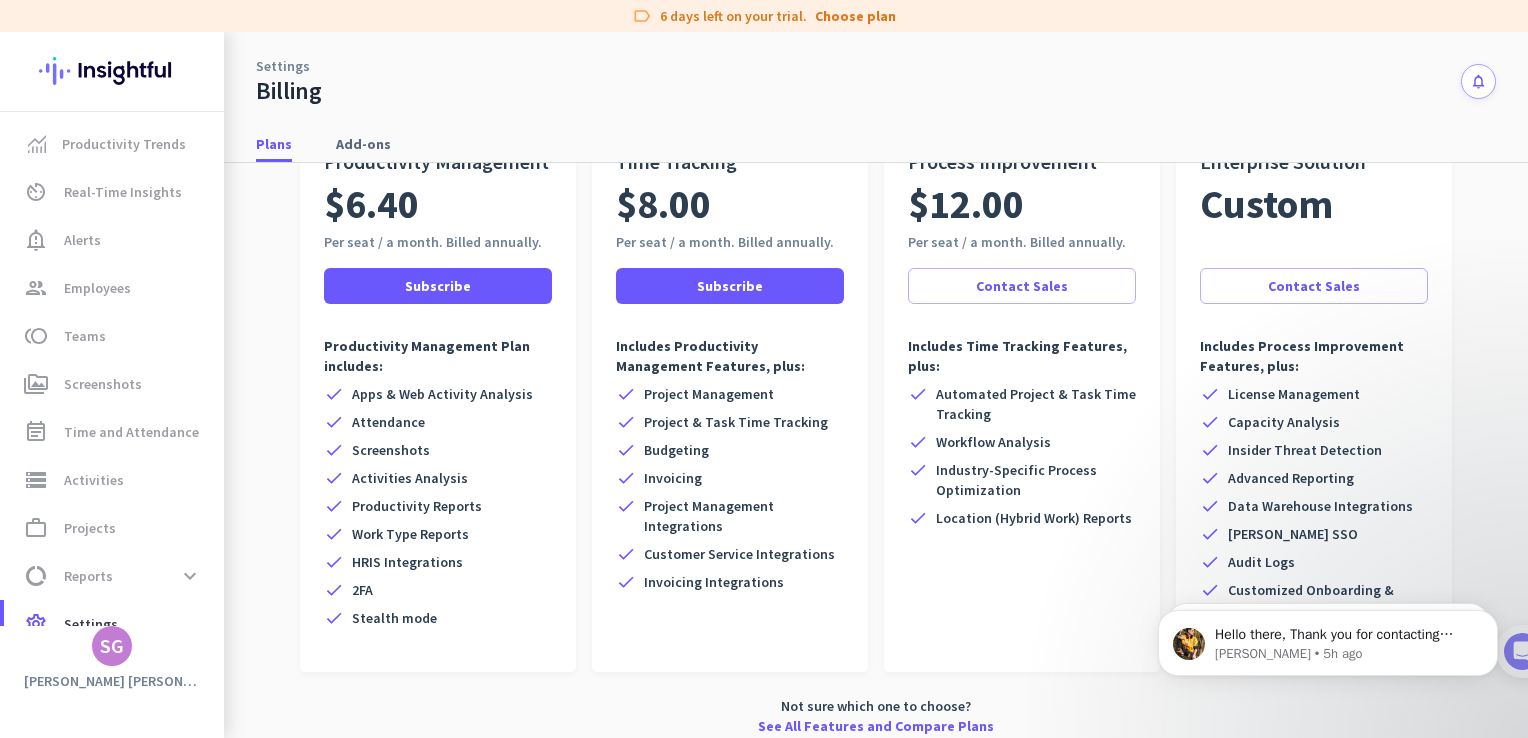 scroll, scrollTop: 177, scrollLeft: 0, axis: vertical 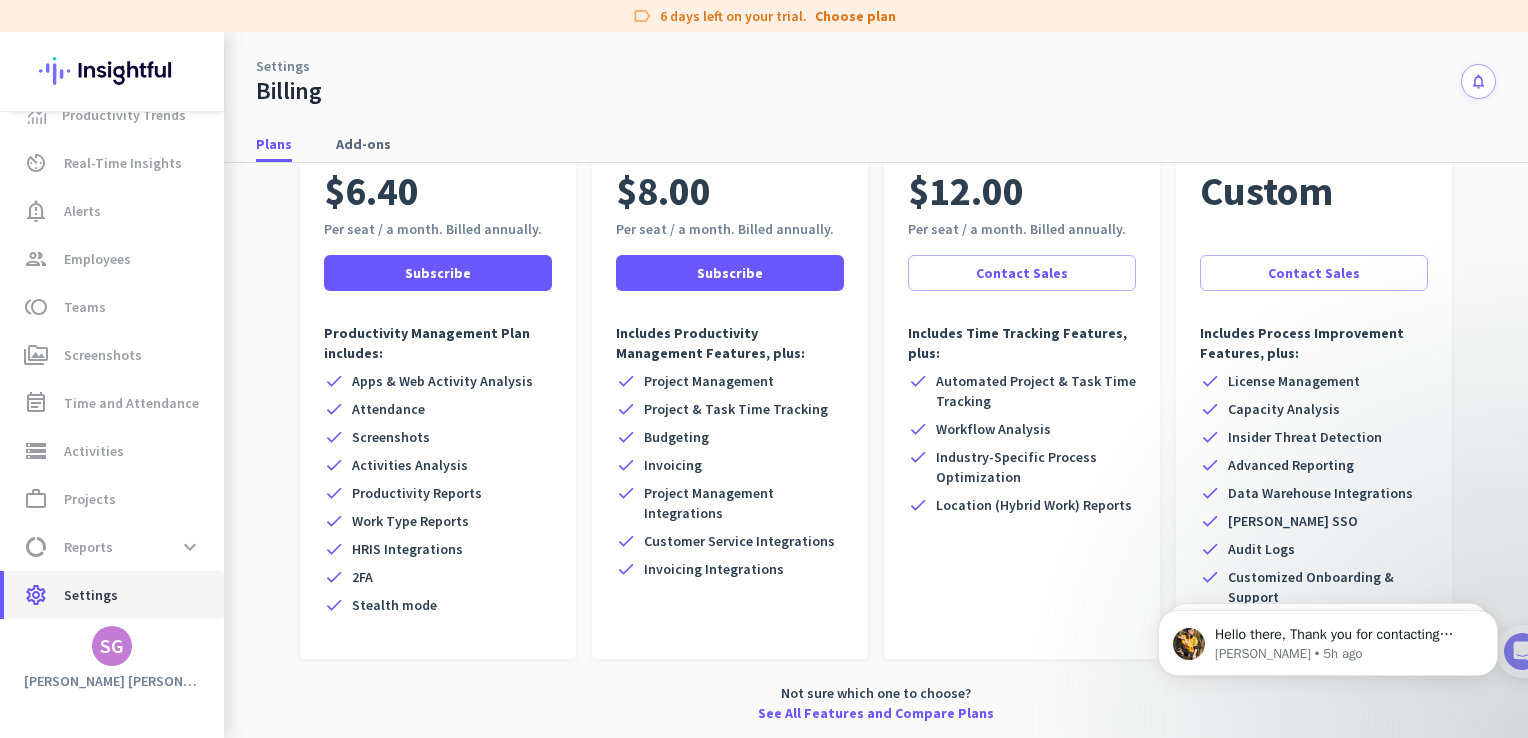 click on "Settings" 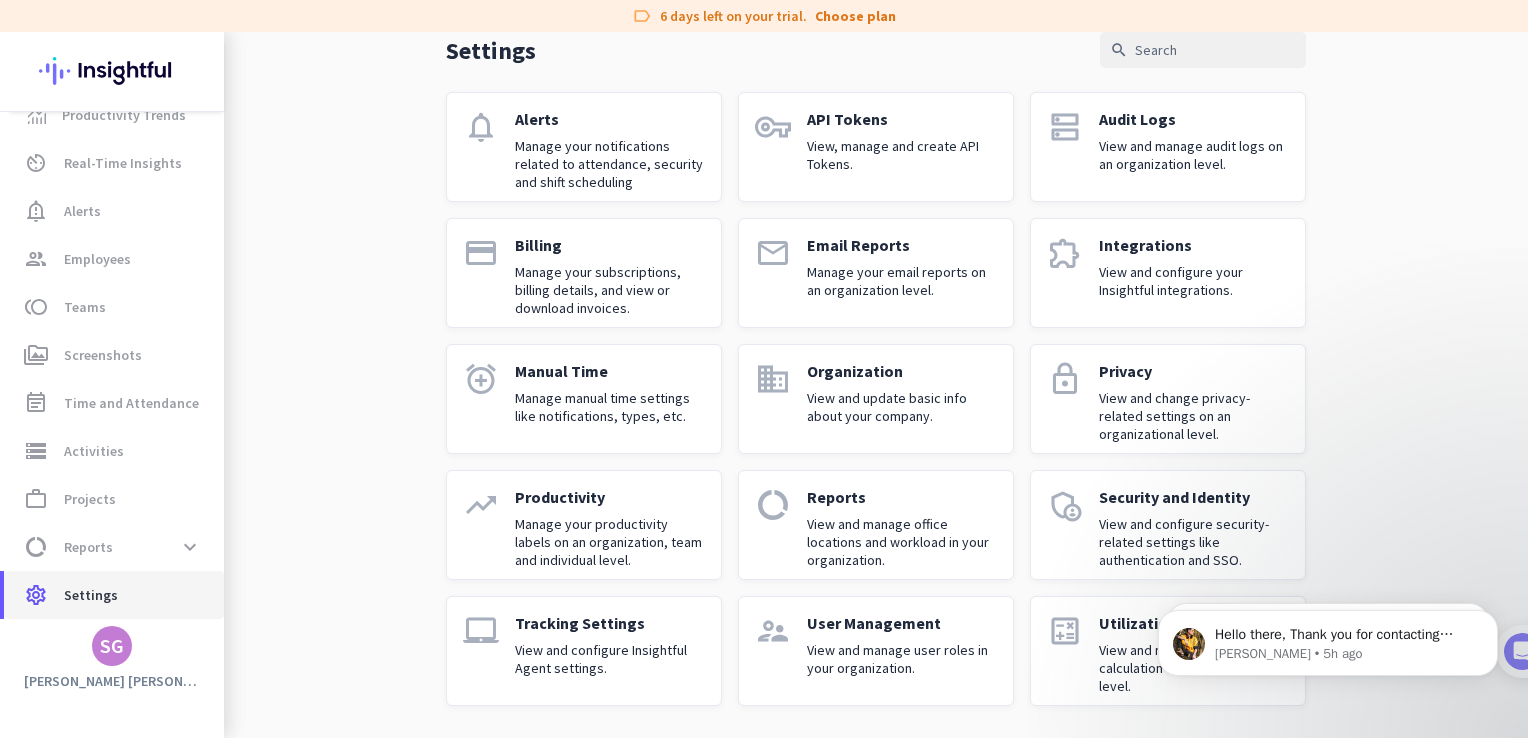 scroll, scrollTop: 96, scrollLeft: 0, axis: vertical 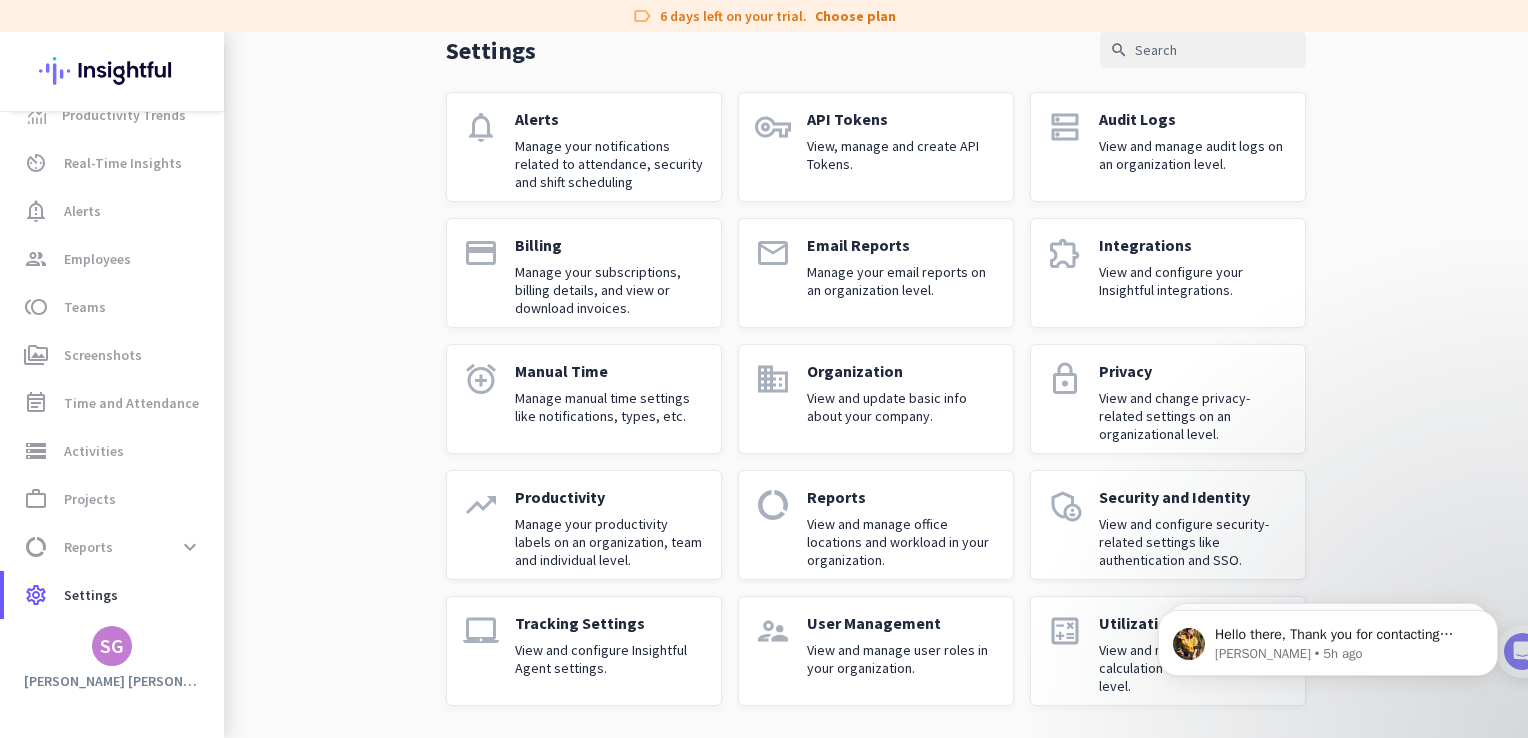 click on "Alerts Manage your notifications related to attendance, security and shift scheduling" 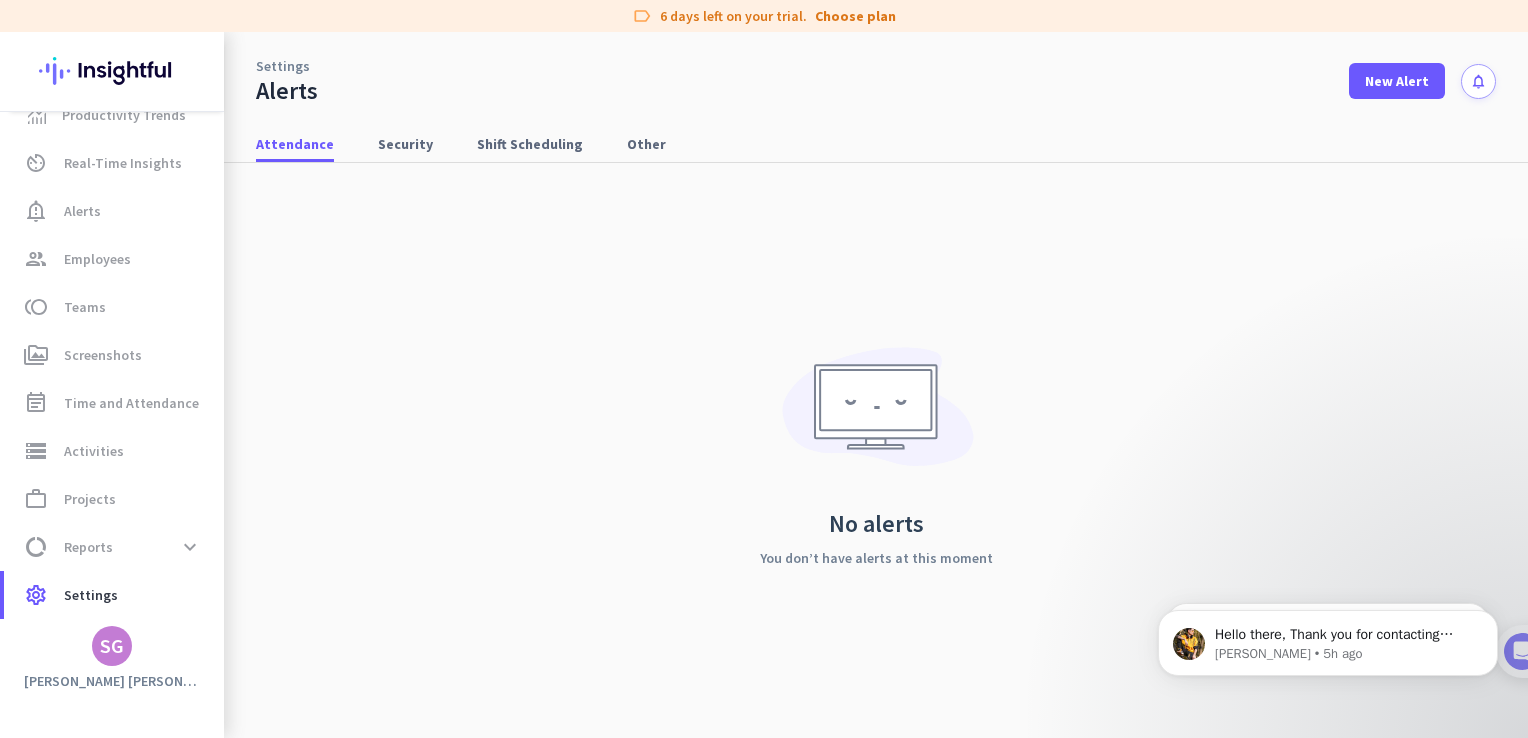 scroll, scrollTop: 0, scrollLeft: 0, axis: both 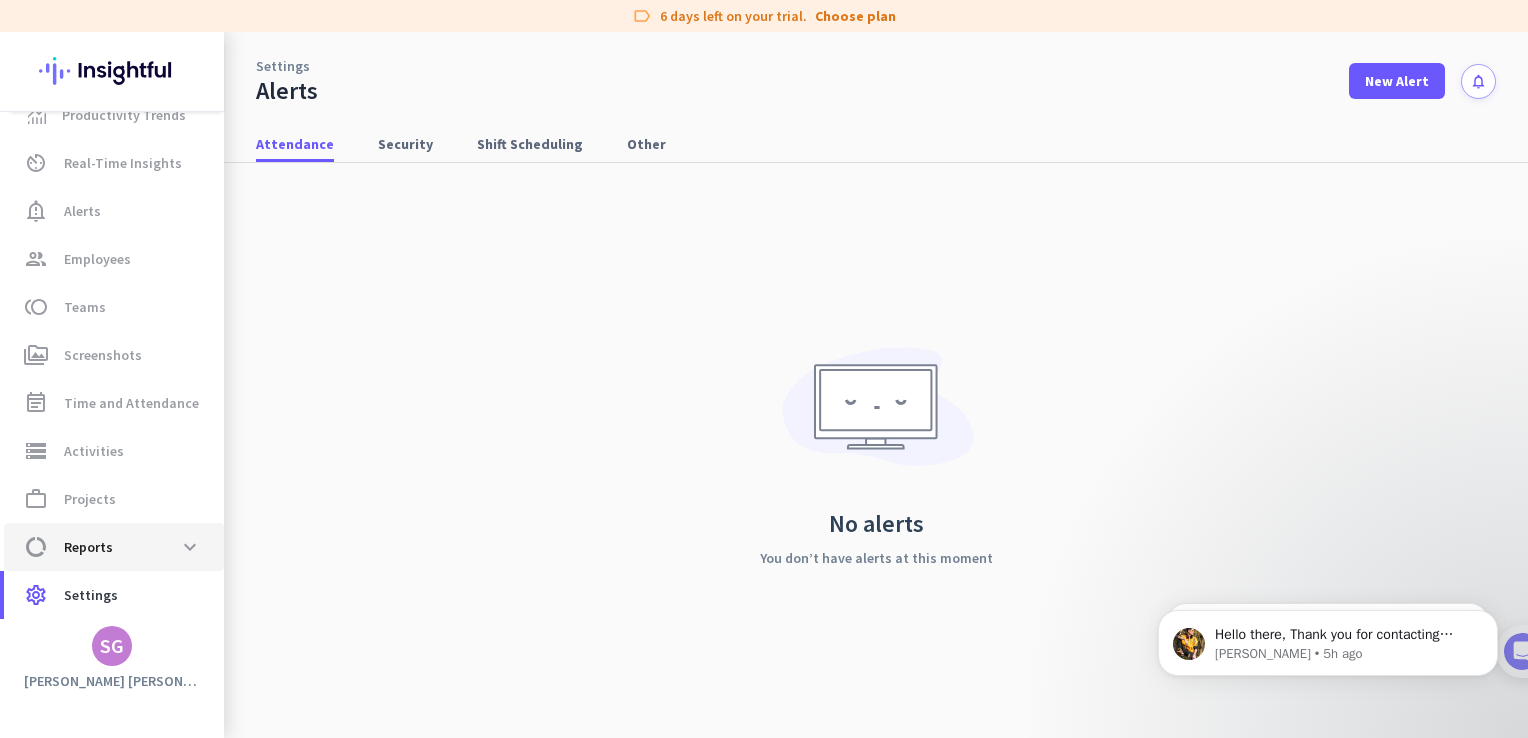 click on "Reports" 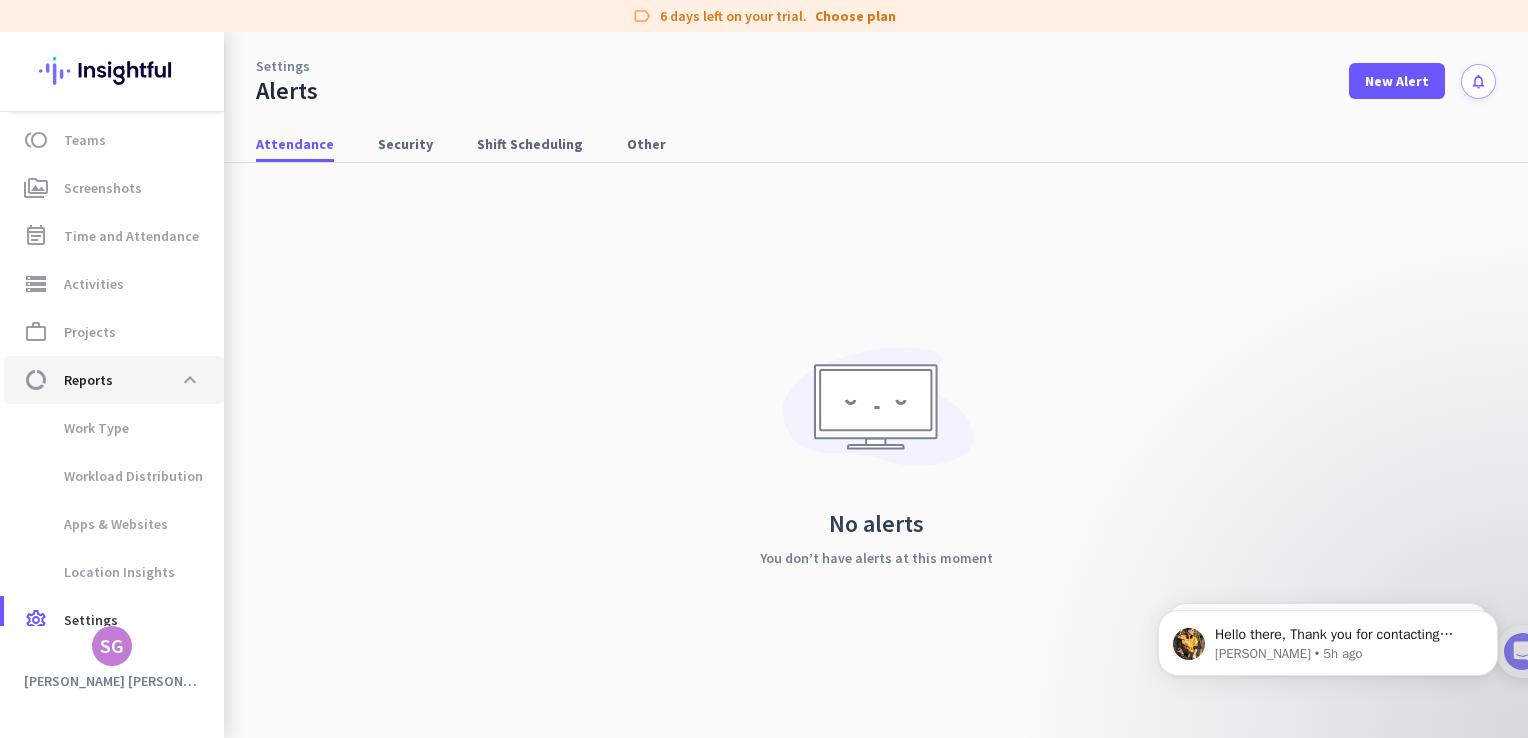 scroll, scrollTop: 221, scrollLeft: 0, axis: vertical 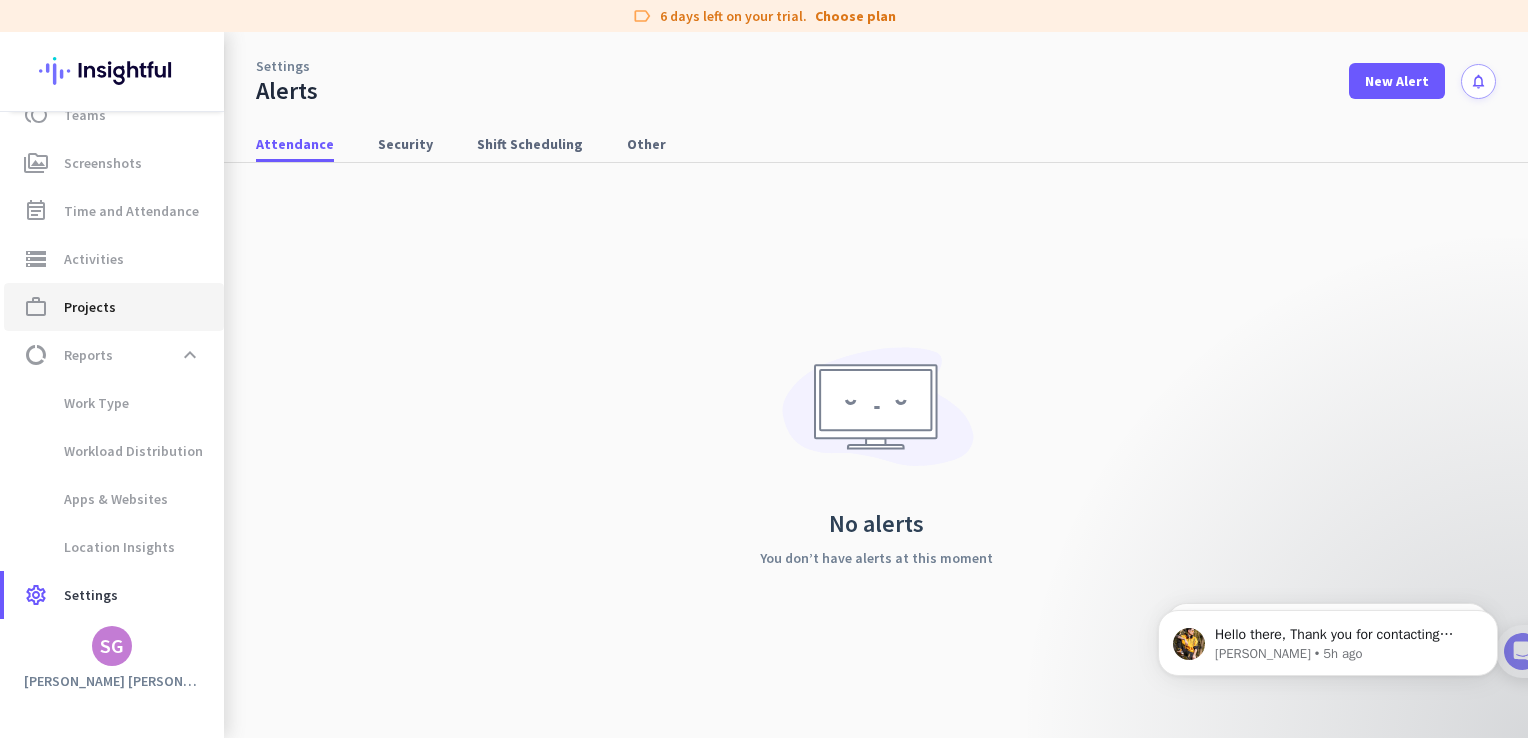 click on "work_outline  Projects" 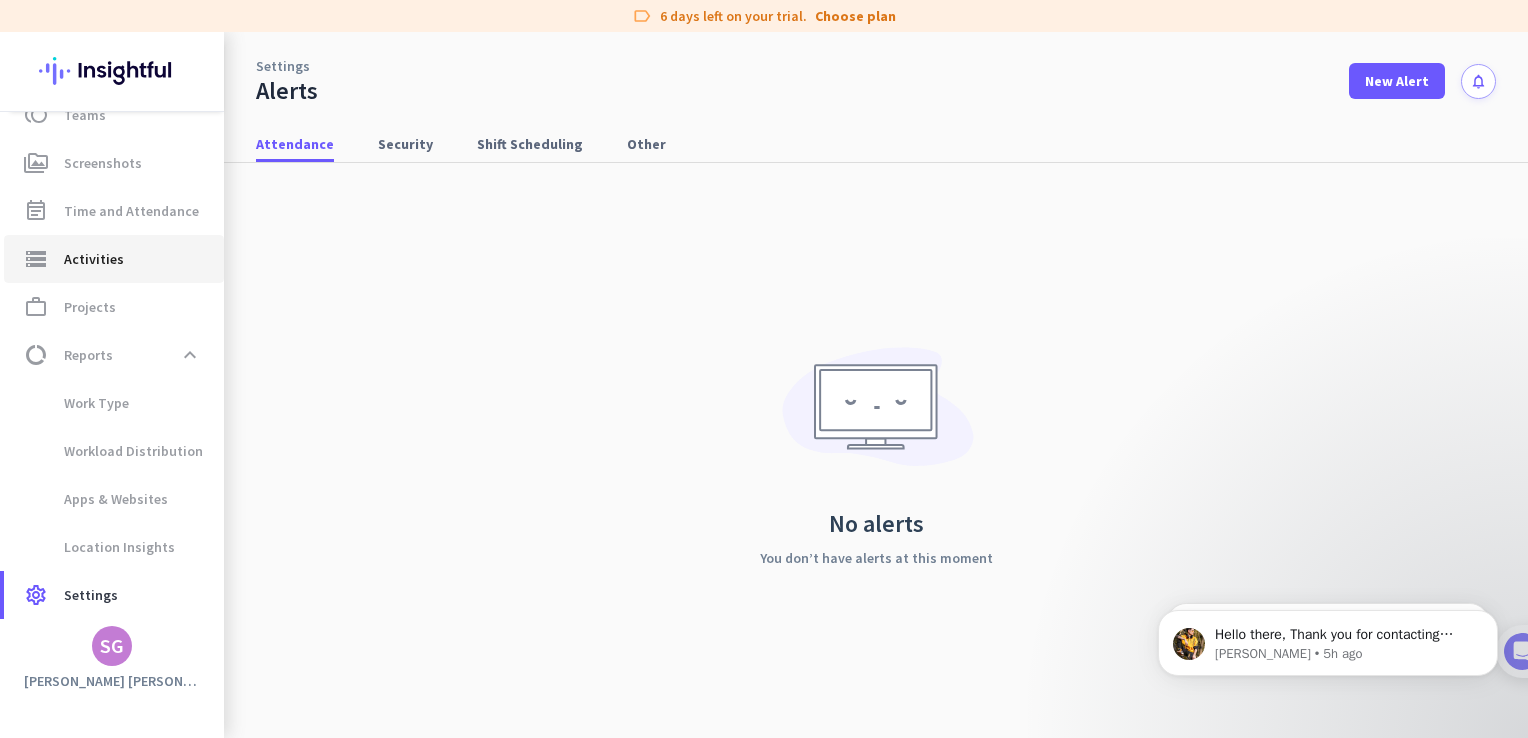 click on "Activities" 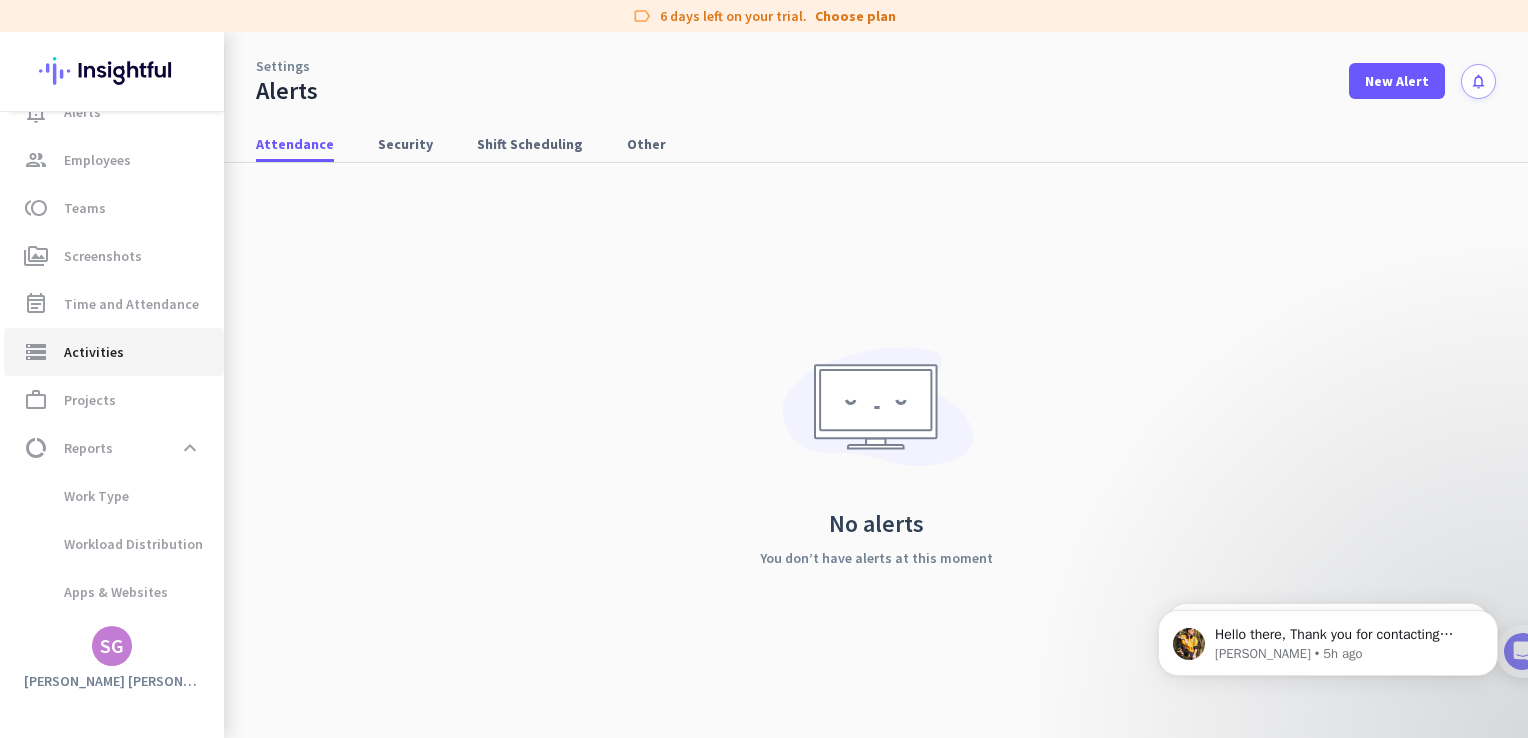 scroll, scrollTop: 126, scrollLeft: 0, axis: vertical 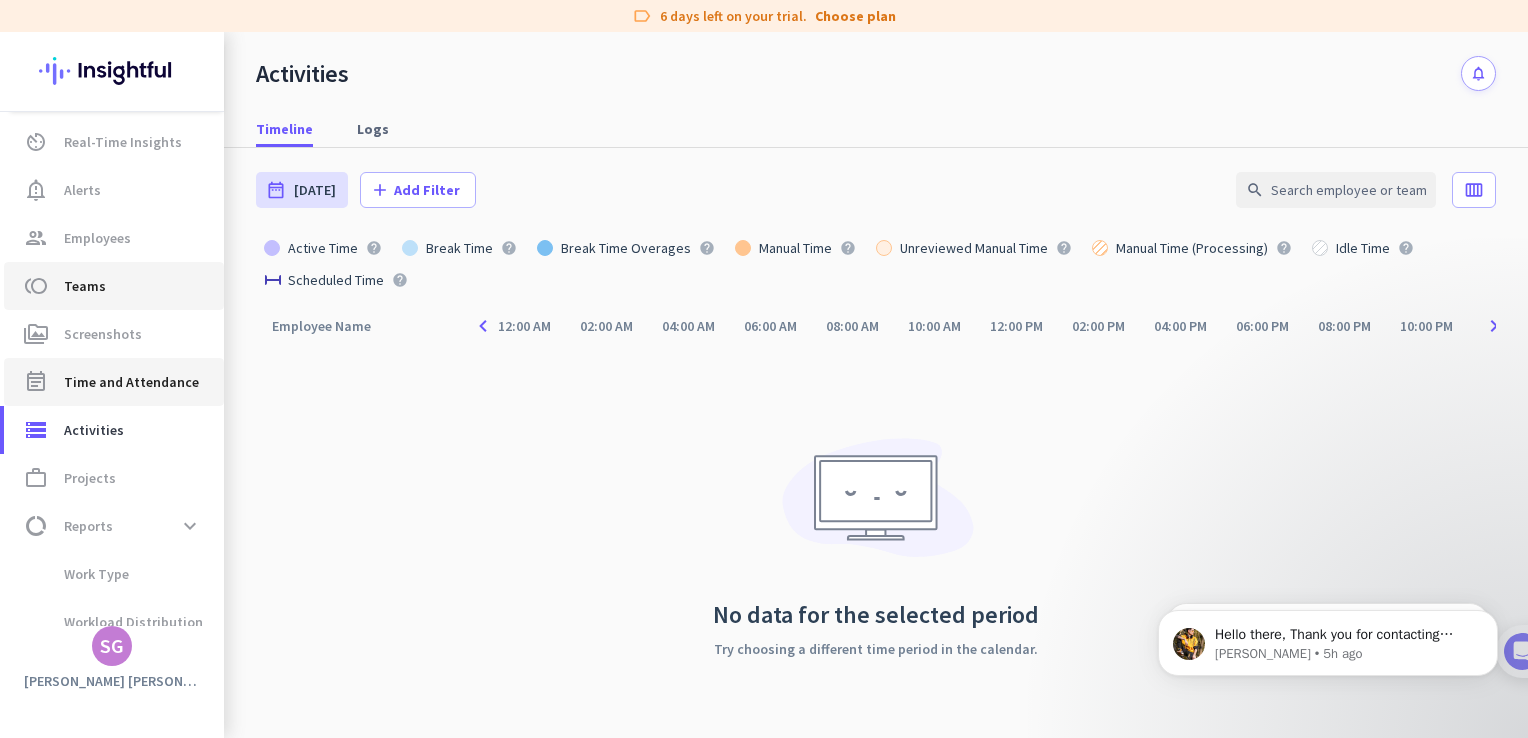 click on "Productivity Trends  av_timer  Real-Time Insights  notification_important  Alerts  group  Employees  toll  Teams  perm_media  Screenshots  event_note  Time and Attendance  storage  Activities  work_outline  Projects  data_usage  Reports  expand_more  Work Type Workload Distribution Apps & Websites Location Insights  settings  Settings" 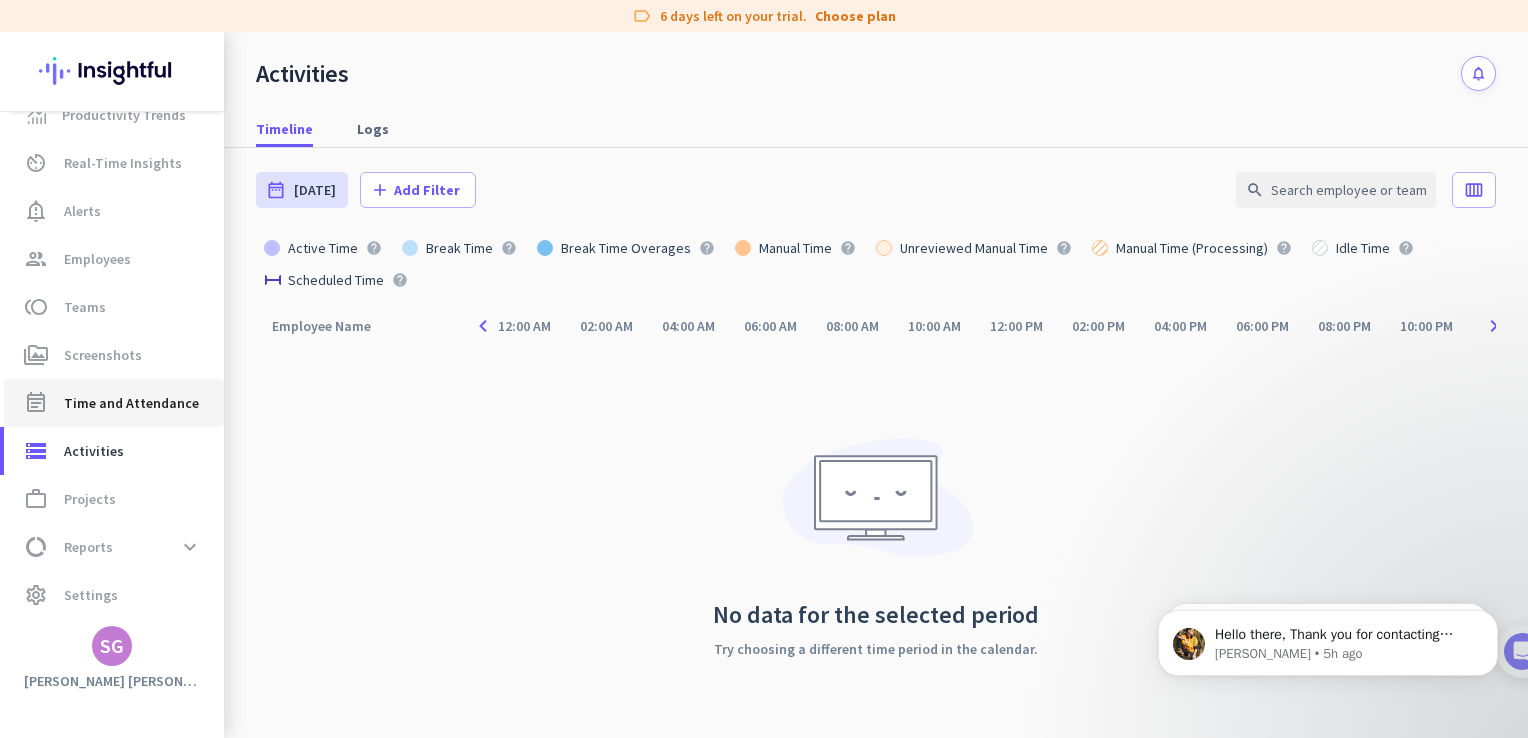 click on "event_note  Time and Attendance" 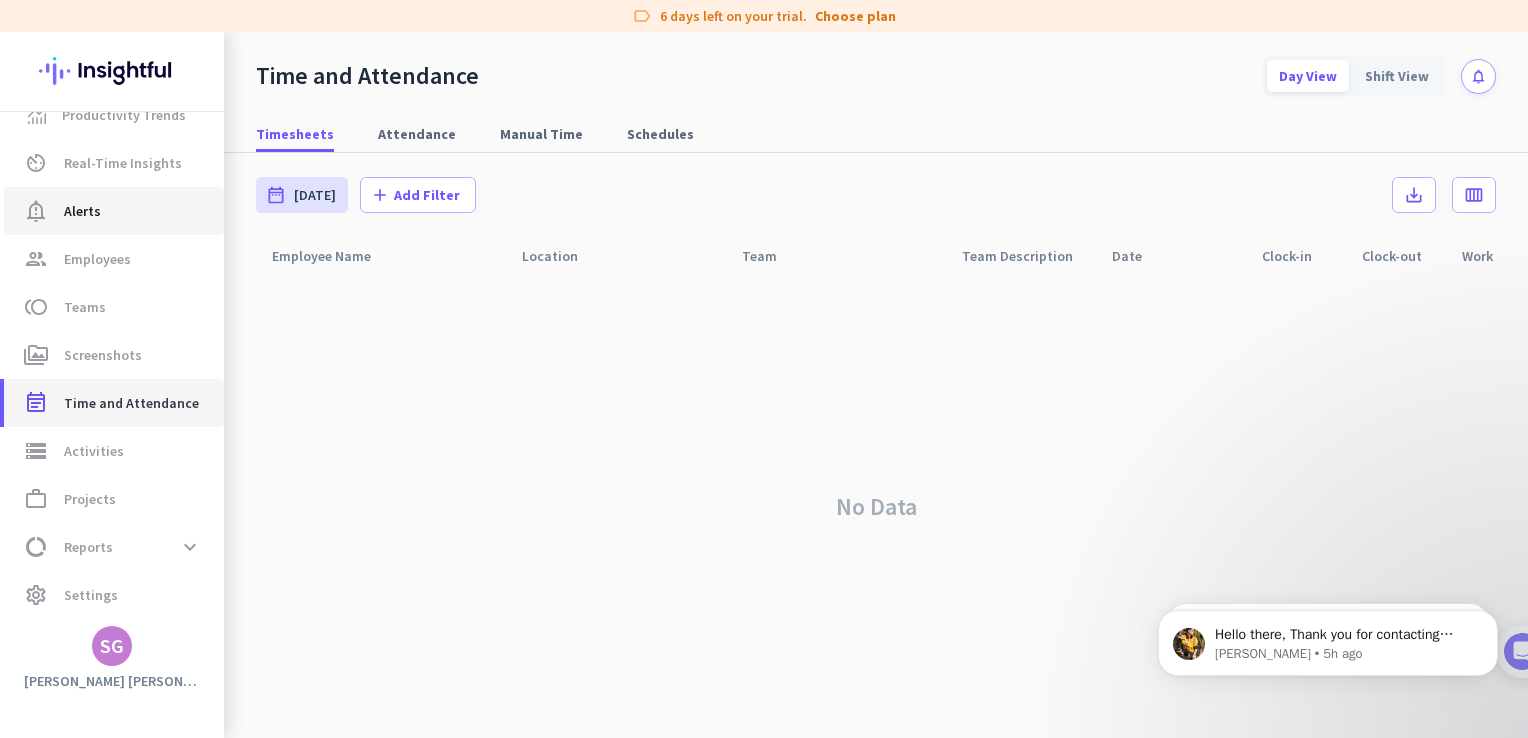 scroll, scrollTop: 0, scrollLeft: 0, axis: both 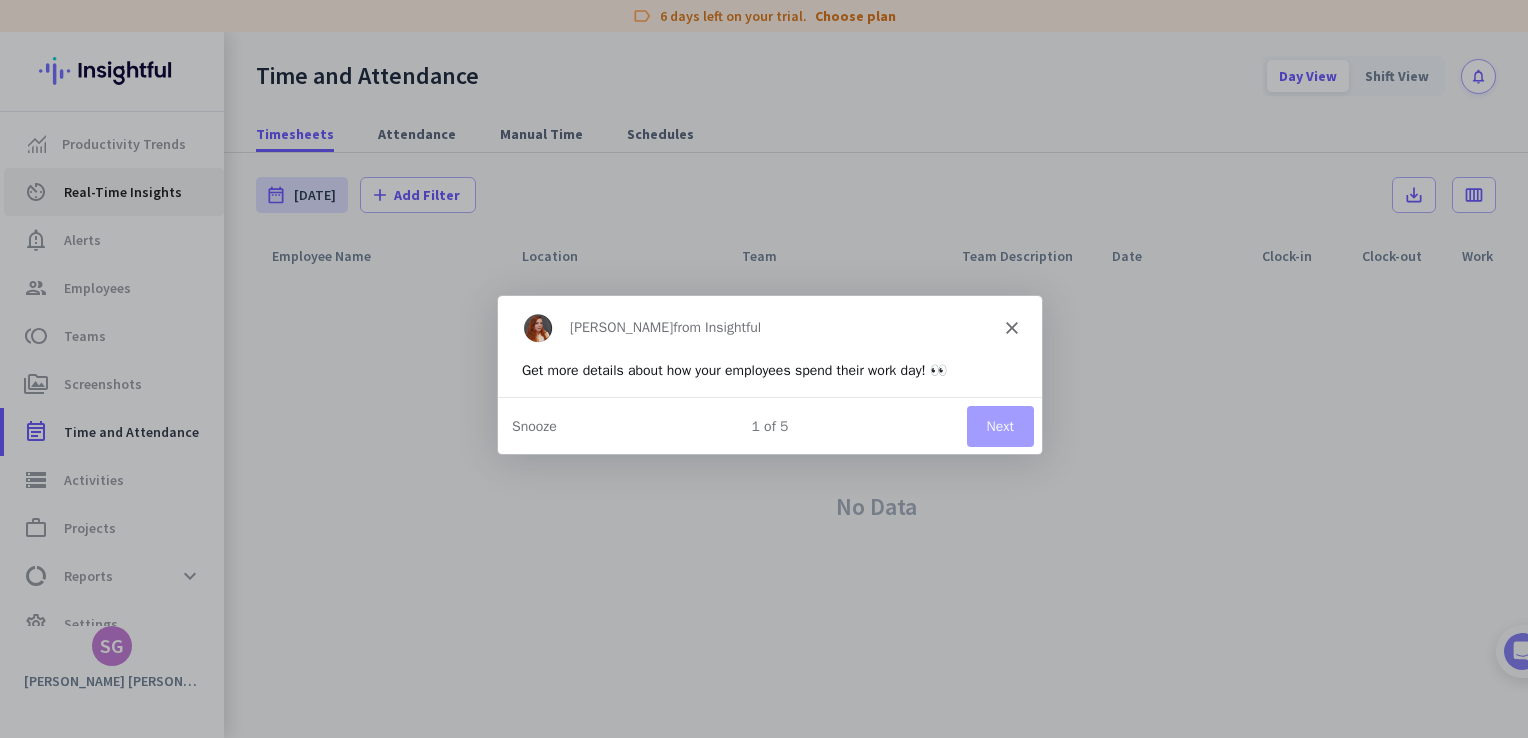 click at bounding box center (764, 369) 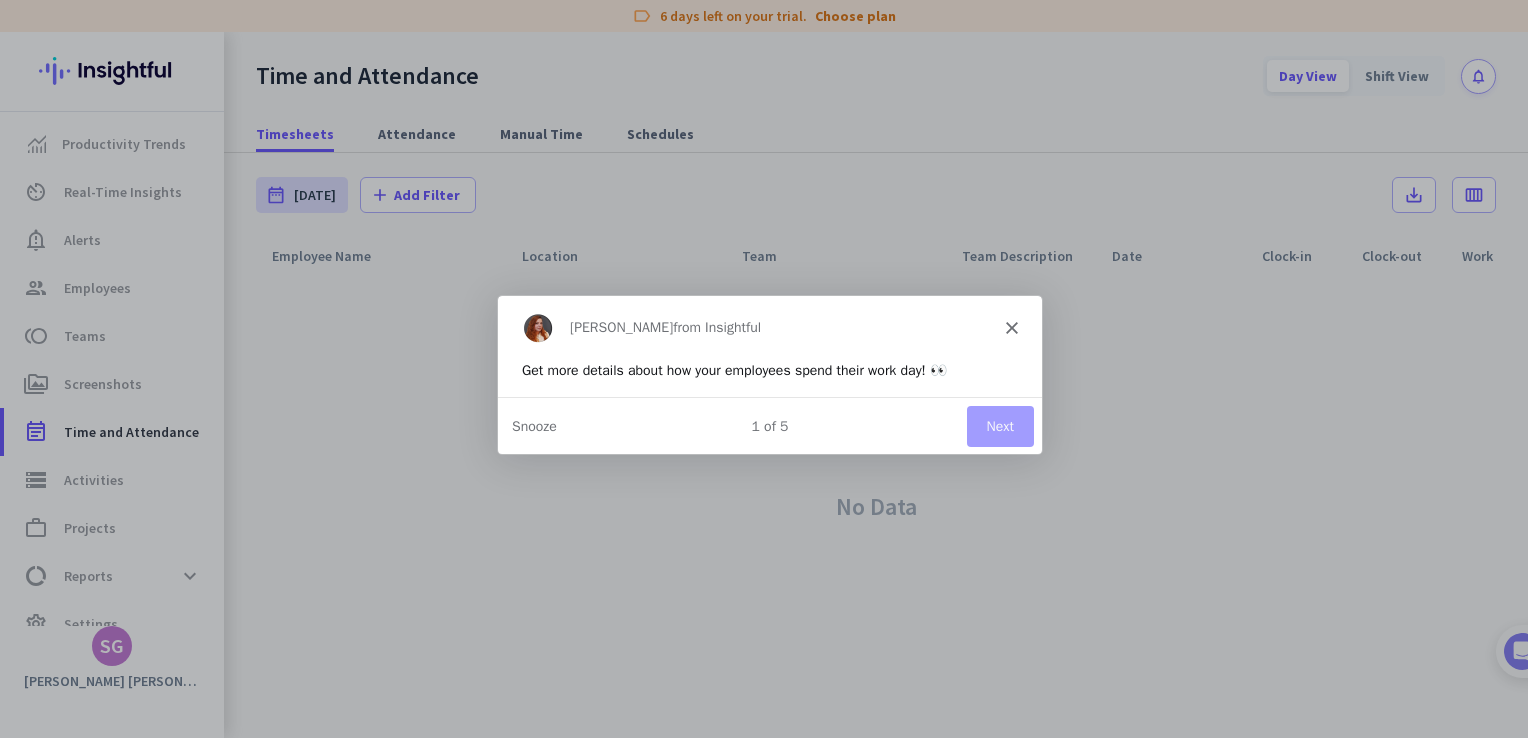 click 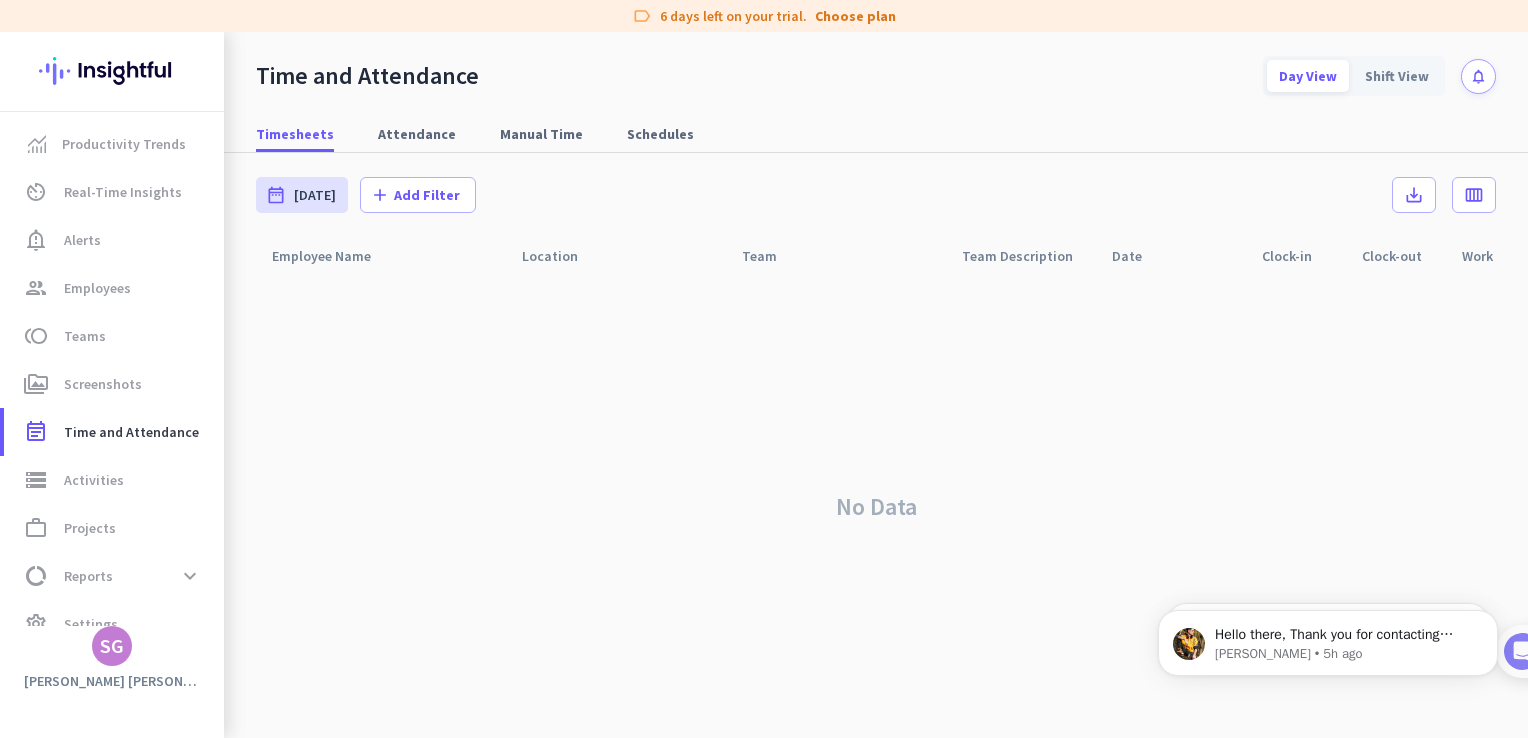 scroll, scrollTop: 0, scrollLeft: 0, axis: both 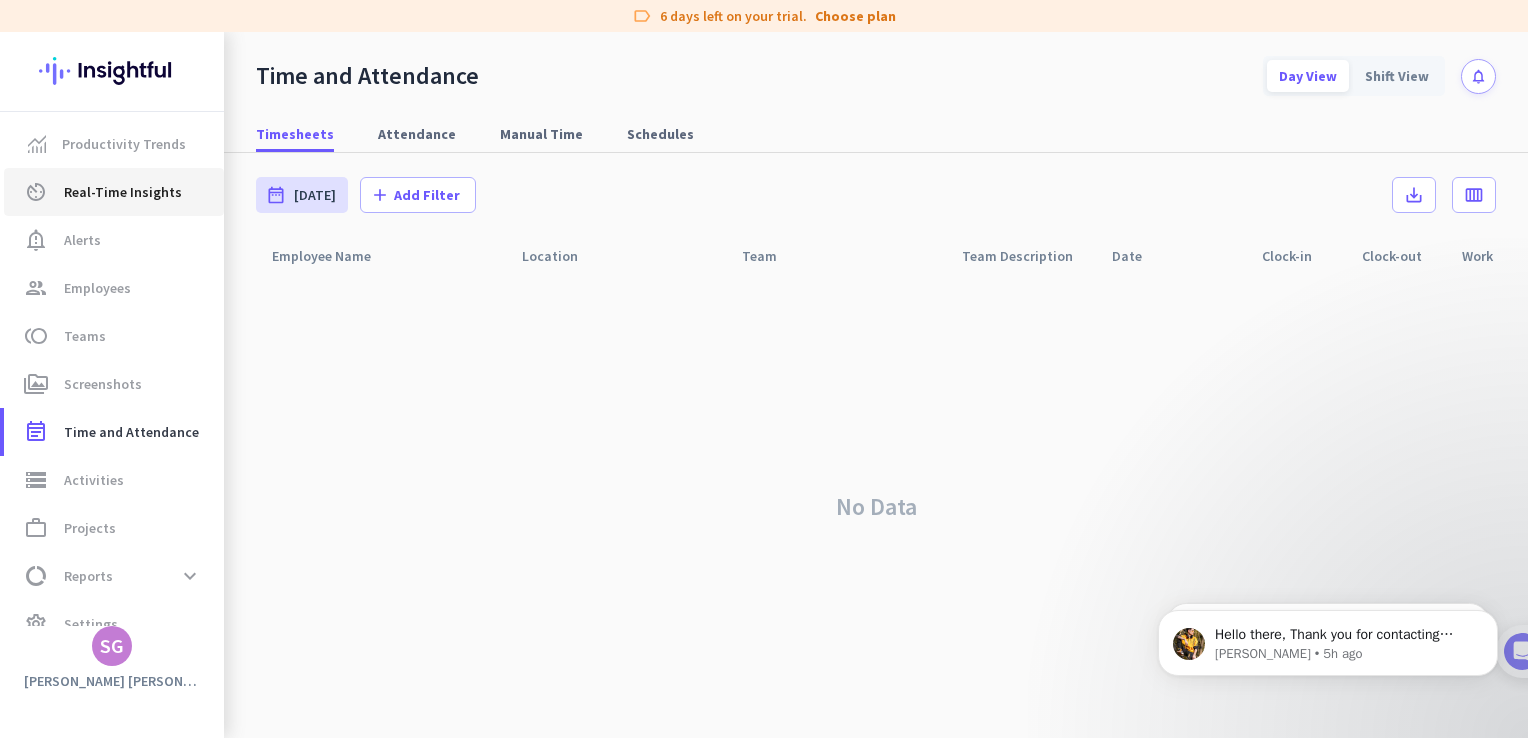 click on "av_timer  Real-Time Insights" 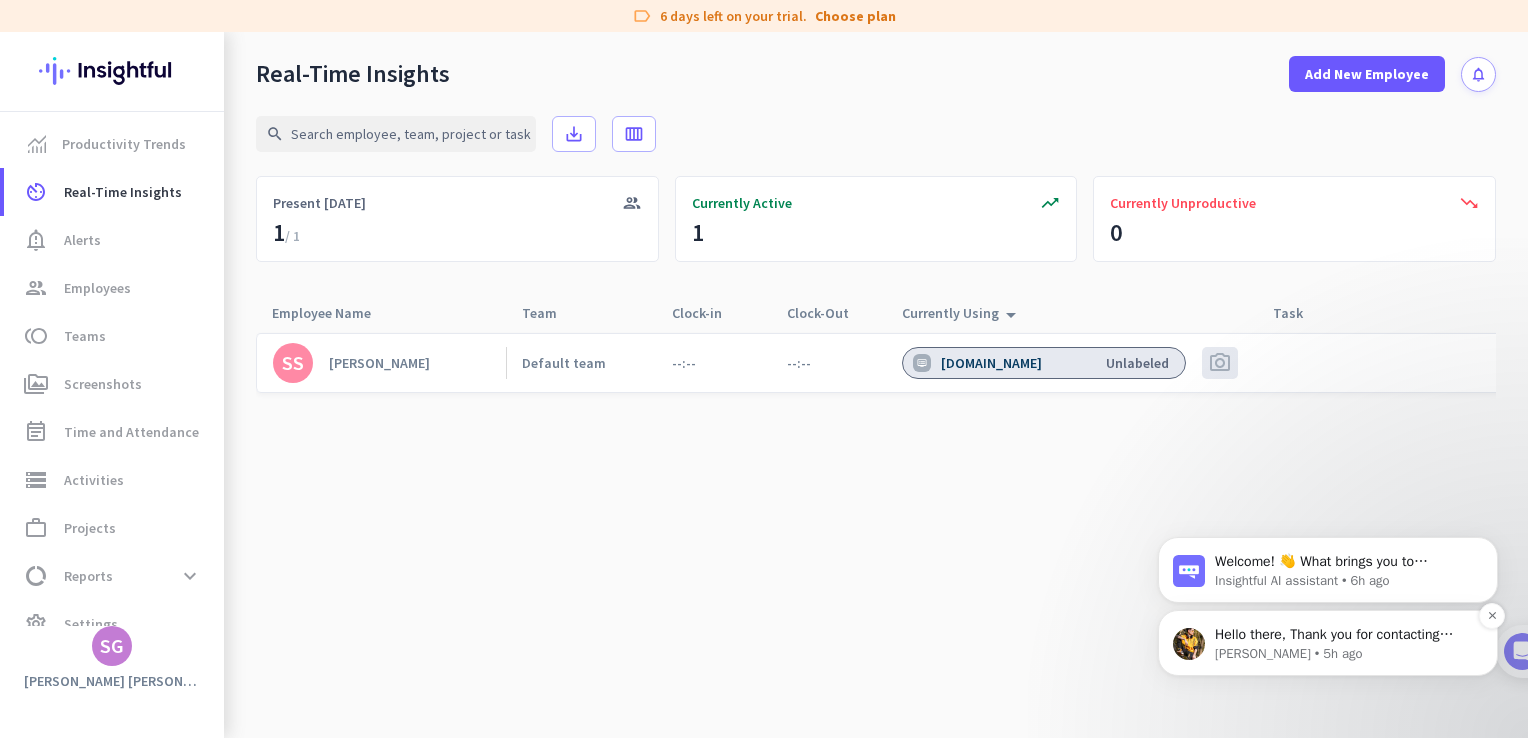 click on "[PERSON_NAME] • 5h ago" at bounding box center [1344, 654] 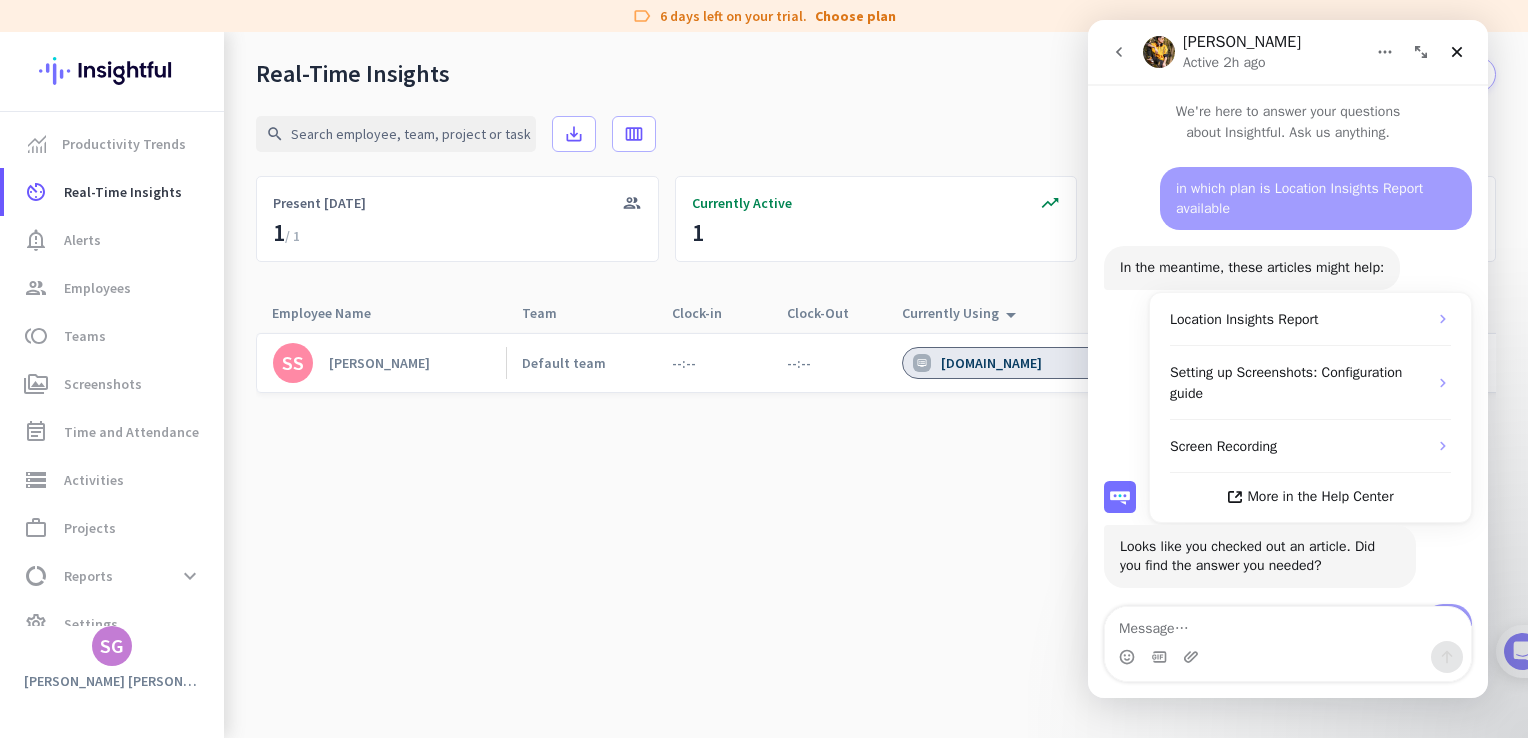 scroll, scrollTop: 2, scrollLeft: 0, axis: vertical 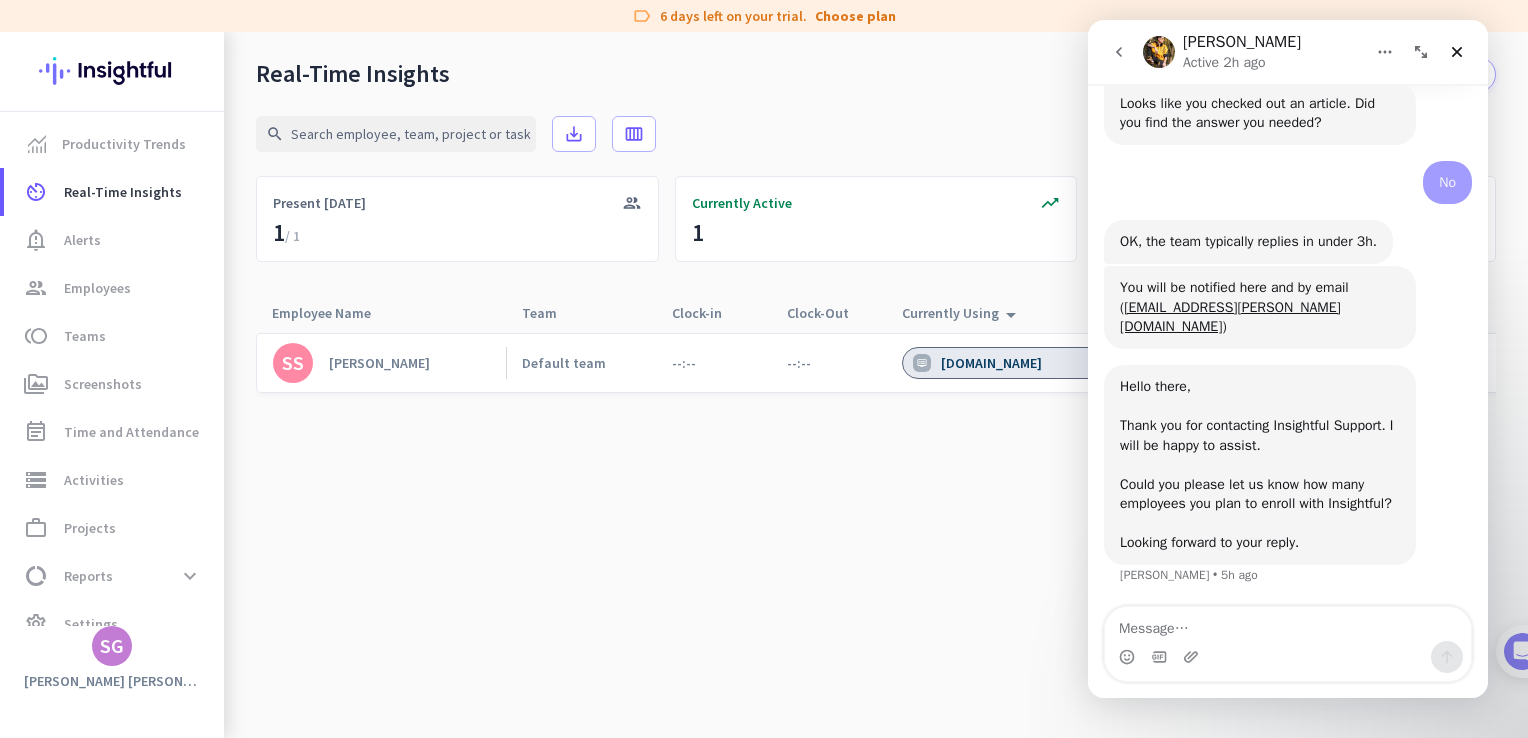click at bounding box center (1288, 624) 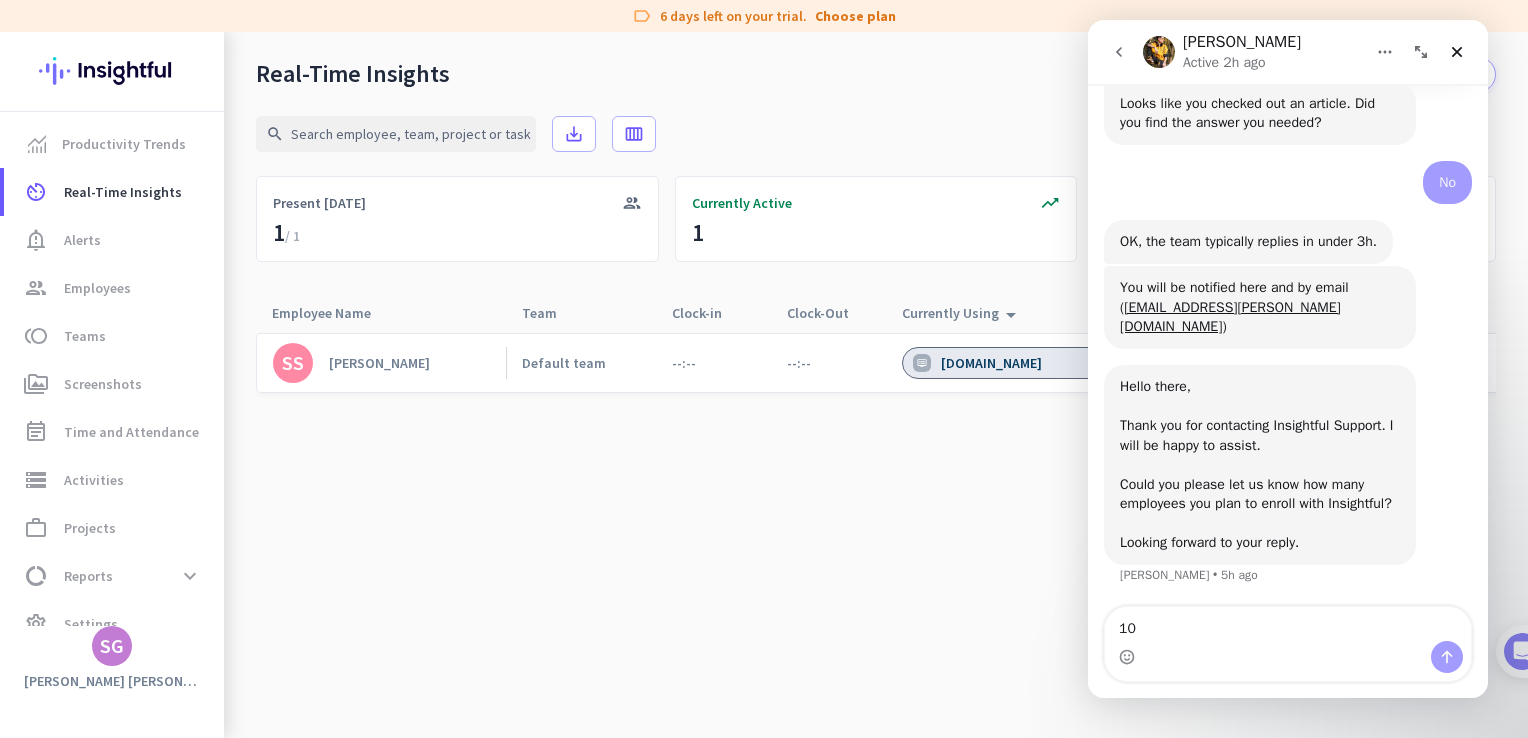 type on "1" 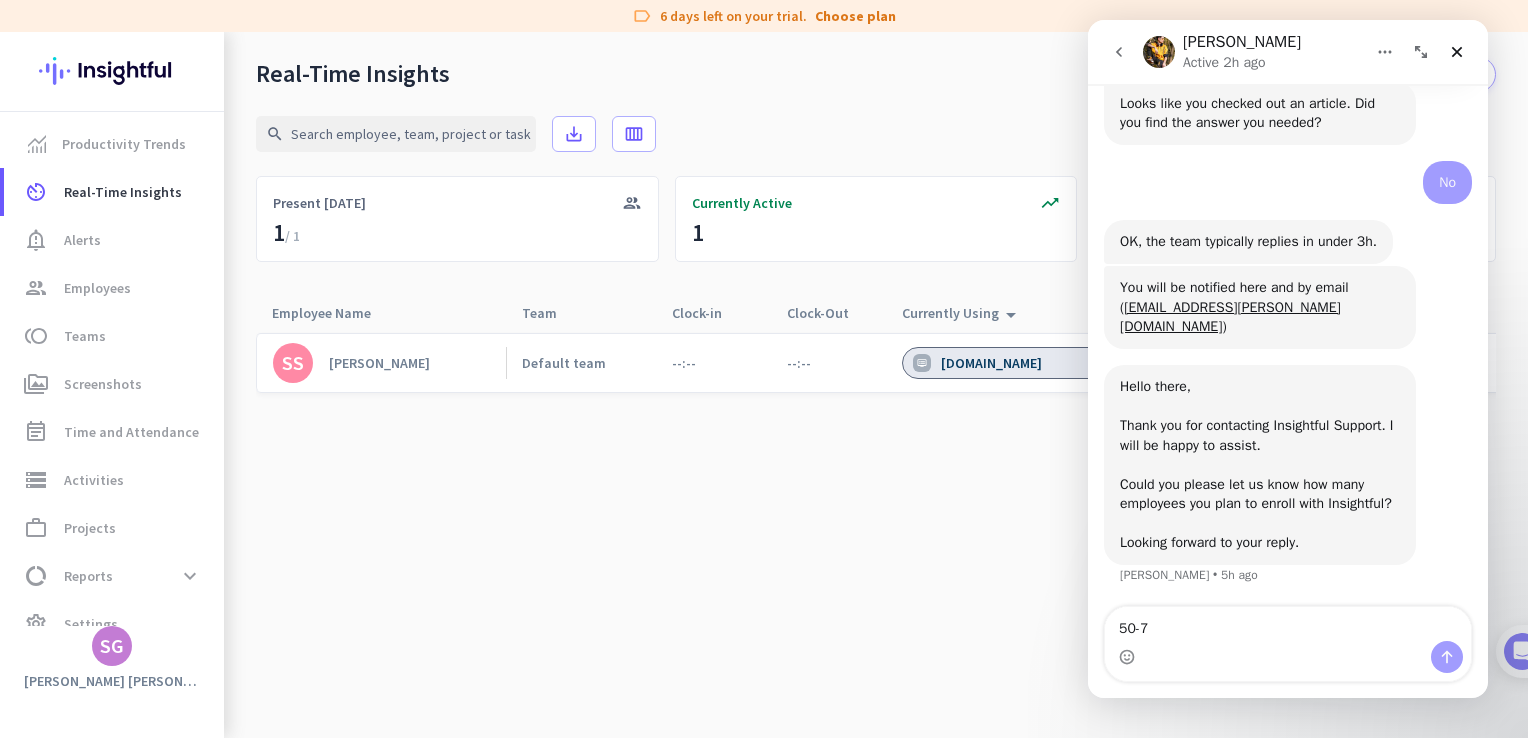 type on "50-70" 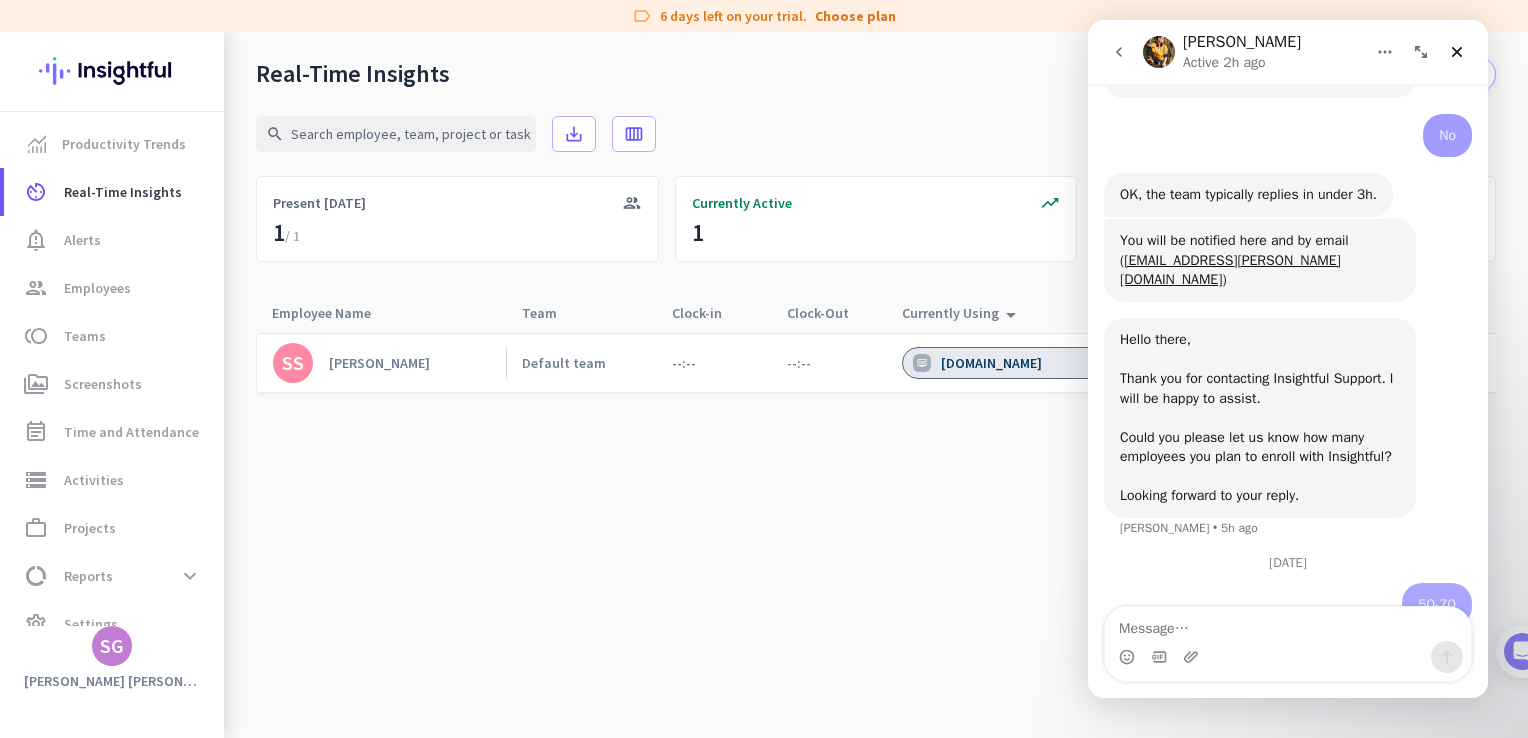 scroll, scrollTop: 555, scrollLeft: 0, axis: vertical 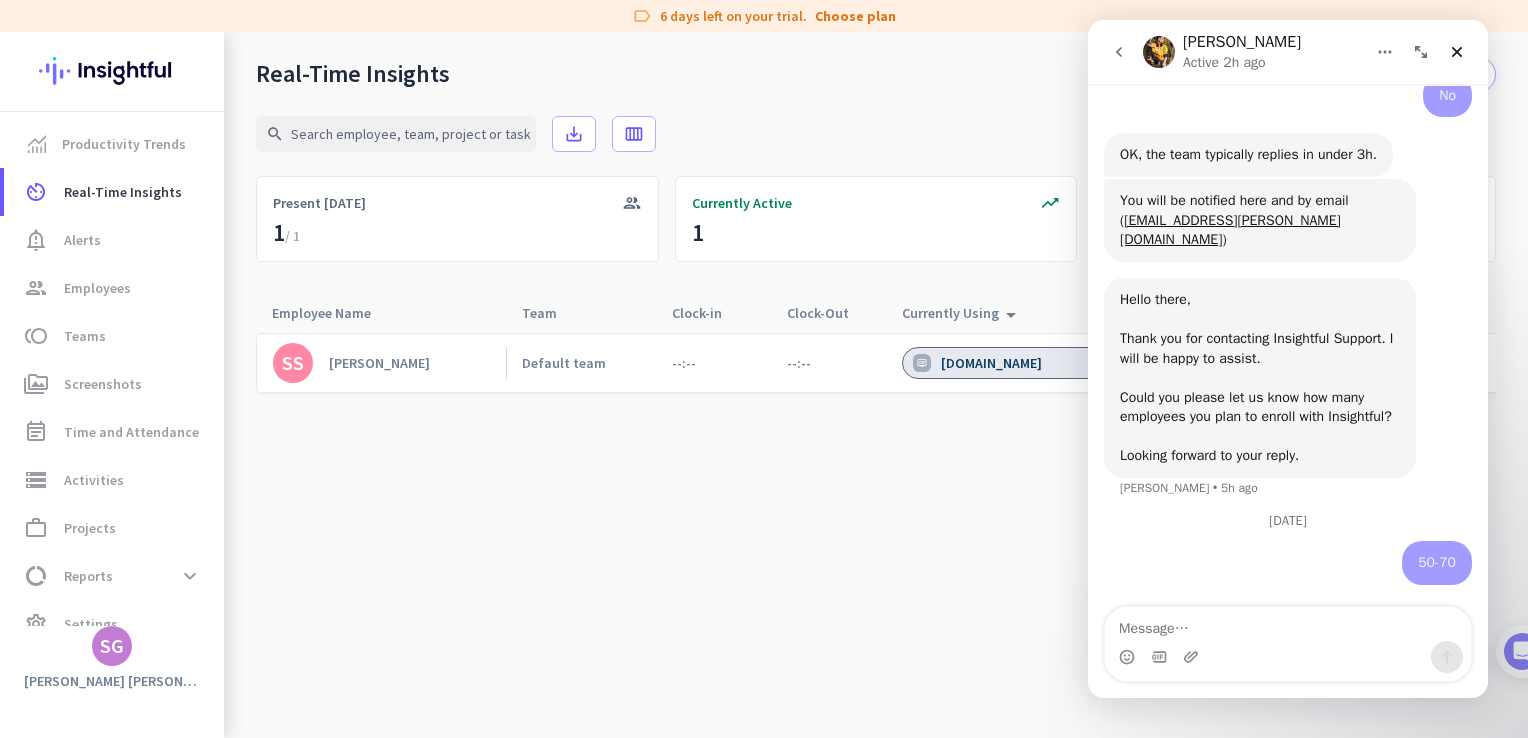 click on "SS   [PERSON_NAME]   Default team   --:--
--:--
[DOMAIN_NAME]   Unlabeled  photo_camera" 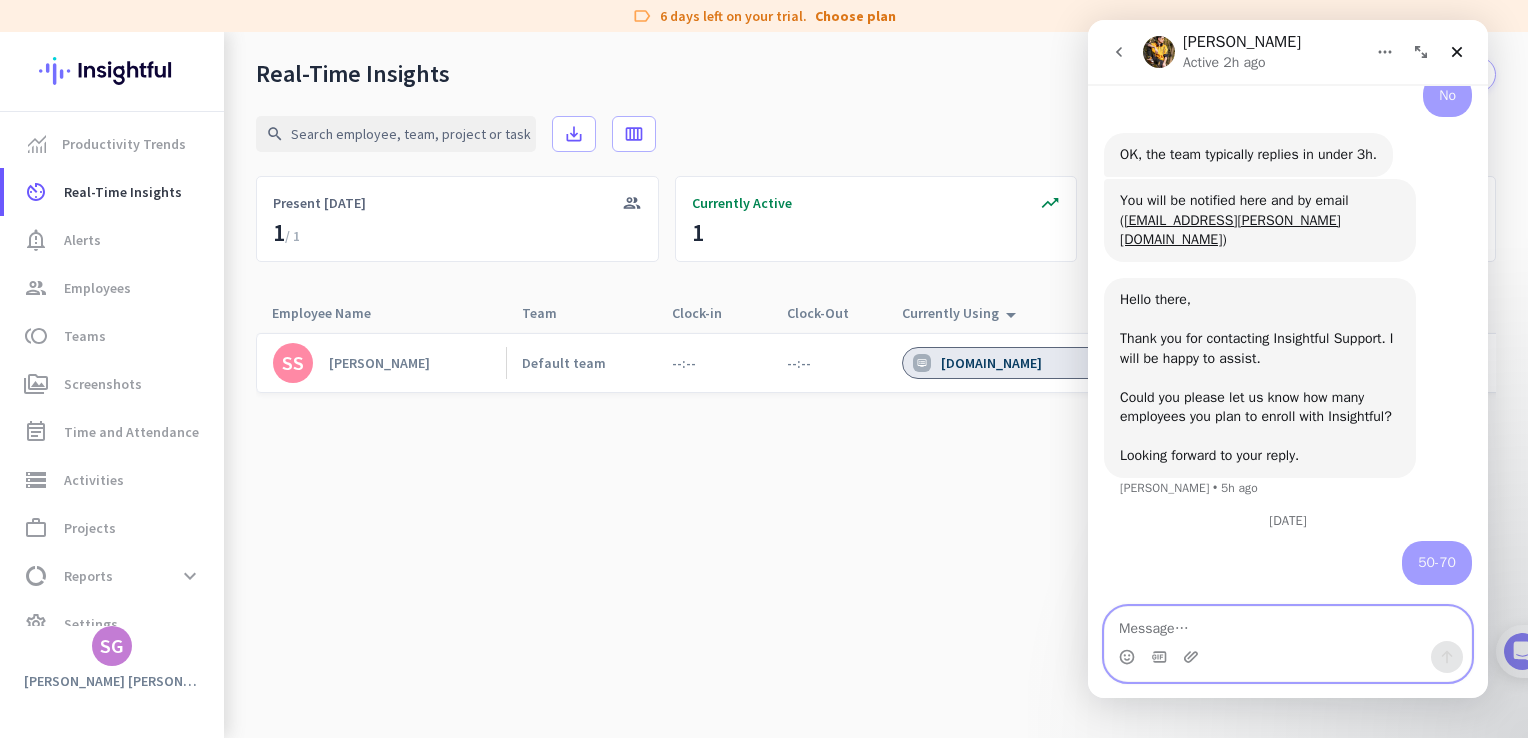 click at bounding box center [1288, 624] 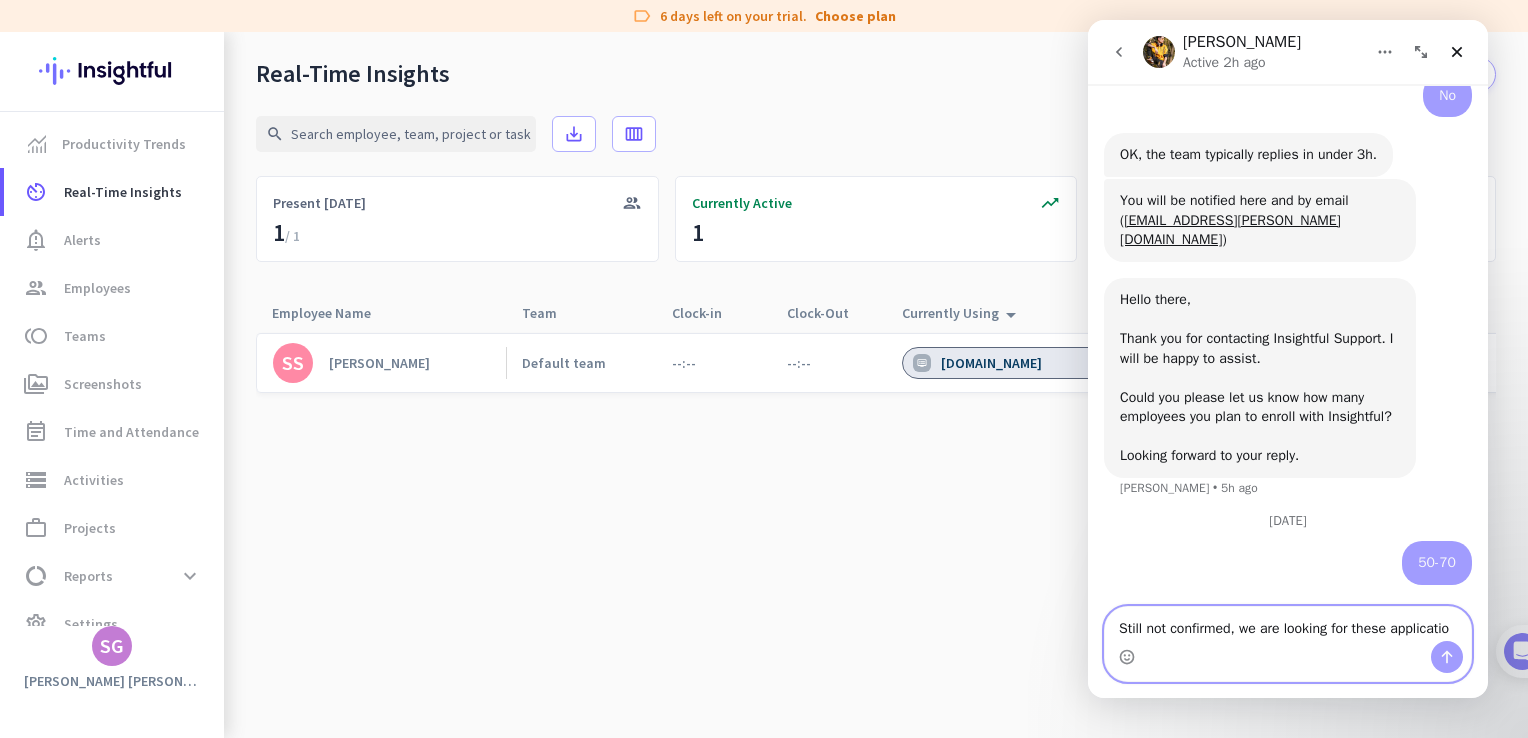 scroll, scrollTop: 17, scrollLeft: 0, axis: vertical 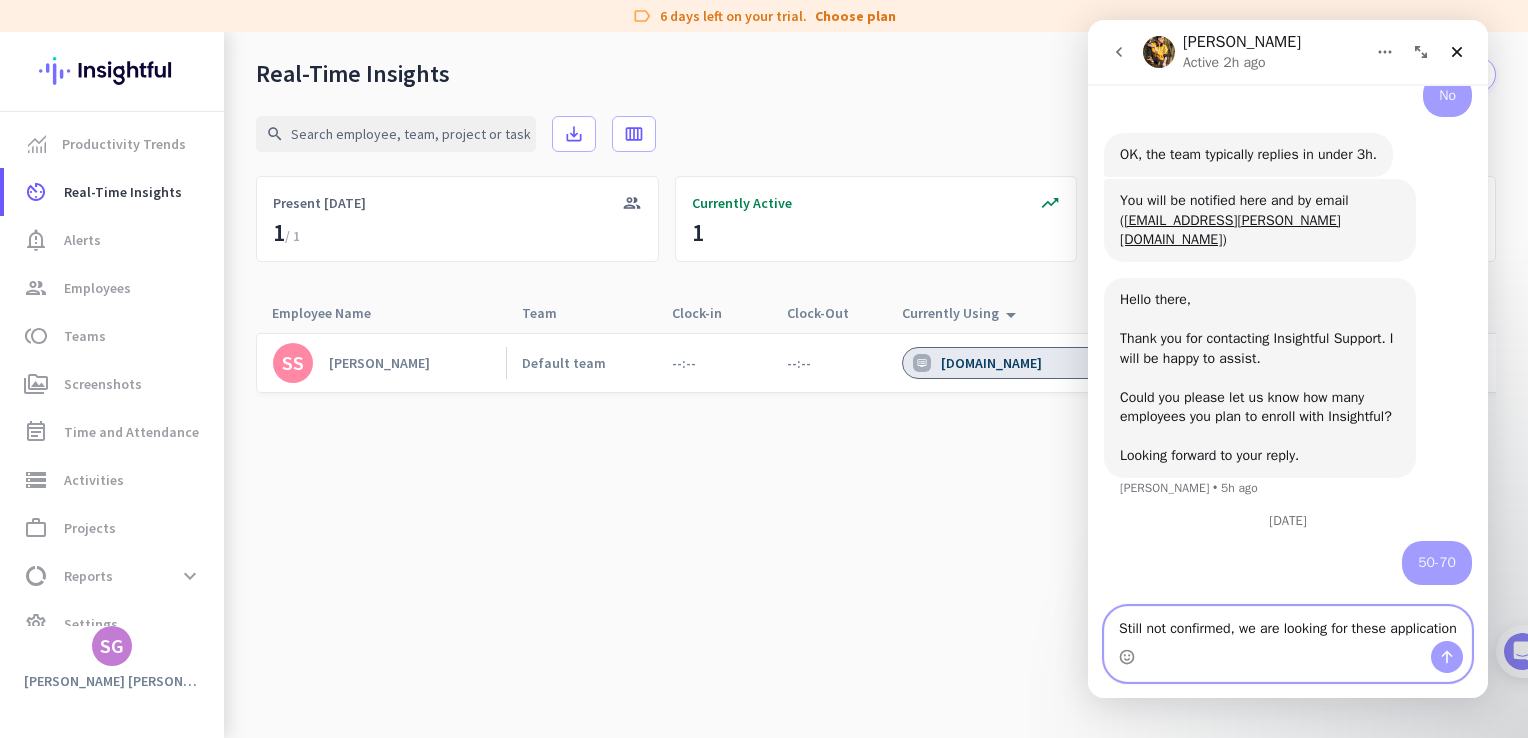 type on "Still not confirmed, we are looking for these applications" 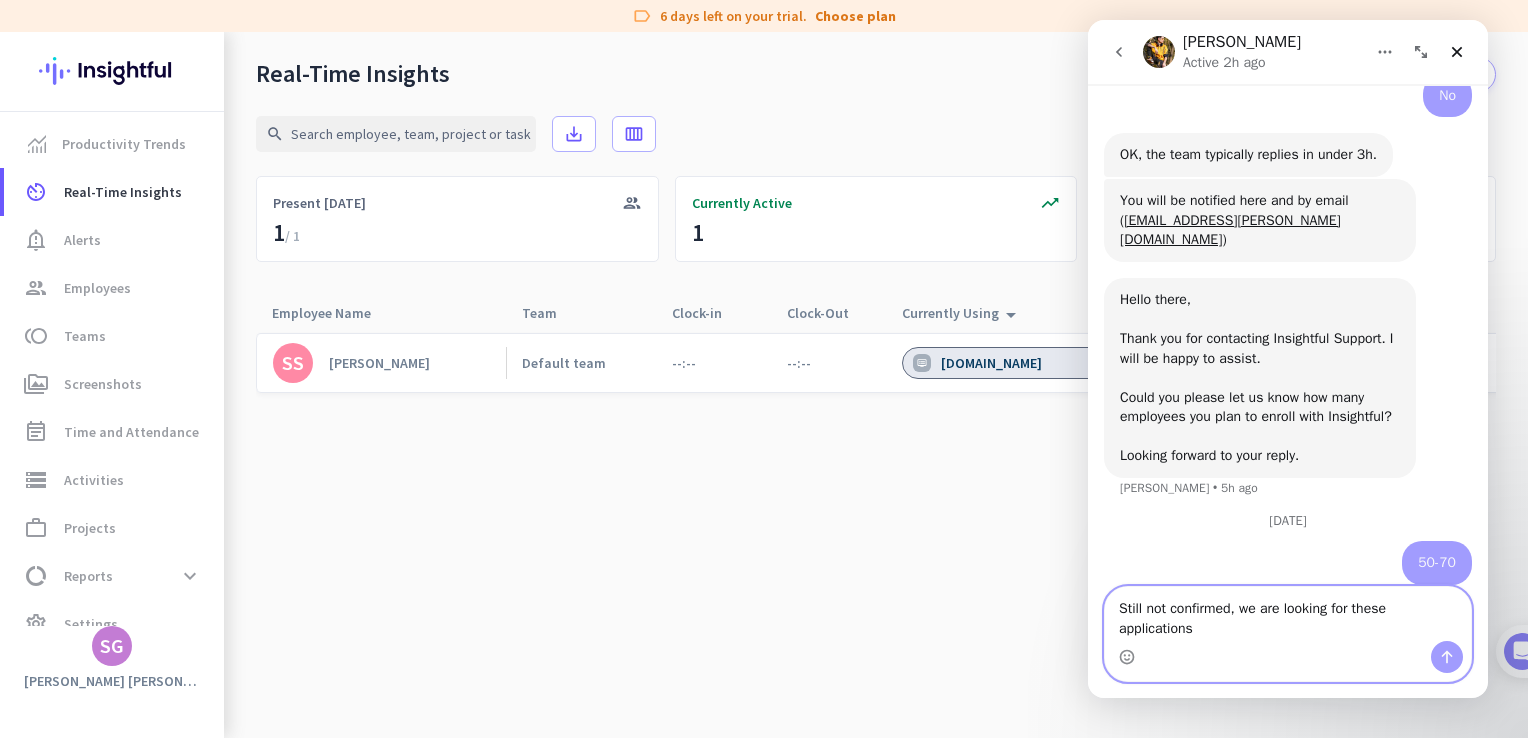 scroll, scrollTop: 0, scrollLeft: 0, axis: both 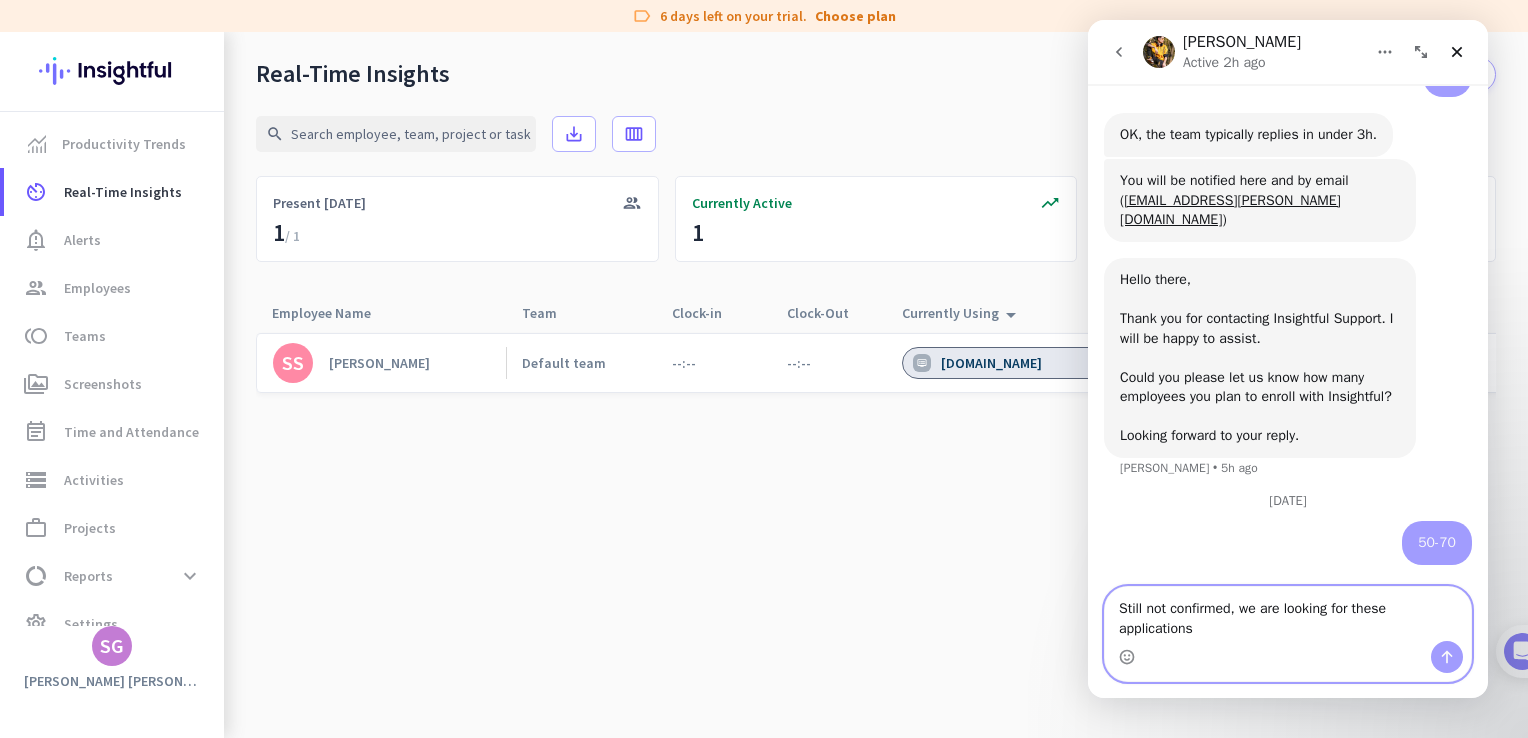 type 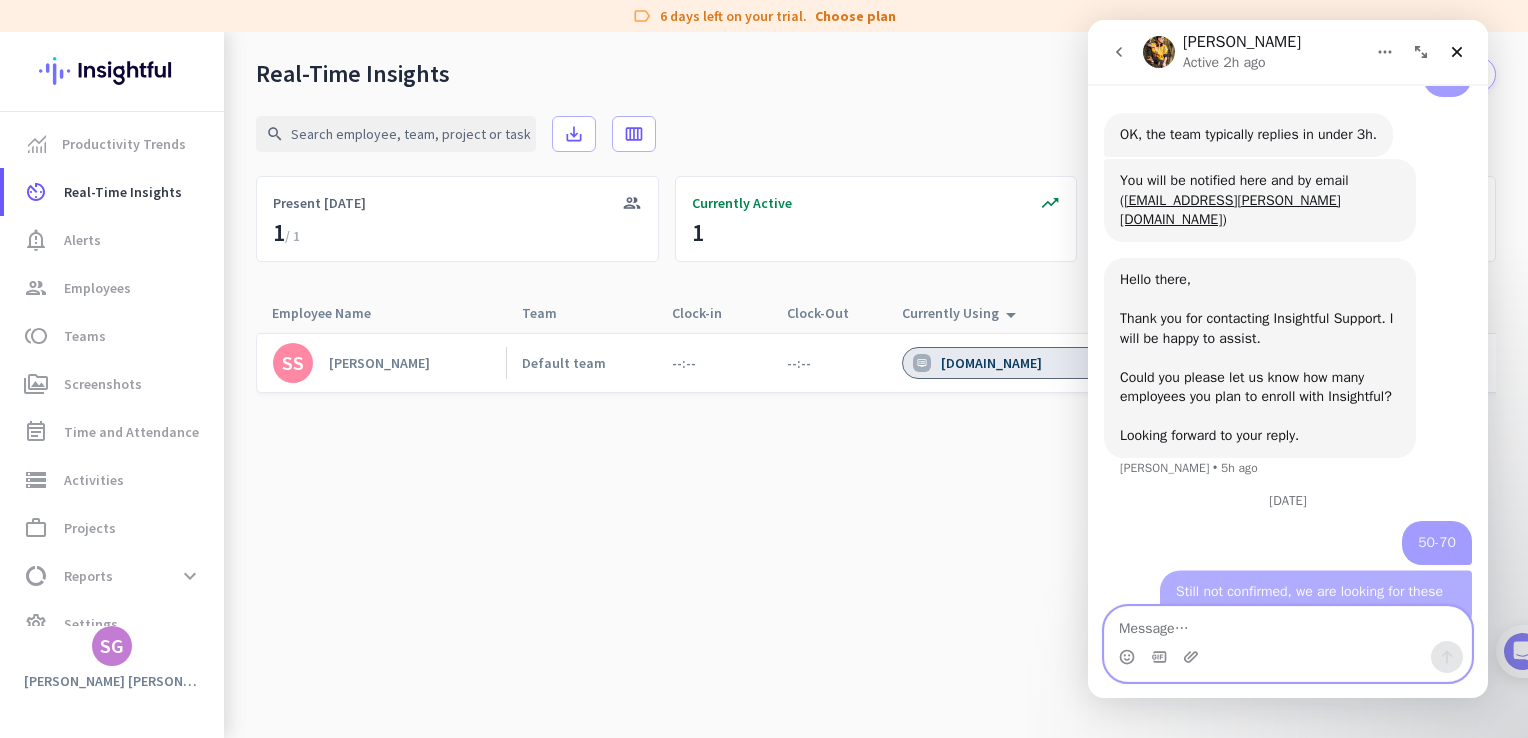 scroll, scrollTop: 620, scrollLeft: 0, axis: vertical 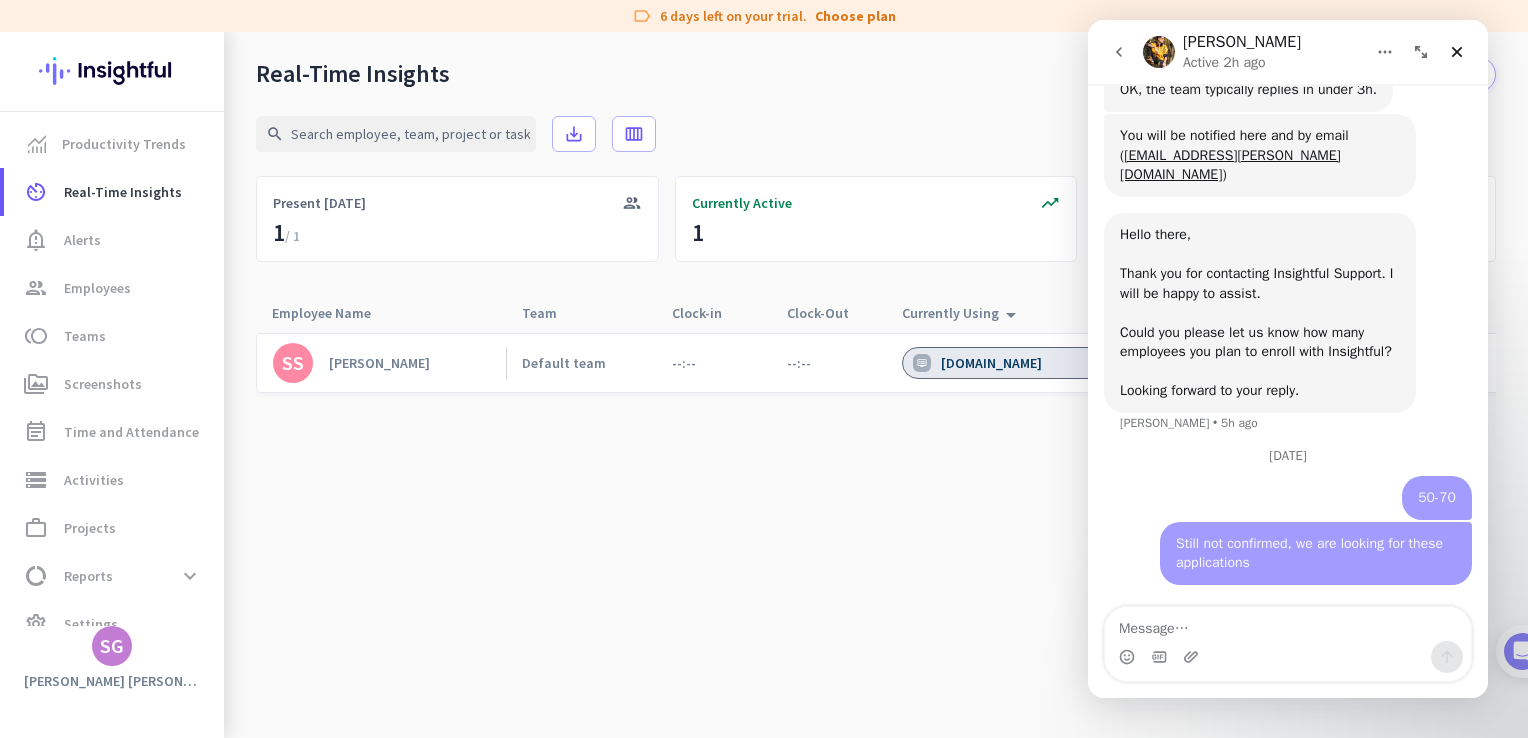 click on "SS   [PERSON_NAME]   Default team   --:--
--:--
[DOMAIN_NAME]   Unlabeled  photo_camera" 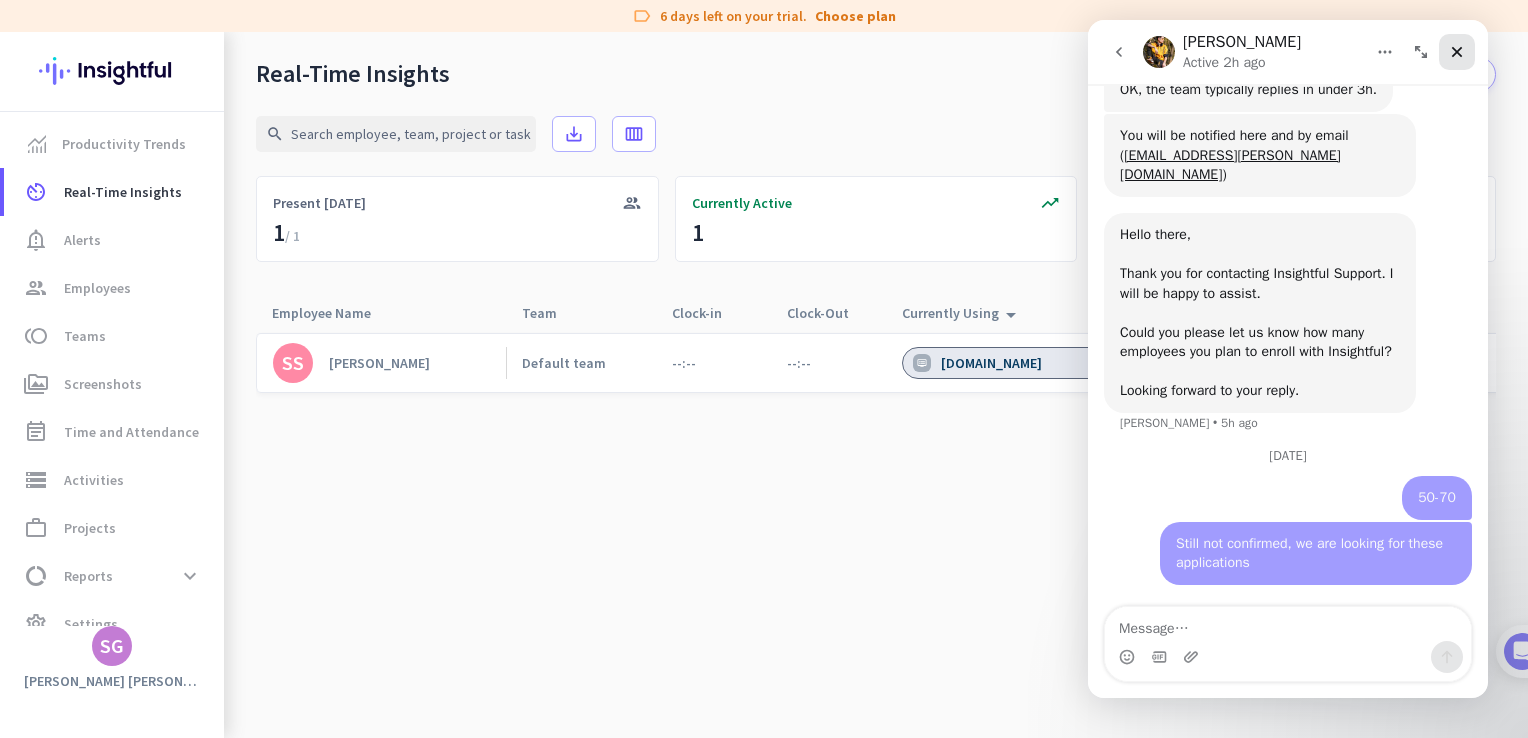click 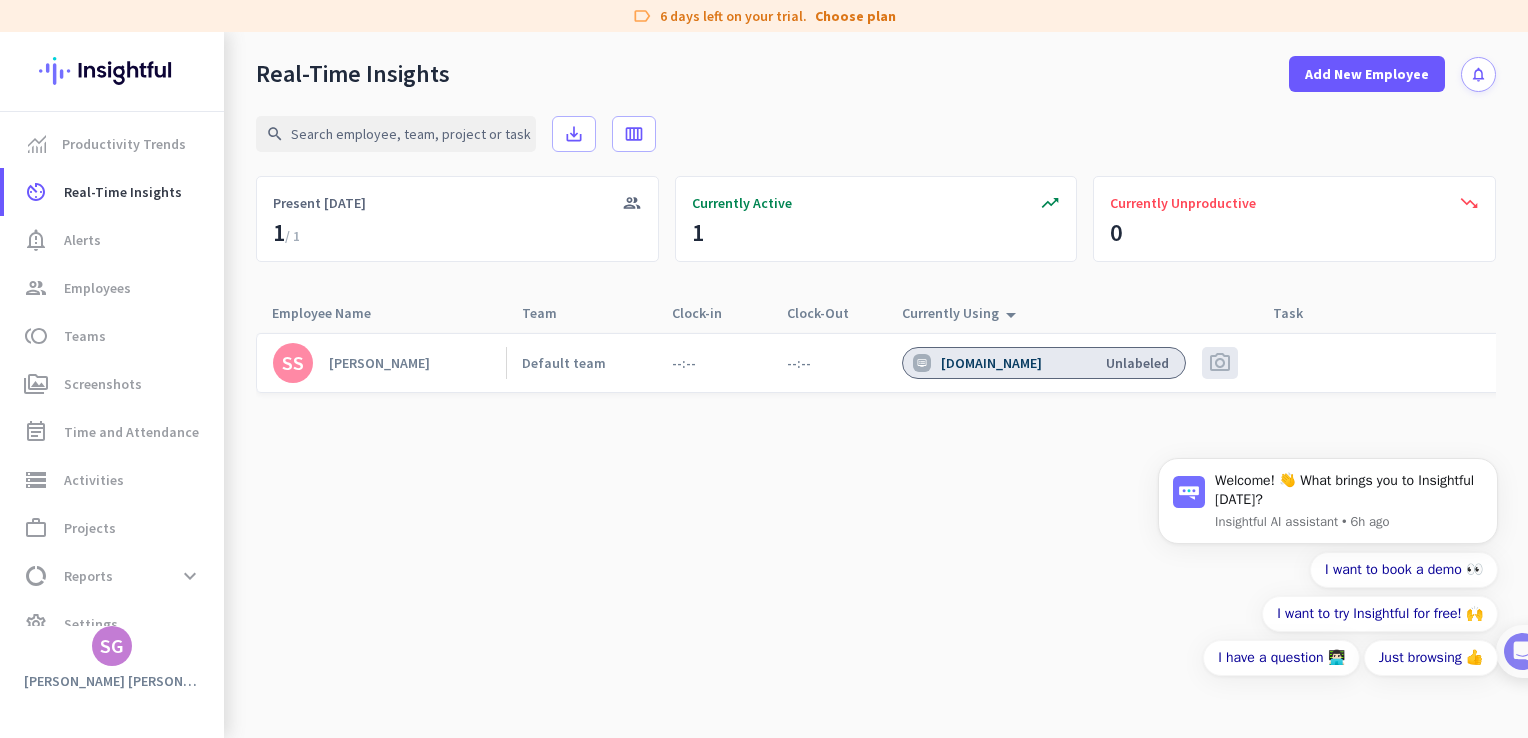 scroll, scrollTop: 0, scrollLeft: 0, axis: both 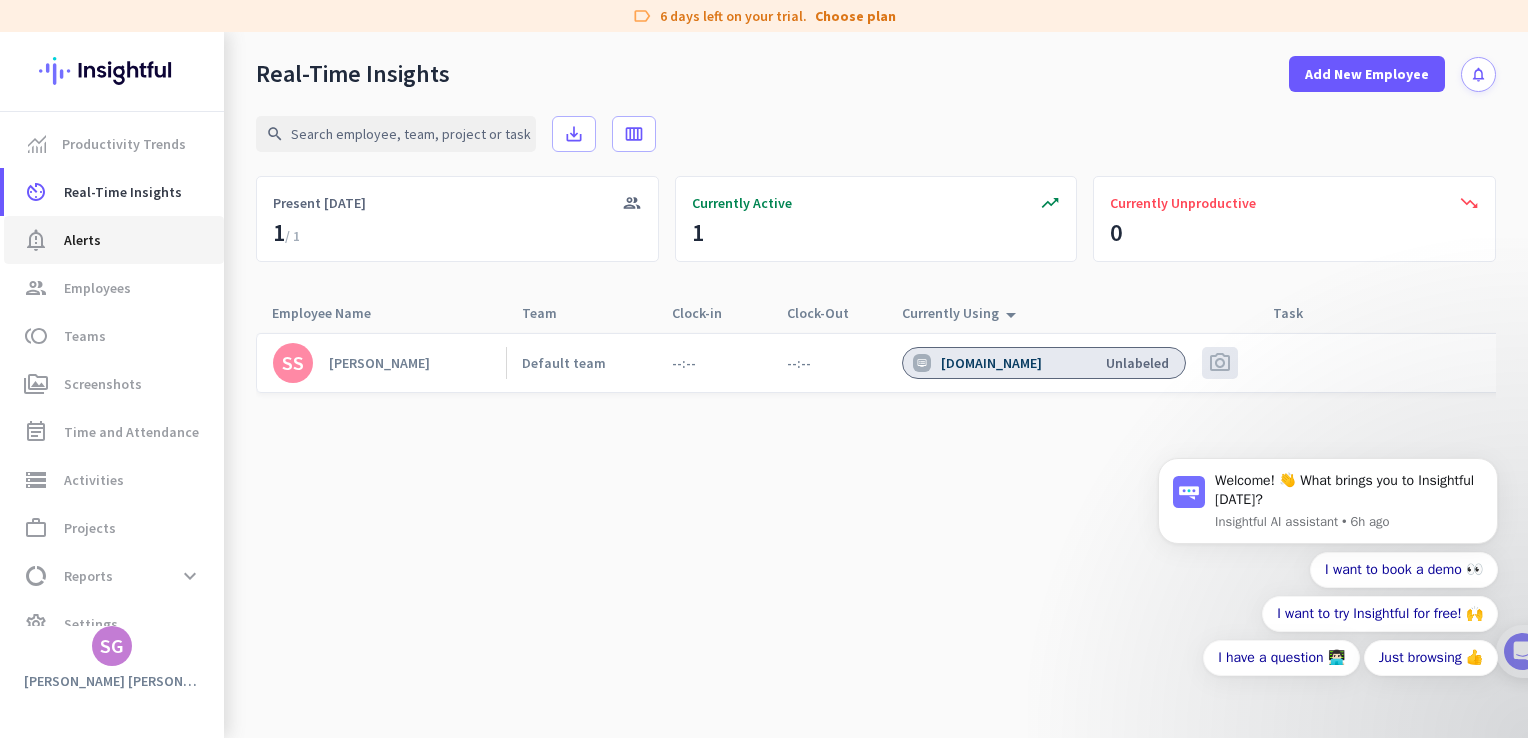 click on "Alerts" 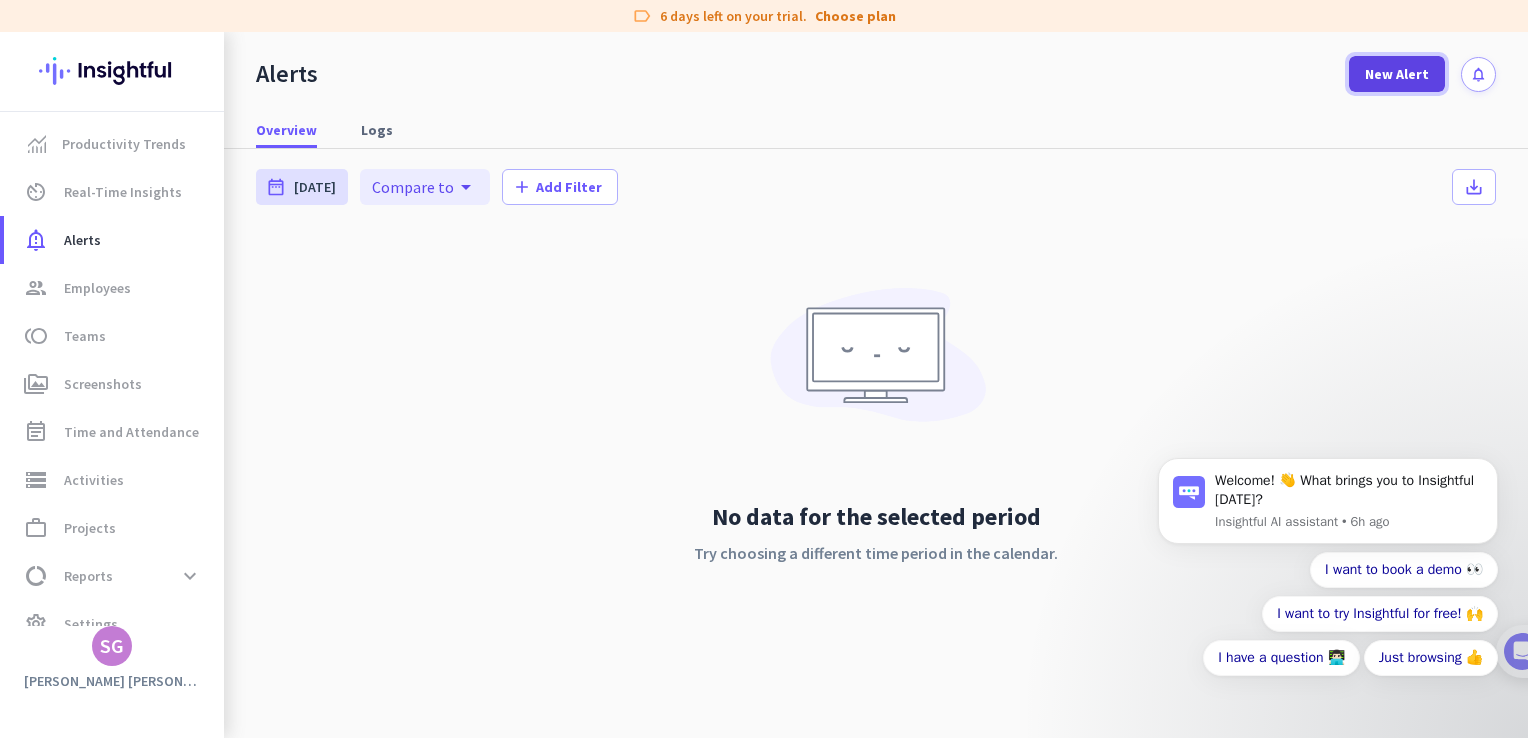 click at bounding box center (1397, 74) 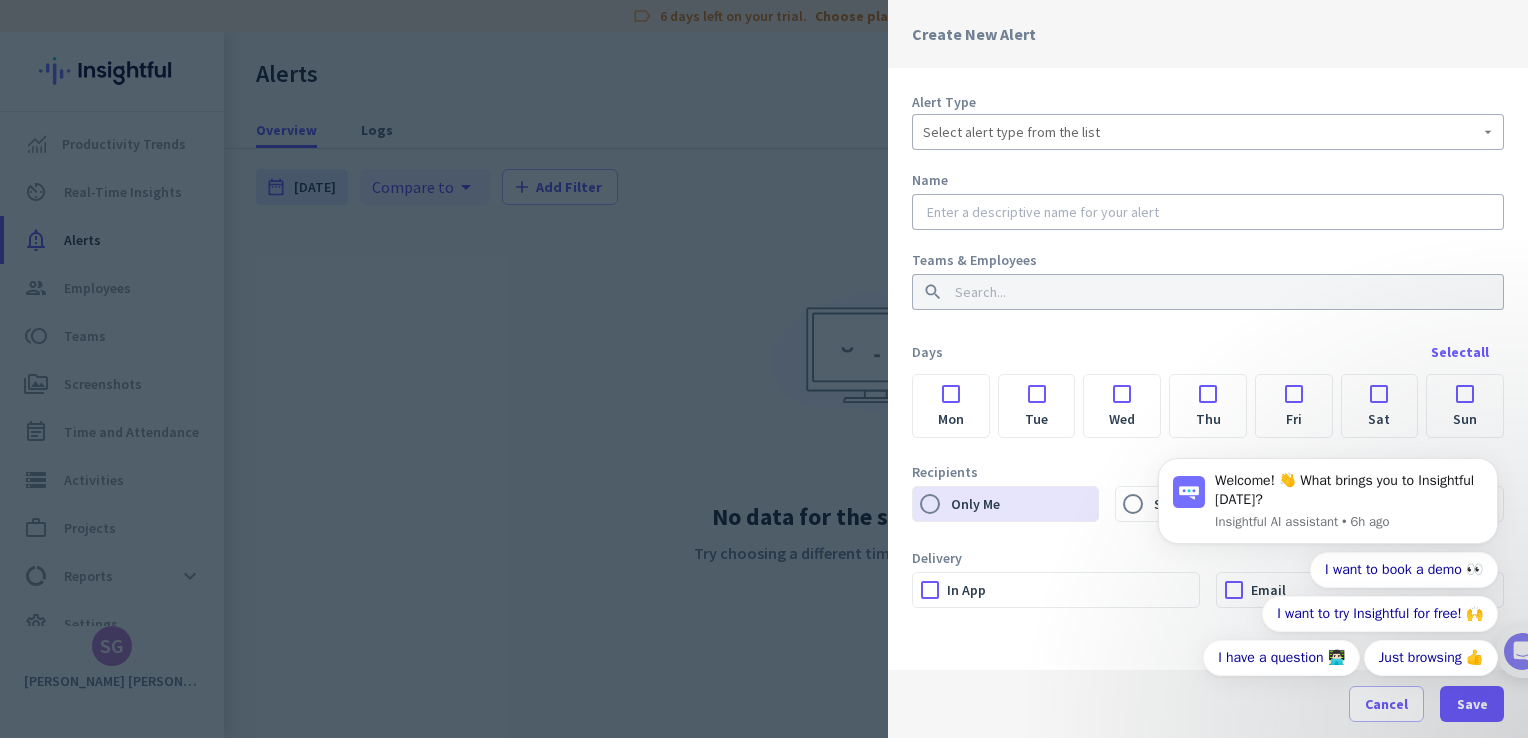 click on "Select alert type from the list" at bounding box center (1011, 132) 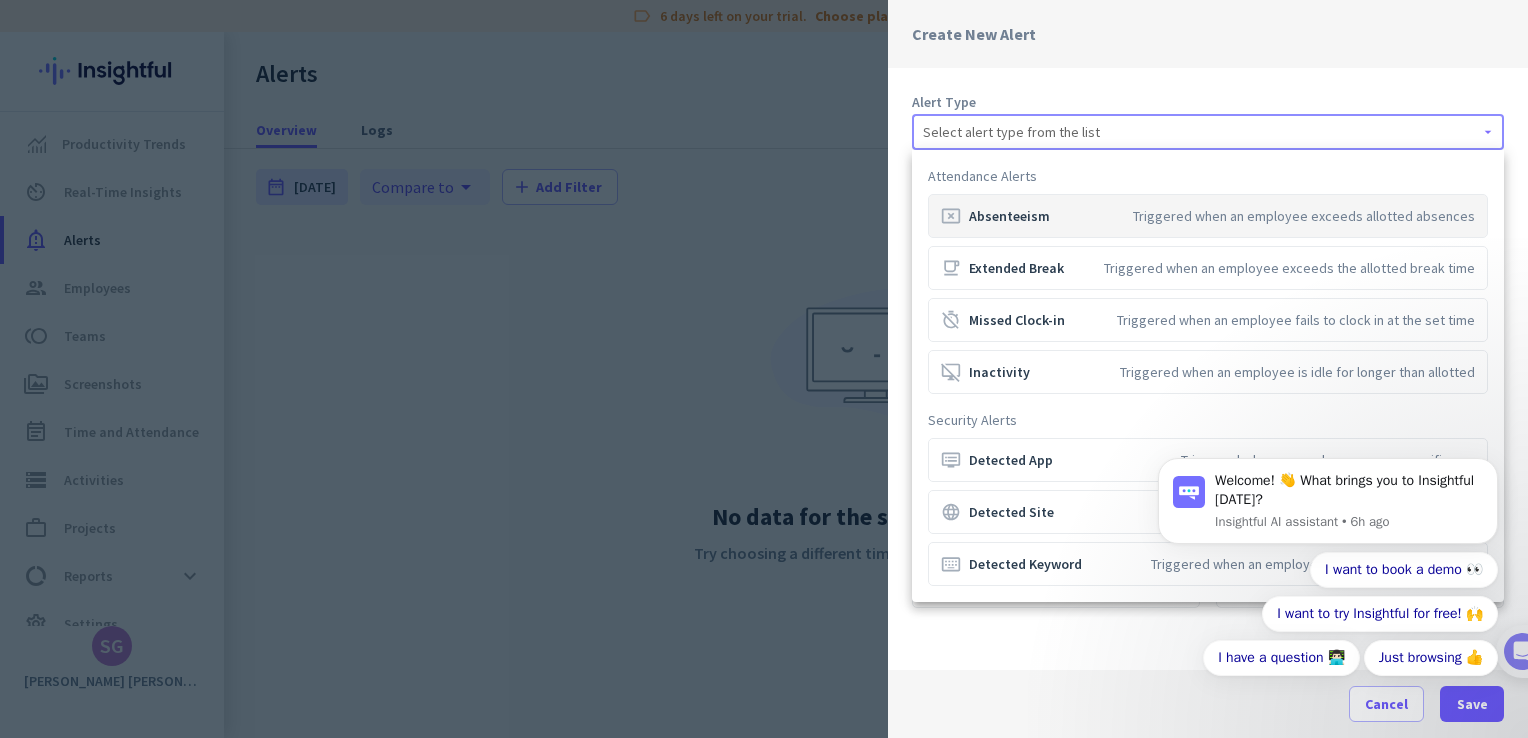 click on "Welcome! 👋 What brings you to Insightful [DATE]? Insightful AI assistant • 6h ago I want to book a demo 👀 I want to try Insightful for free! 🙌 I have a question 👨🏻‍💻 Just browsing 👍" at bounding box center [1328, 517] 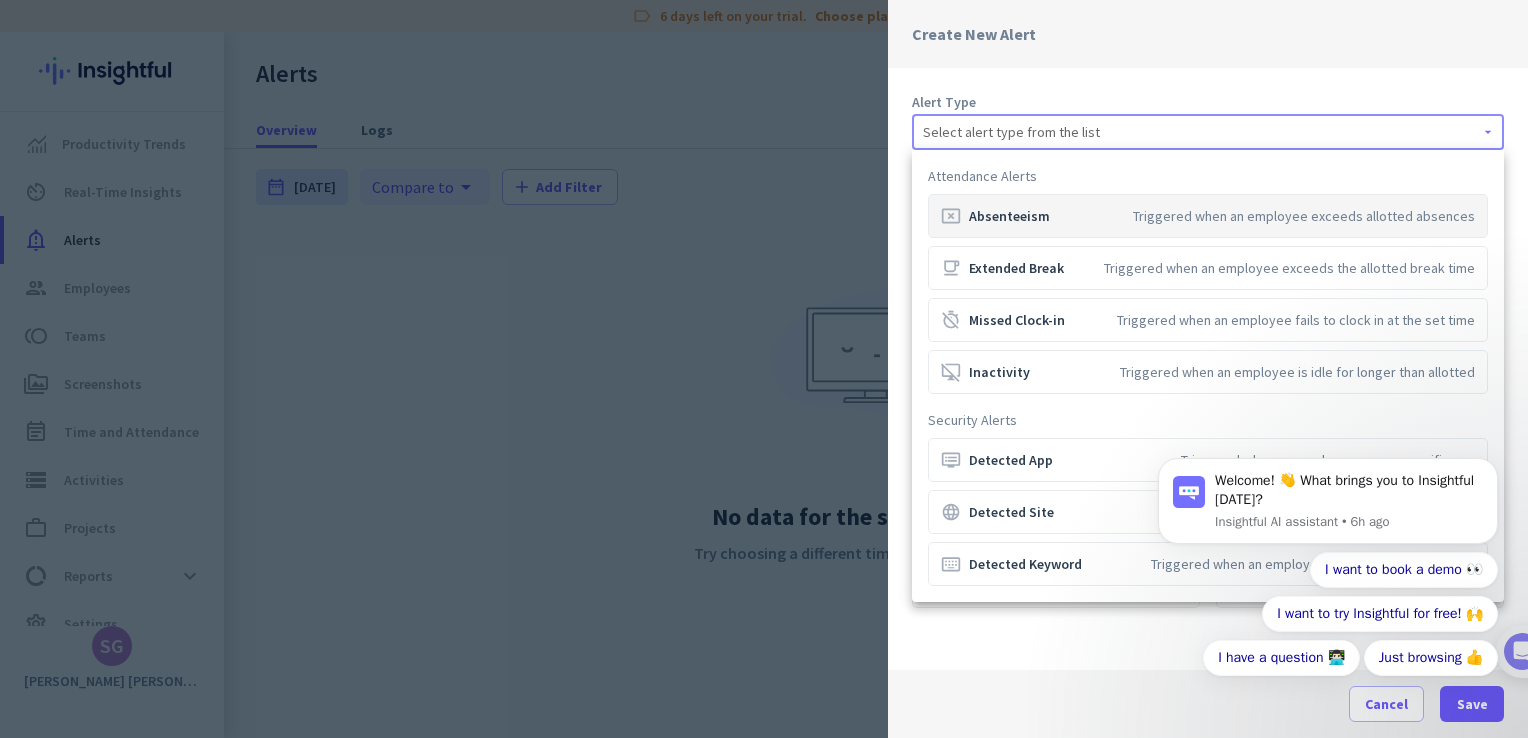 click at bounding box center [764, 369] 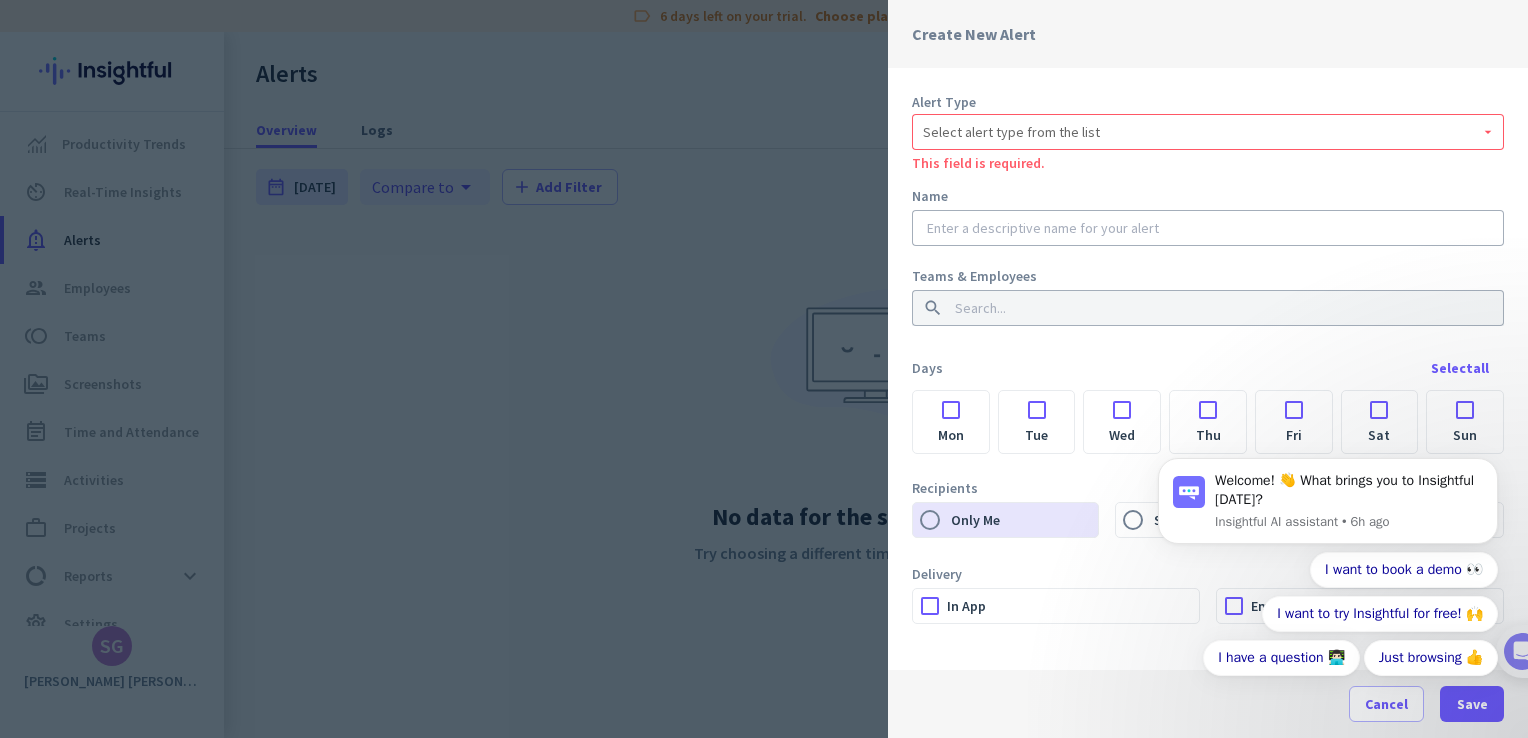 click at bounding box center (1037, 404) 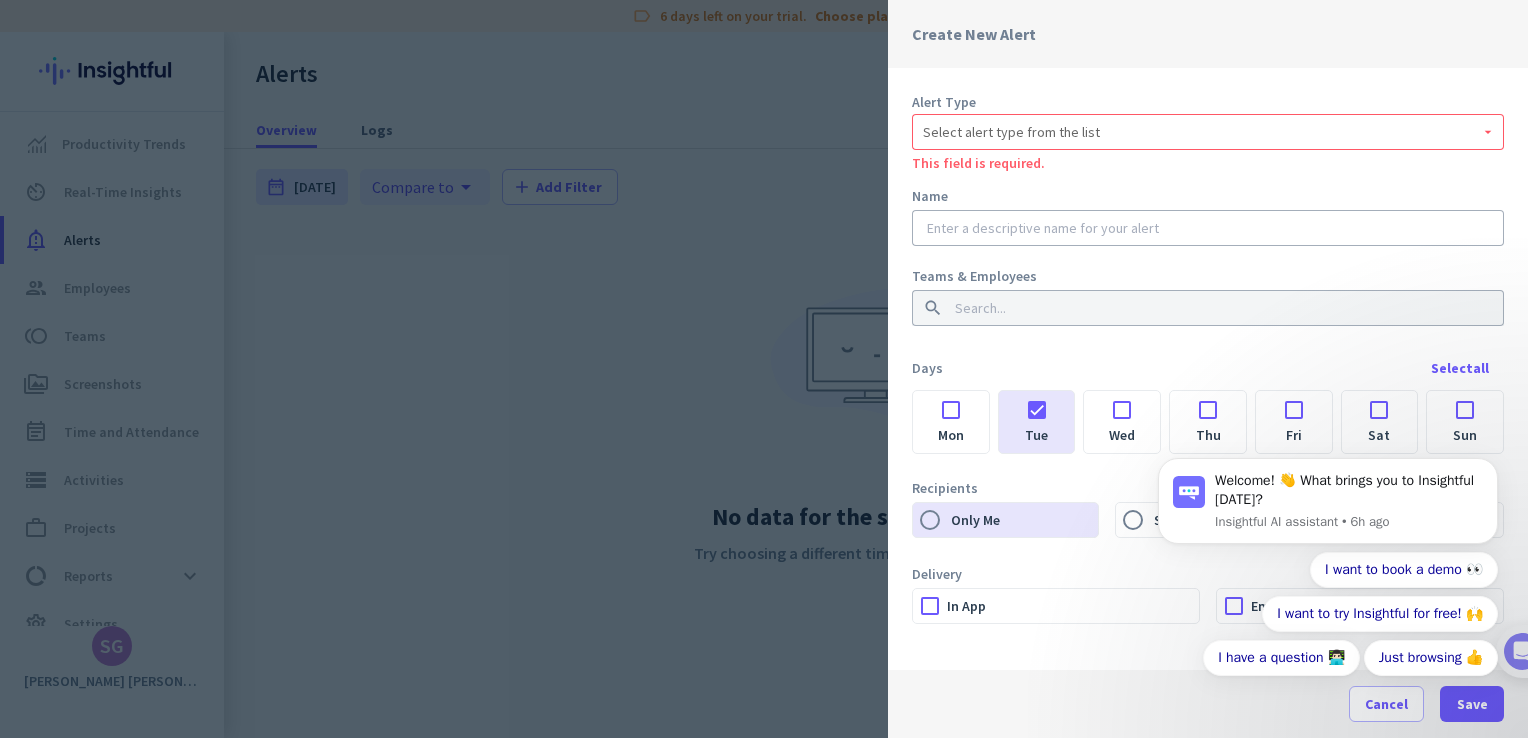 click at bounding box center [1122, 404] 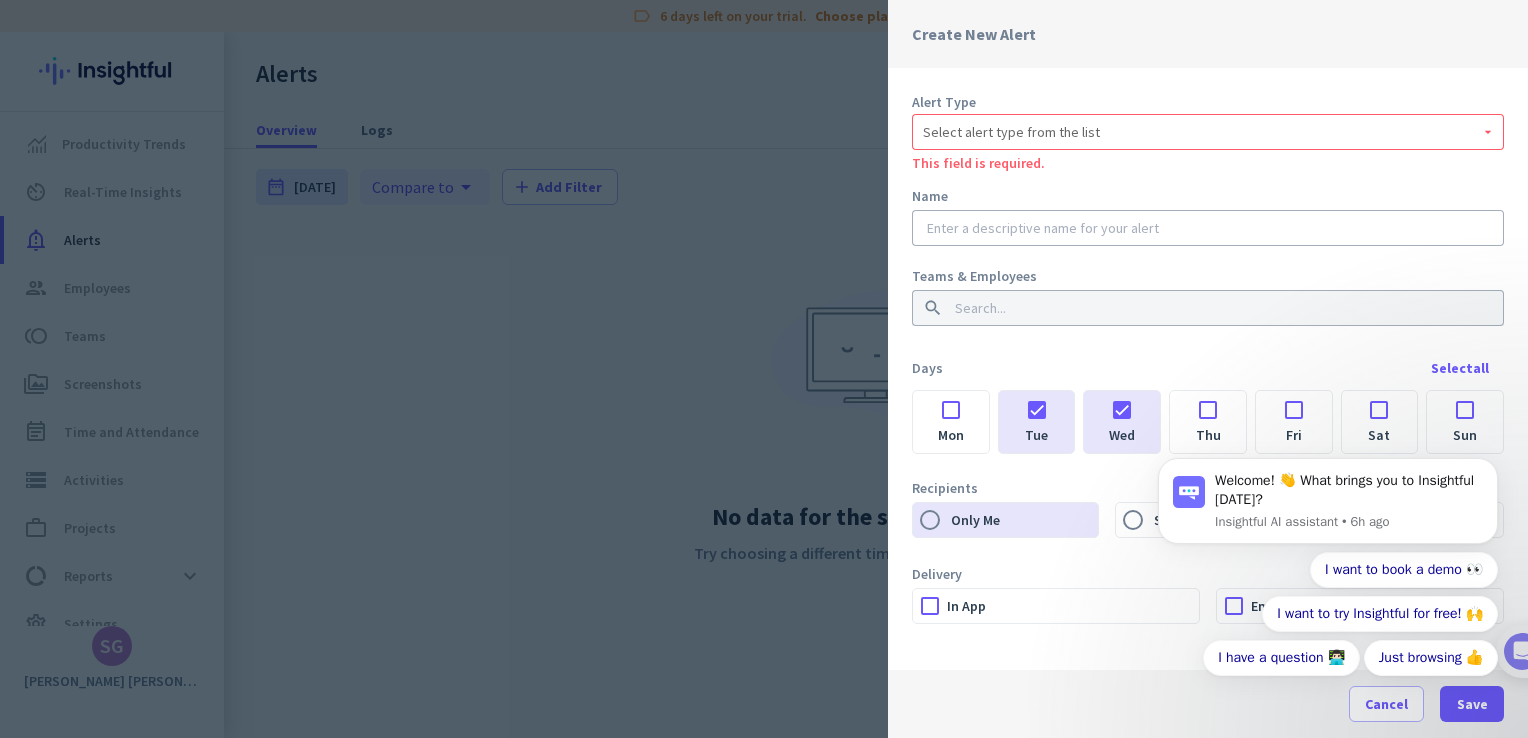 click at bounding box center (951, 404) 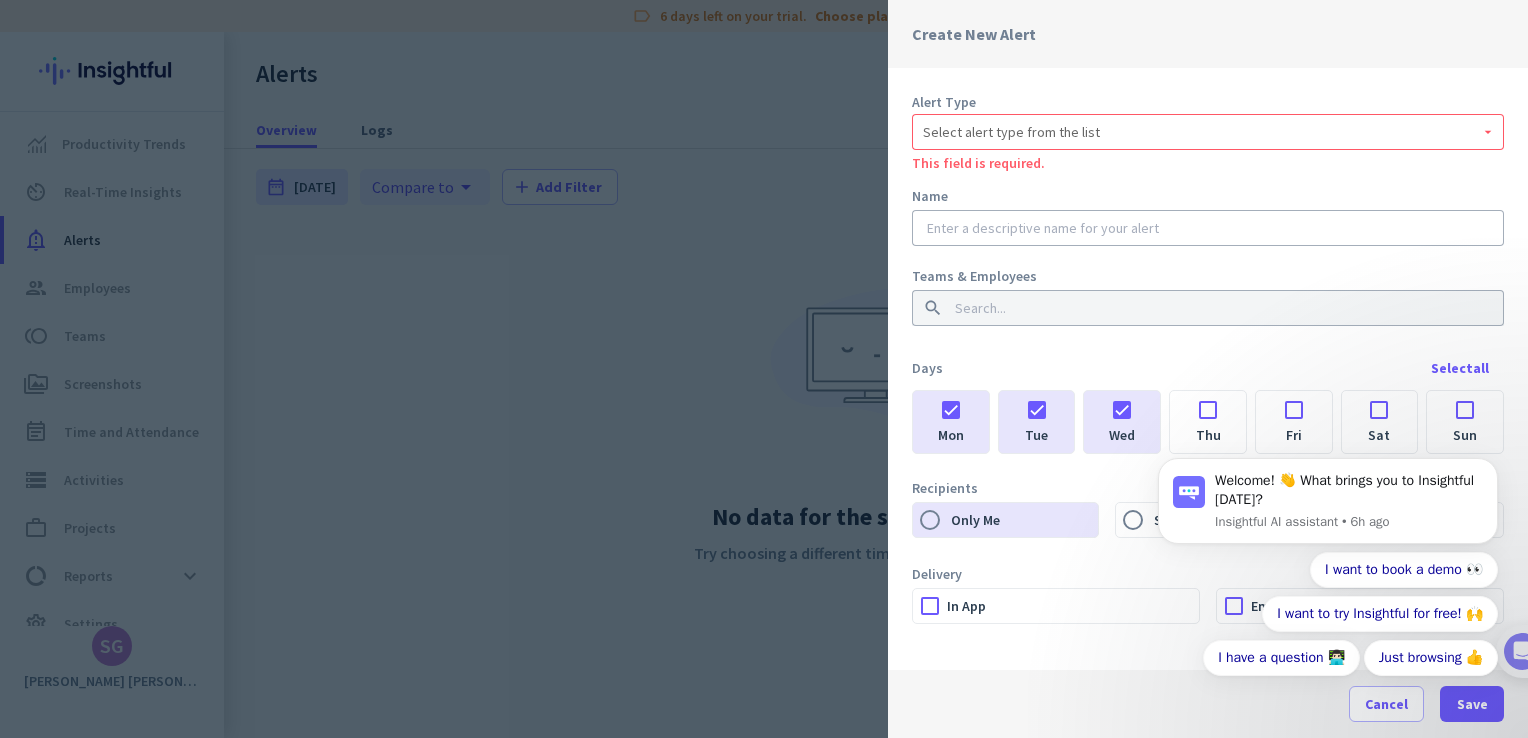click on "Welcome! 👋 What brings you to Insightful [DATE]? Insightful AI assistant • 6h ago I want to book a demo 👀 I want to try Insightful for free! 🙌 I have a question 👨🏻‍💻 Just browsing 👍" at bounding box center [1328, 517] 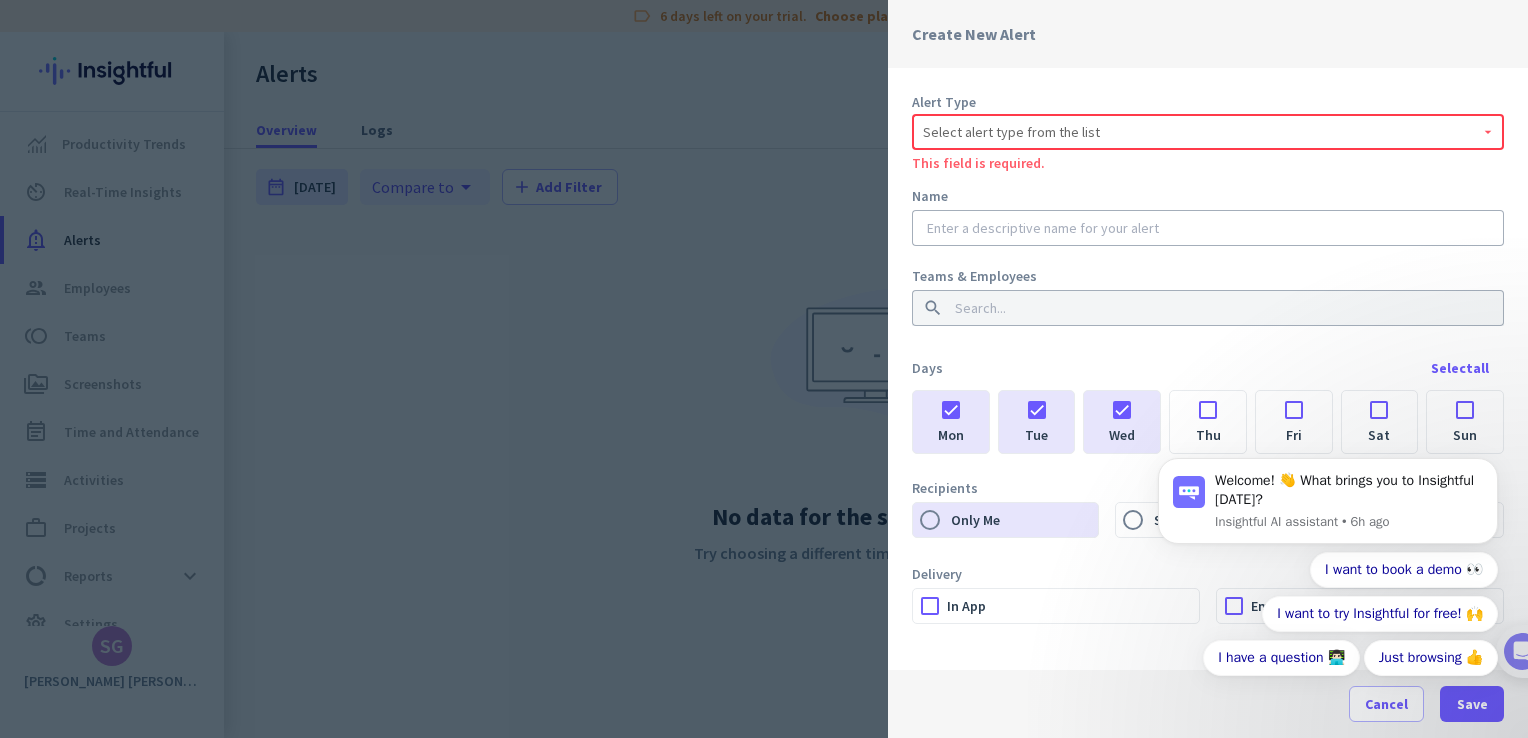 click on "Select alert type from the list" at bounding box center (1208, 132) 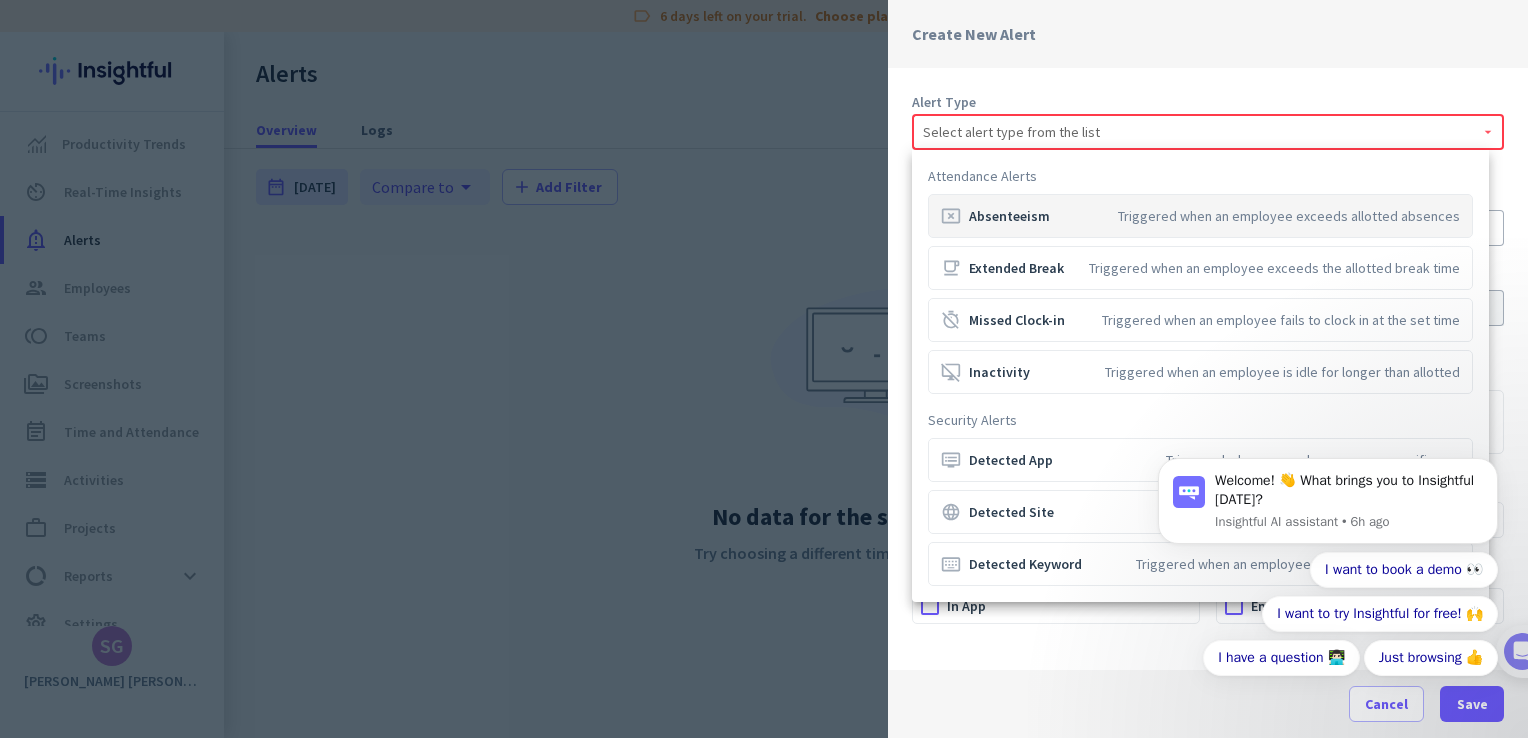 click at bounding box center [764, 369] 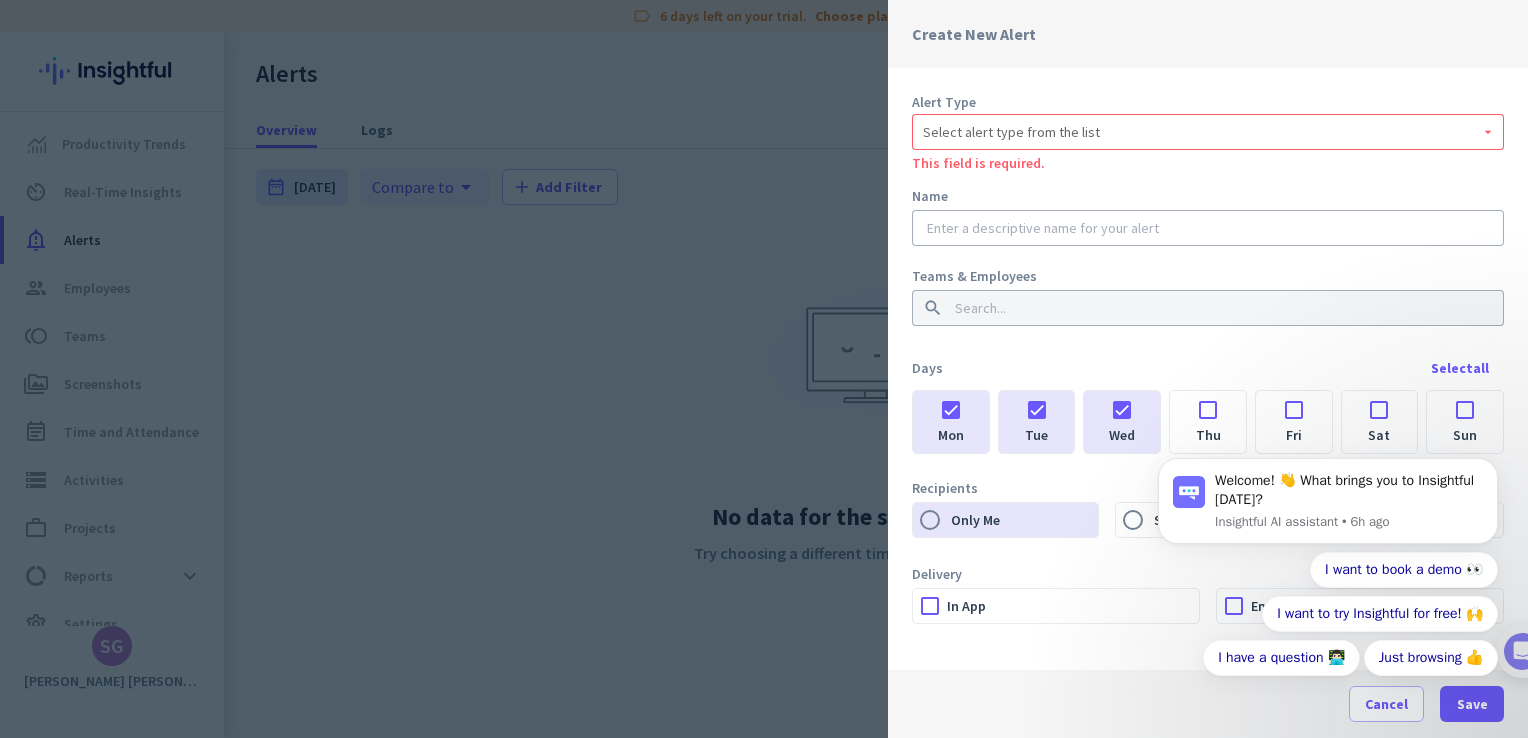 click on "Welcome! 👋 What brings you to Insightful [DATE]? Insightful AI assistant • 6h ago I want to book a demo 👀 I want to try Insightful for free! 🙌 I have a question 👨🏻‍💻 Just browsing 👍" at bounding box center (1328, 517) 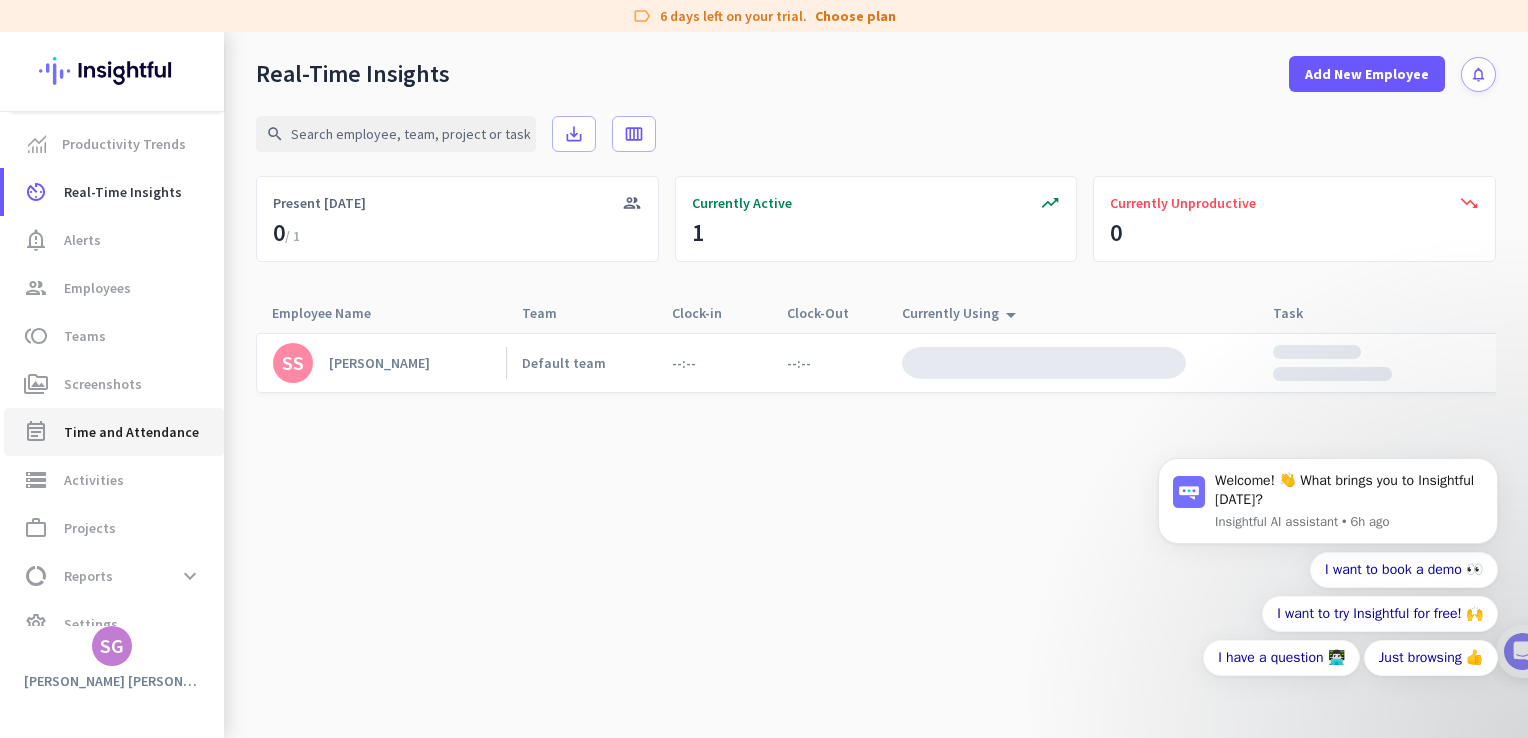 scroll, scrollTop: 29, scrollLeft: 0, axis: vertical 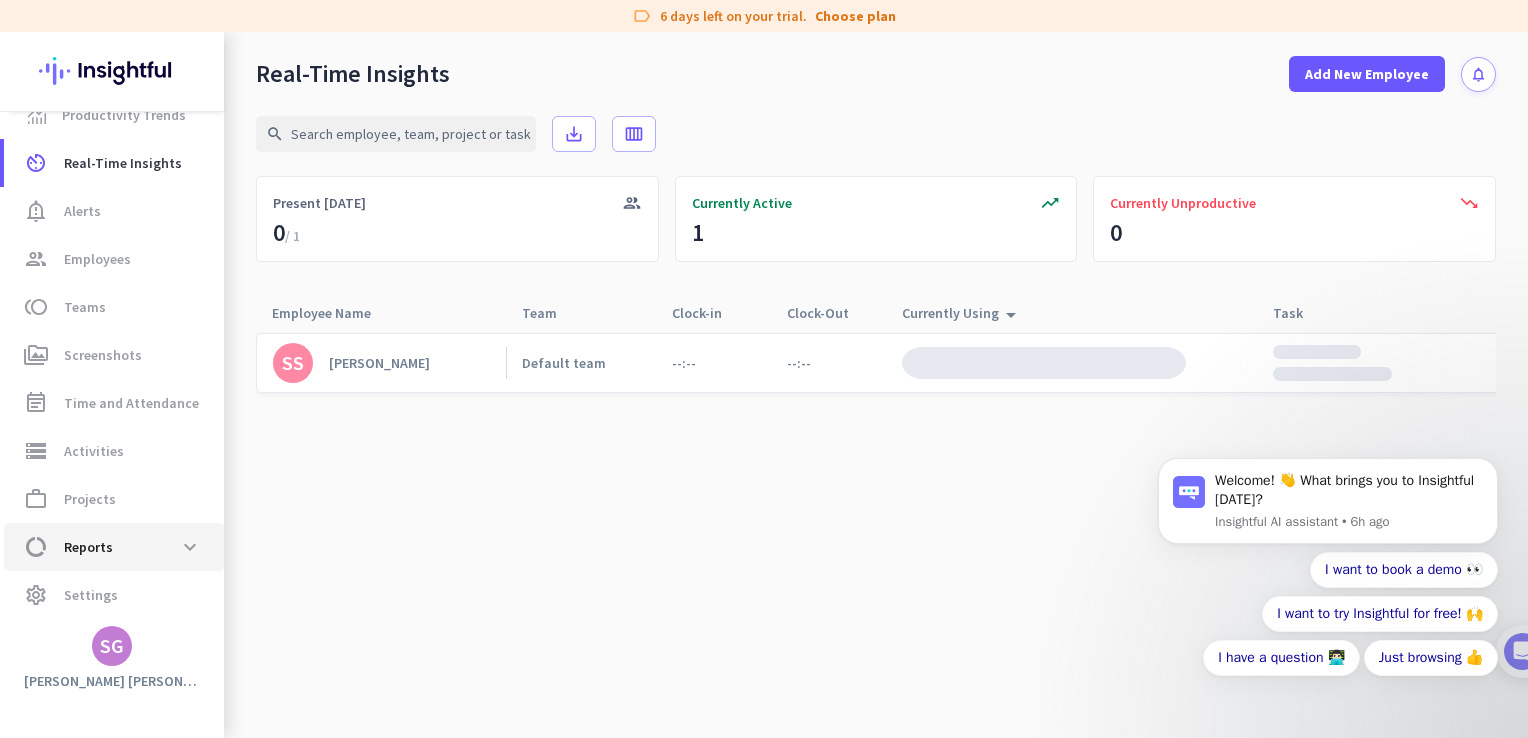 click on "data_usage  Reports  expand_more" 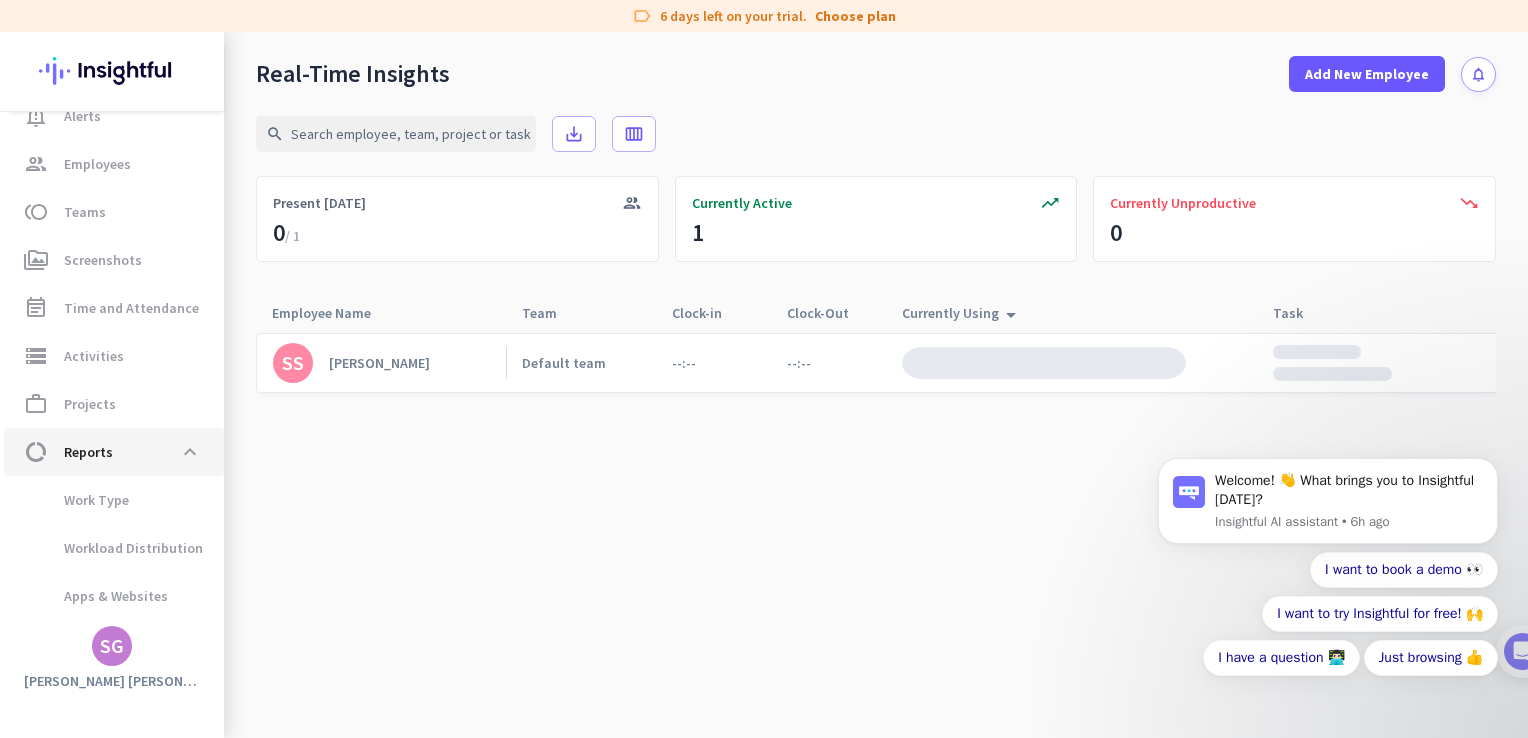 scroll, scrollTop: 166, scrollLeft: 0, axis: vertical 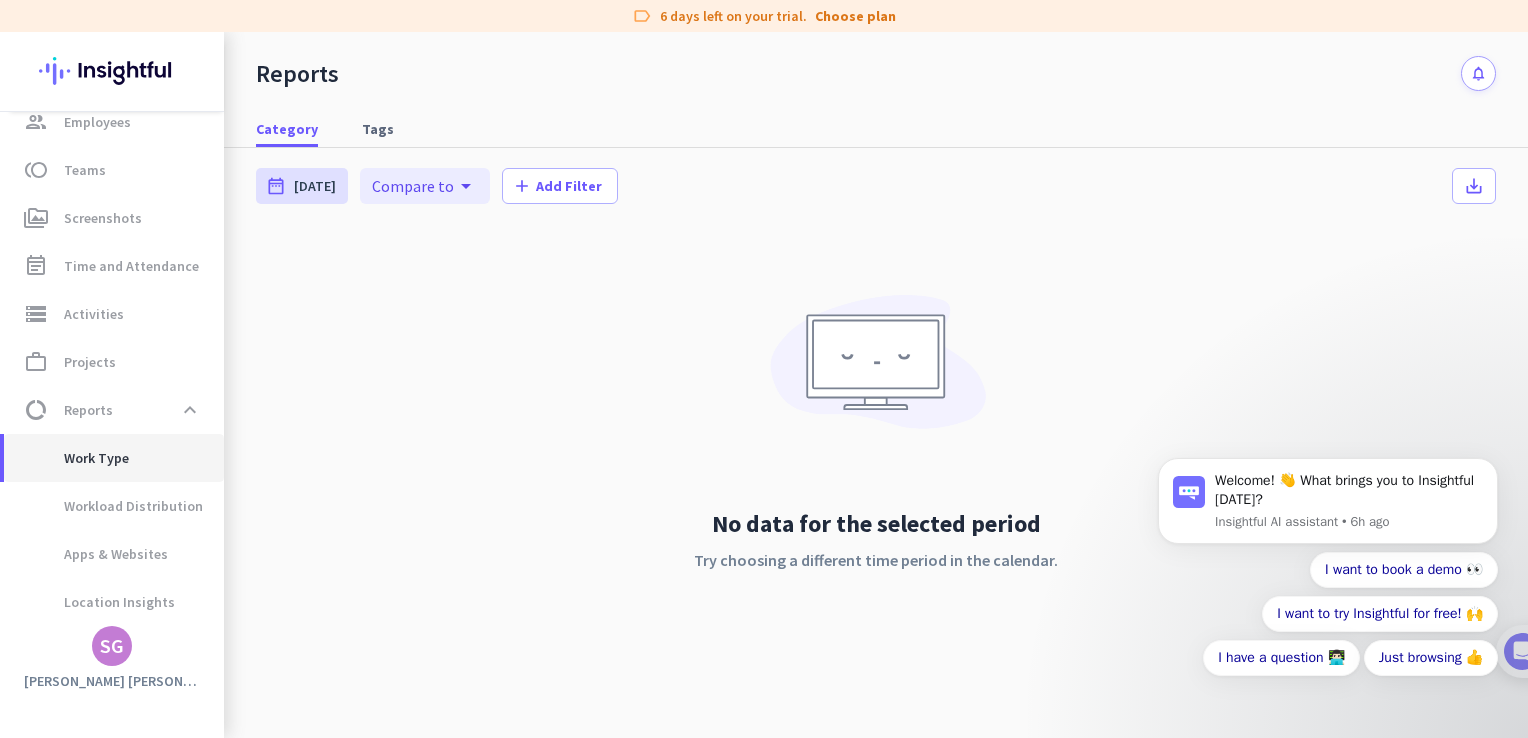 click on "Work Type" 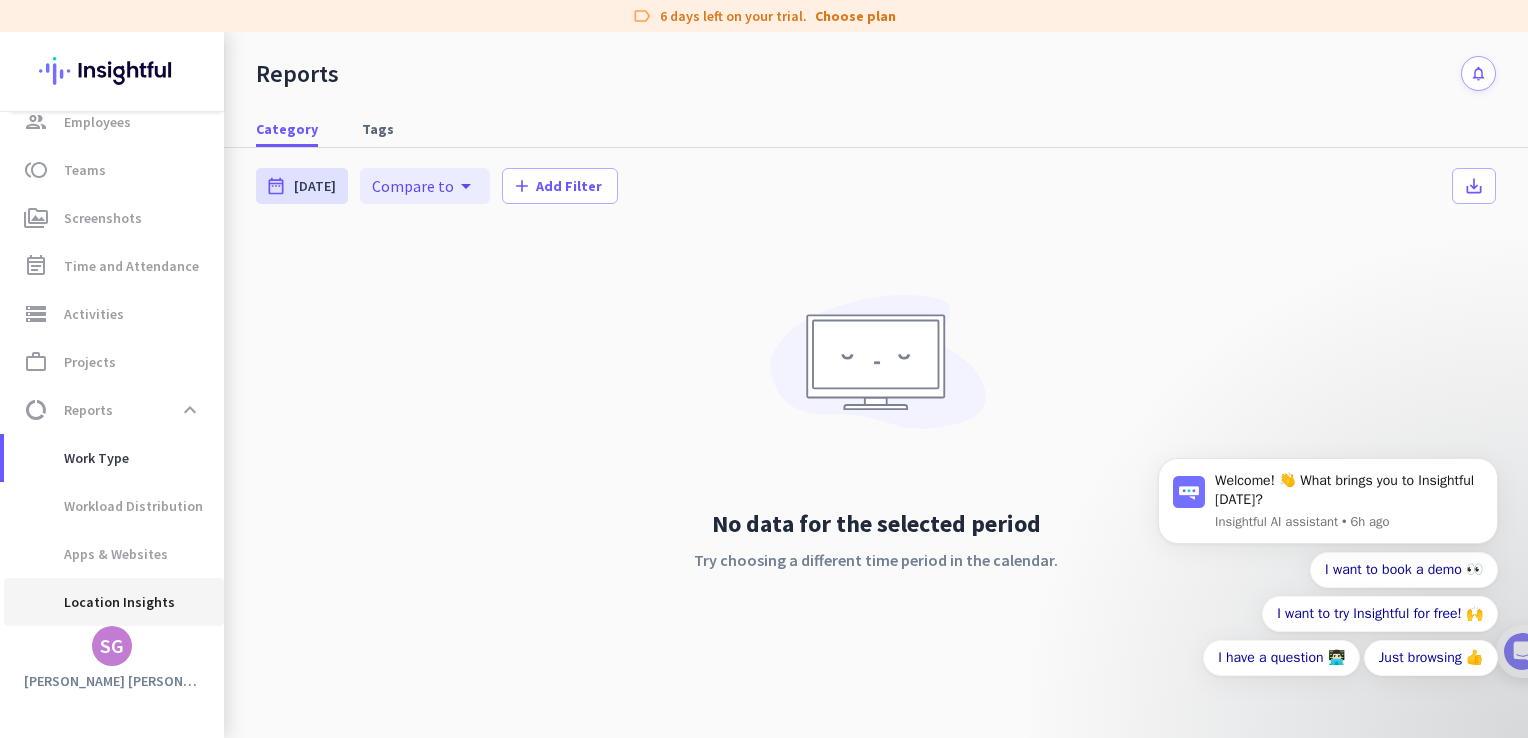 click on "Location Insights" 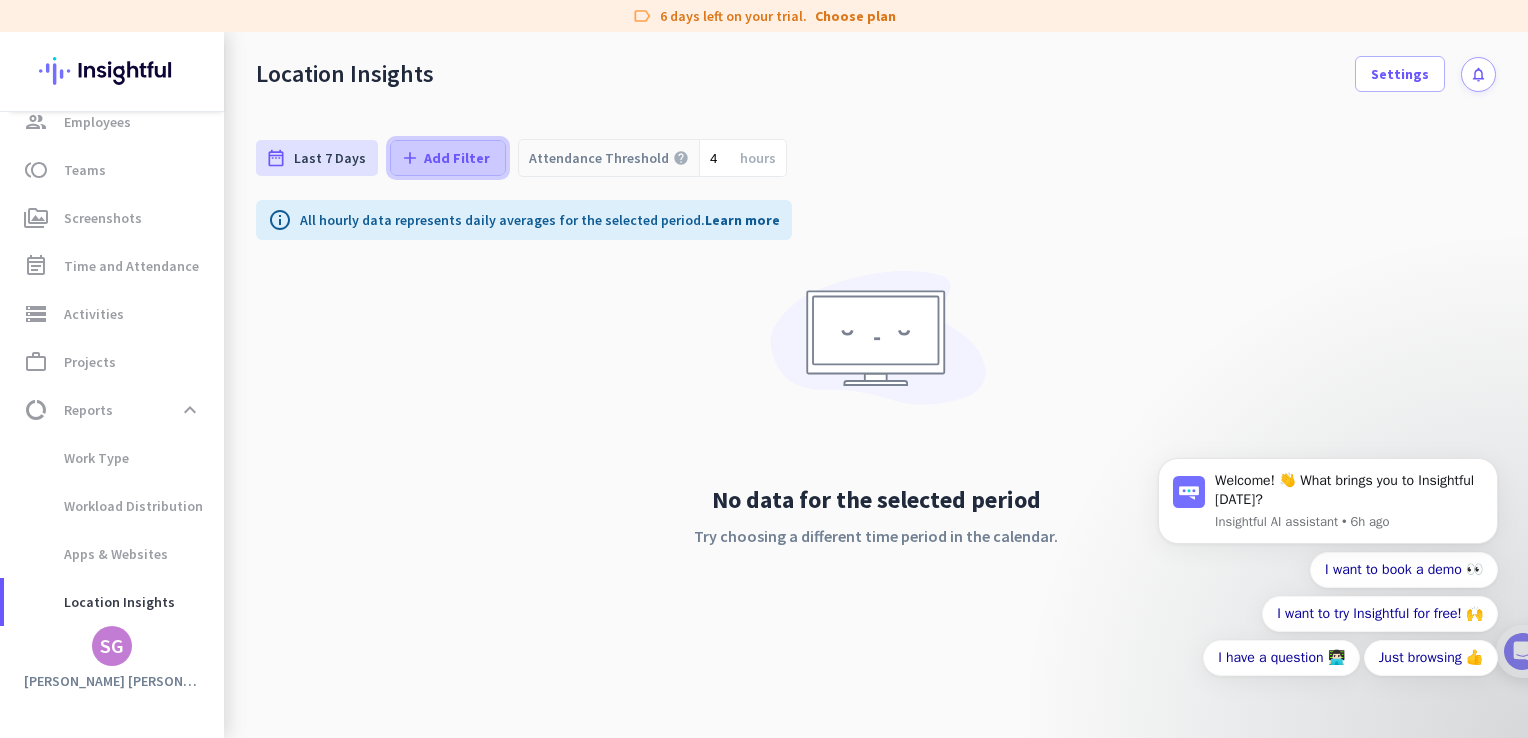 click on "Add Filter" 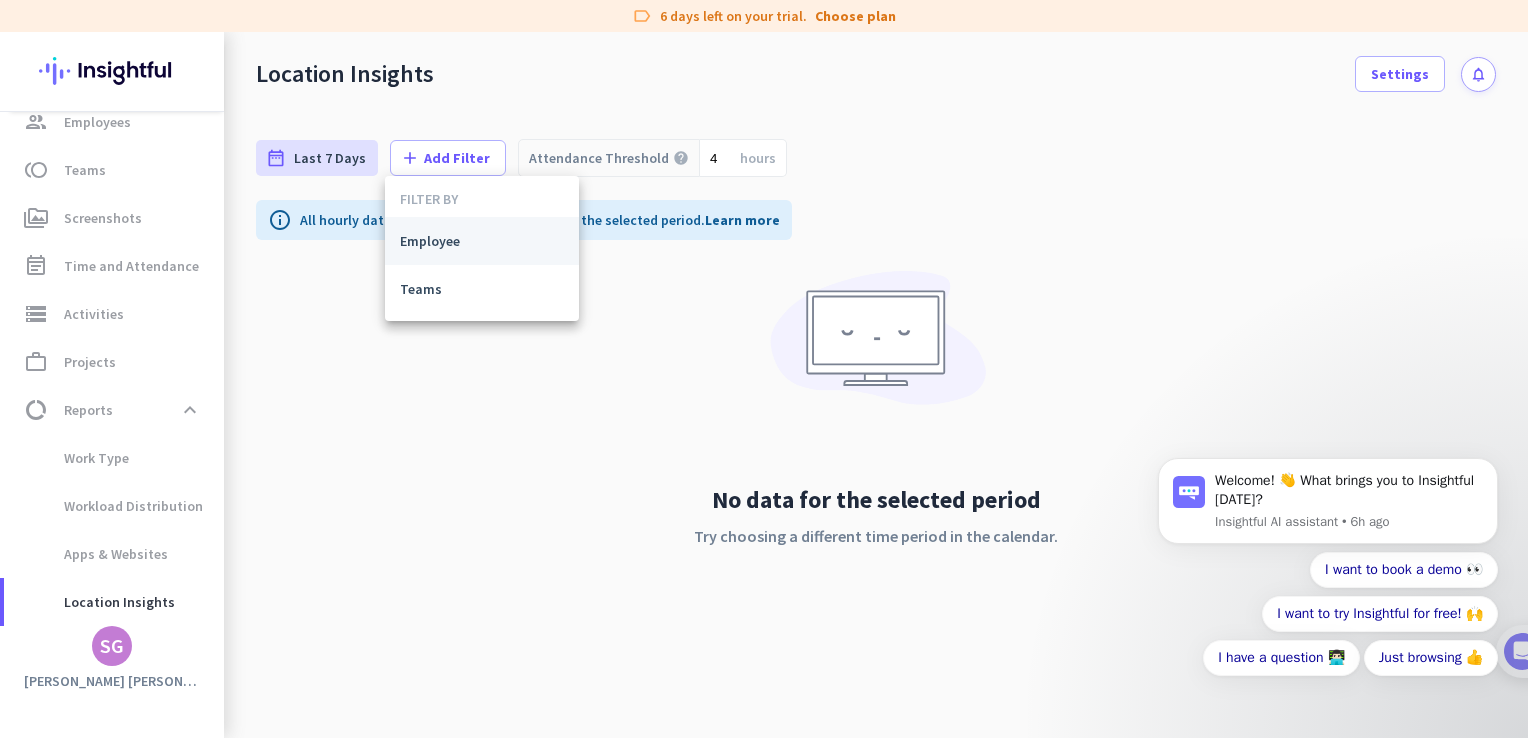 click on "Employee" at bounding box center [482, 241] 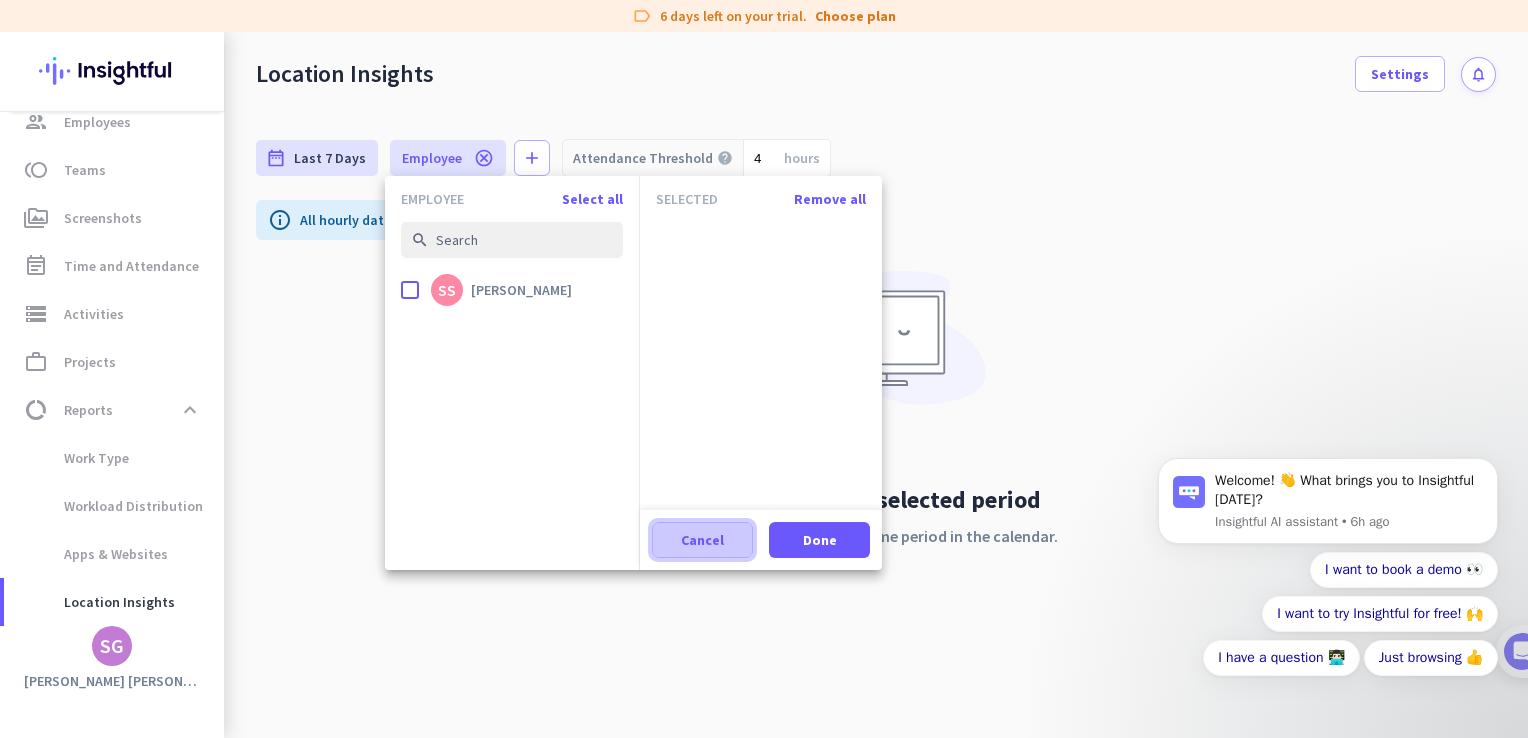 click at bounding box center [702, 540] 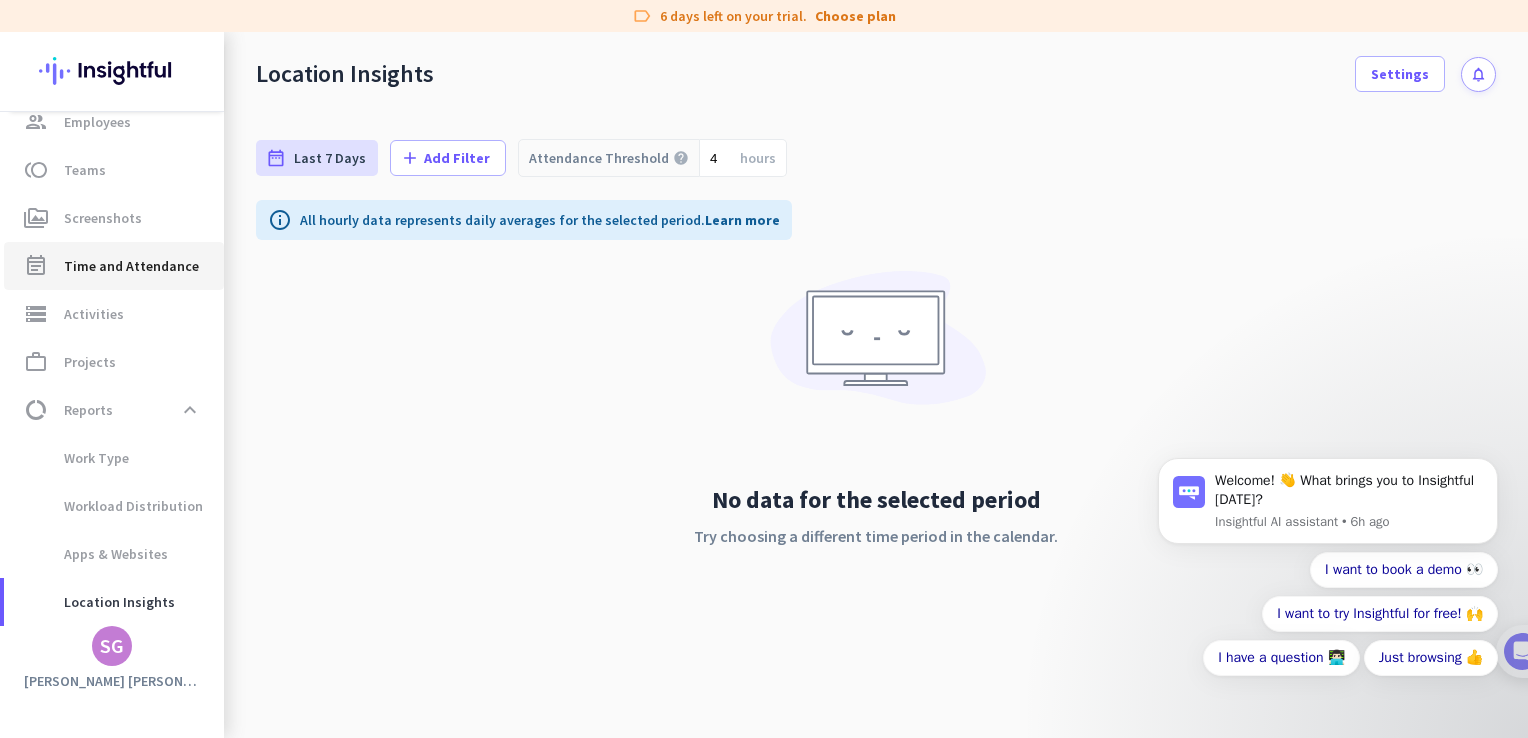 scroll, scrollTop: 0, scrollLeft: 0, axis: both 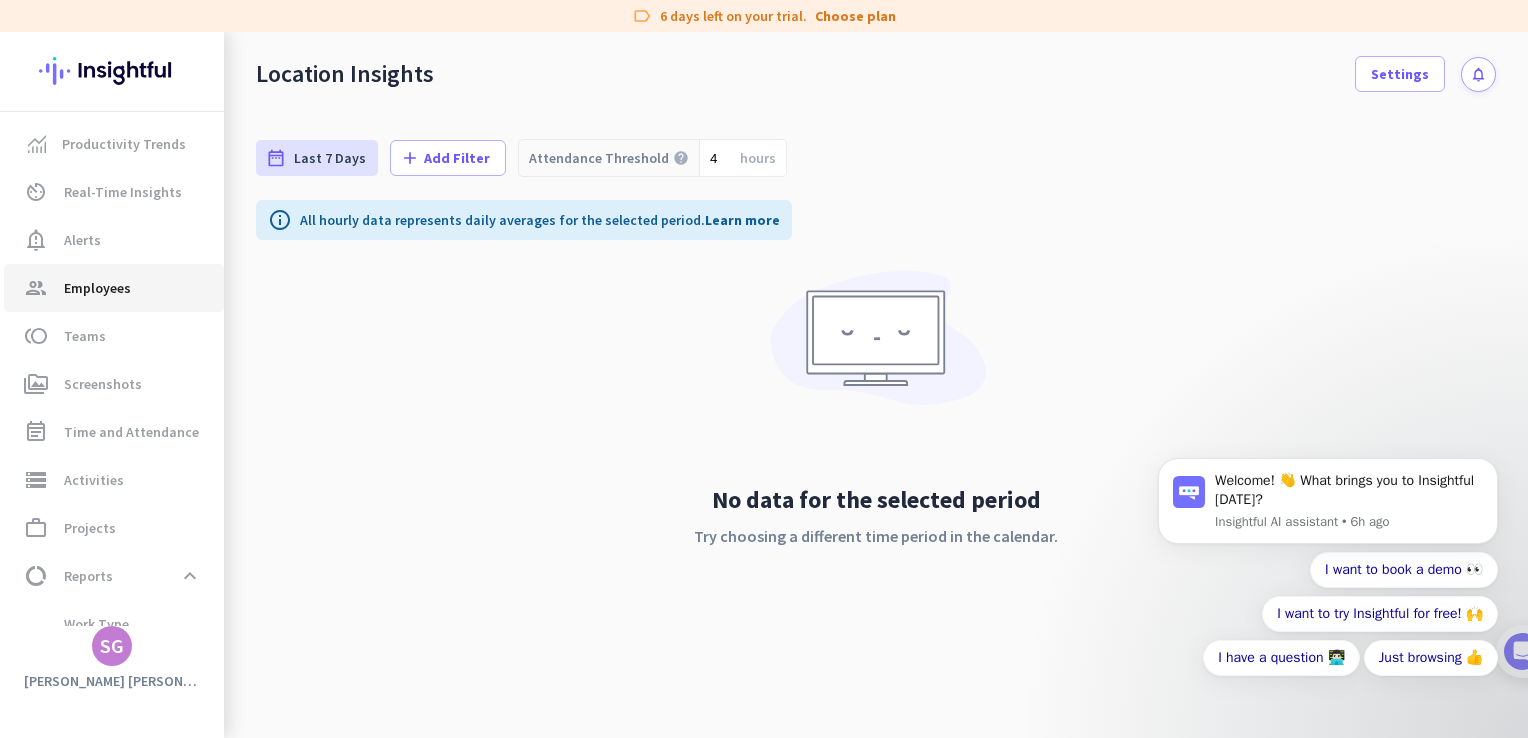 click on "Employees" 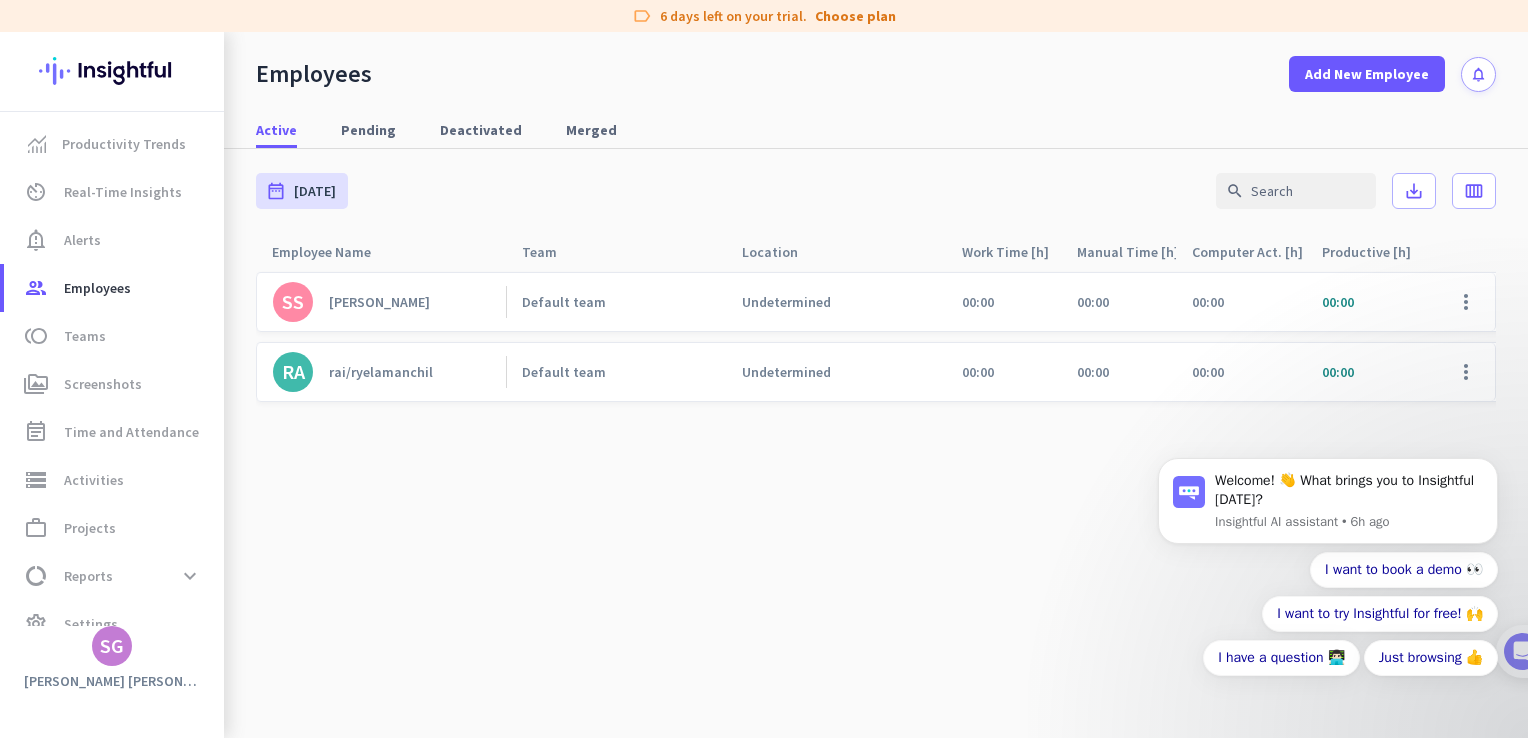 click on "Undetermined" 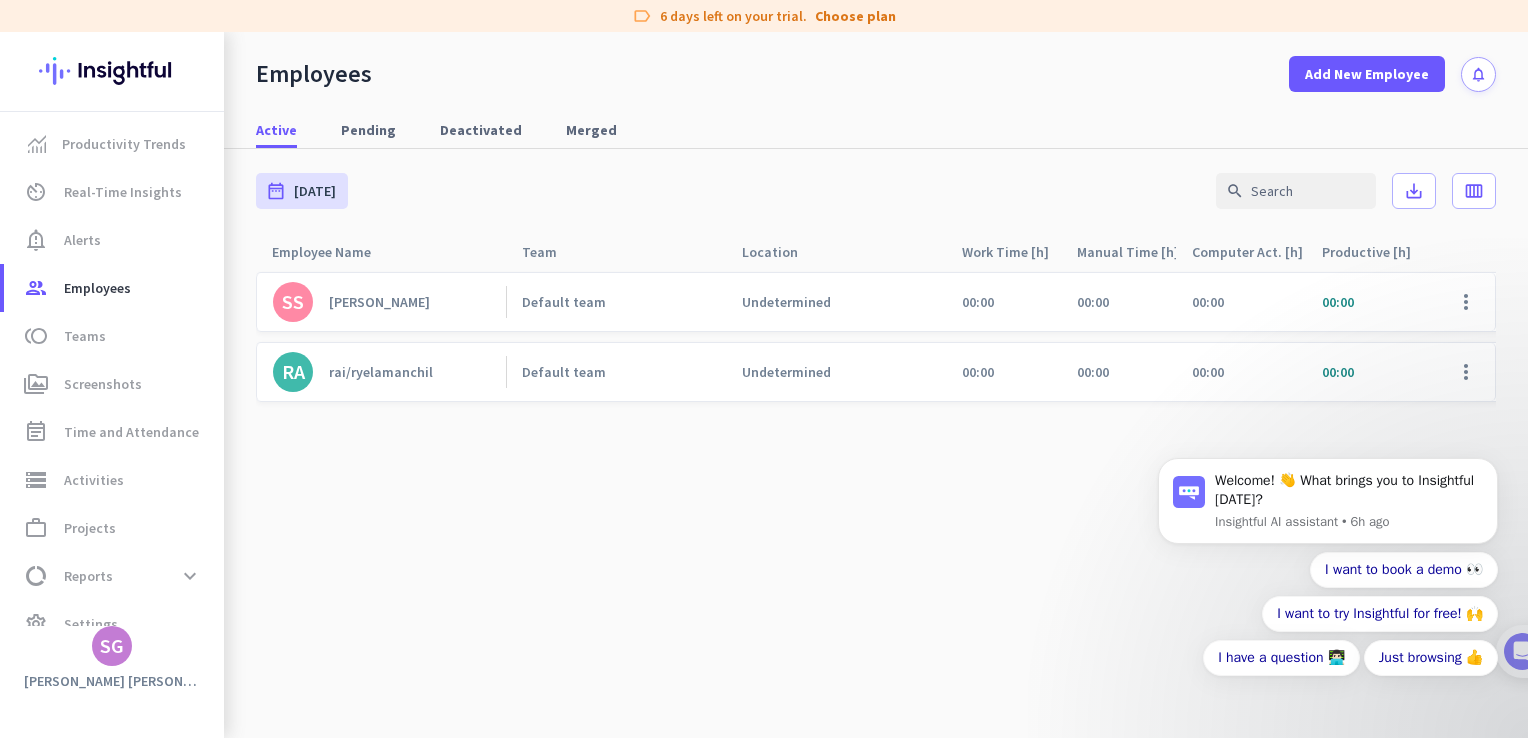click on "[PERSON_NAME]" 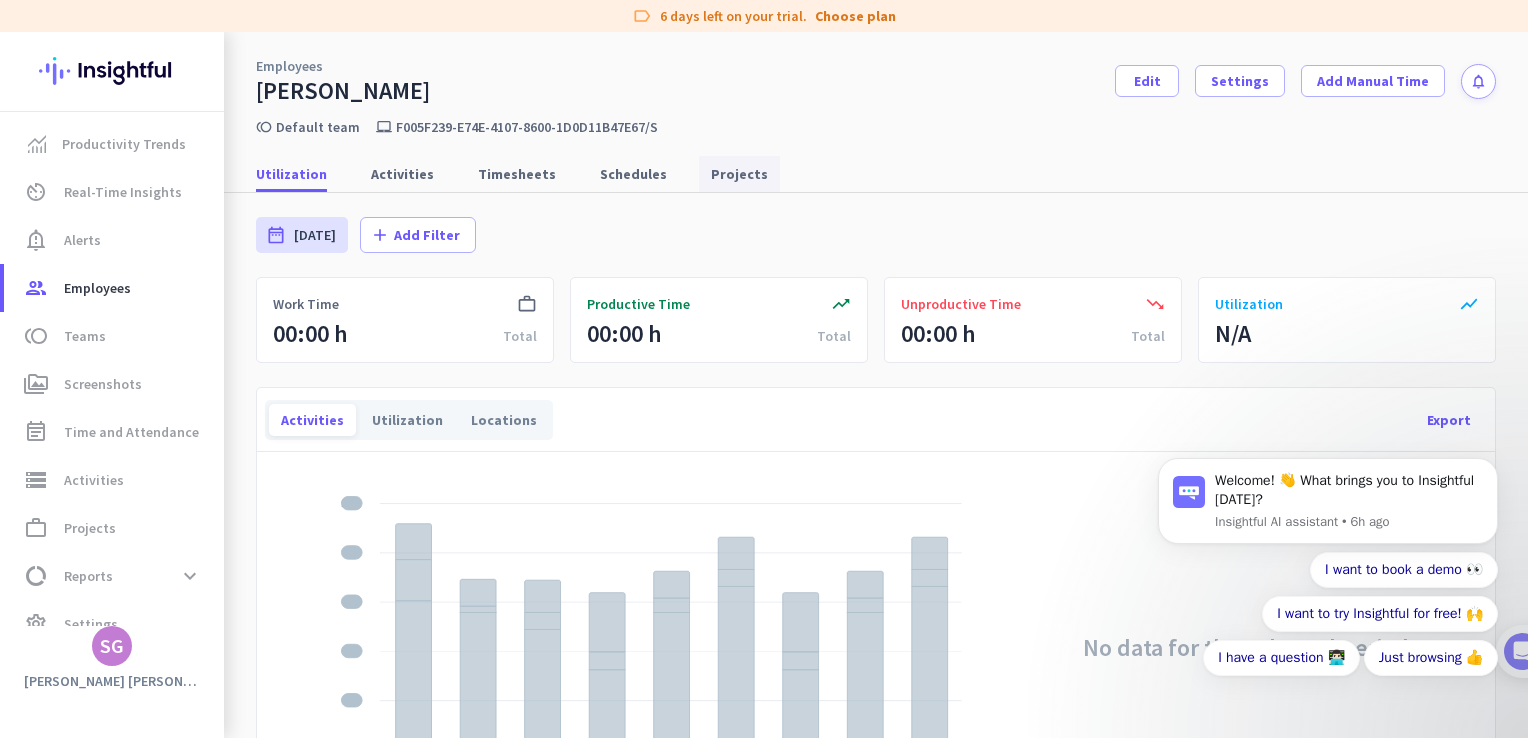 click on "Projects" at bounding box center [739, 174] 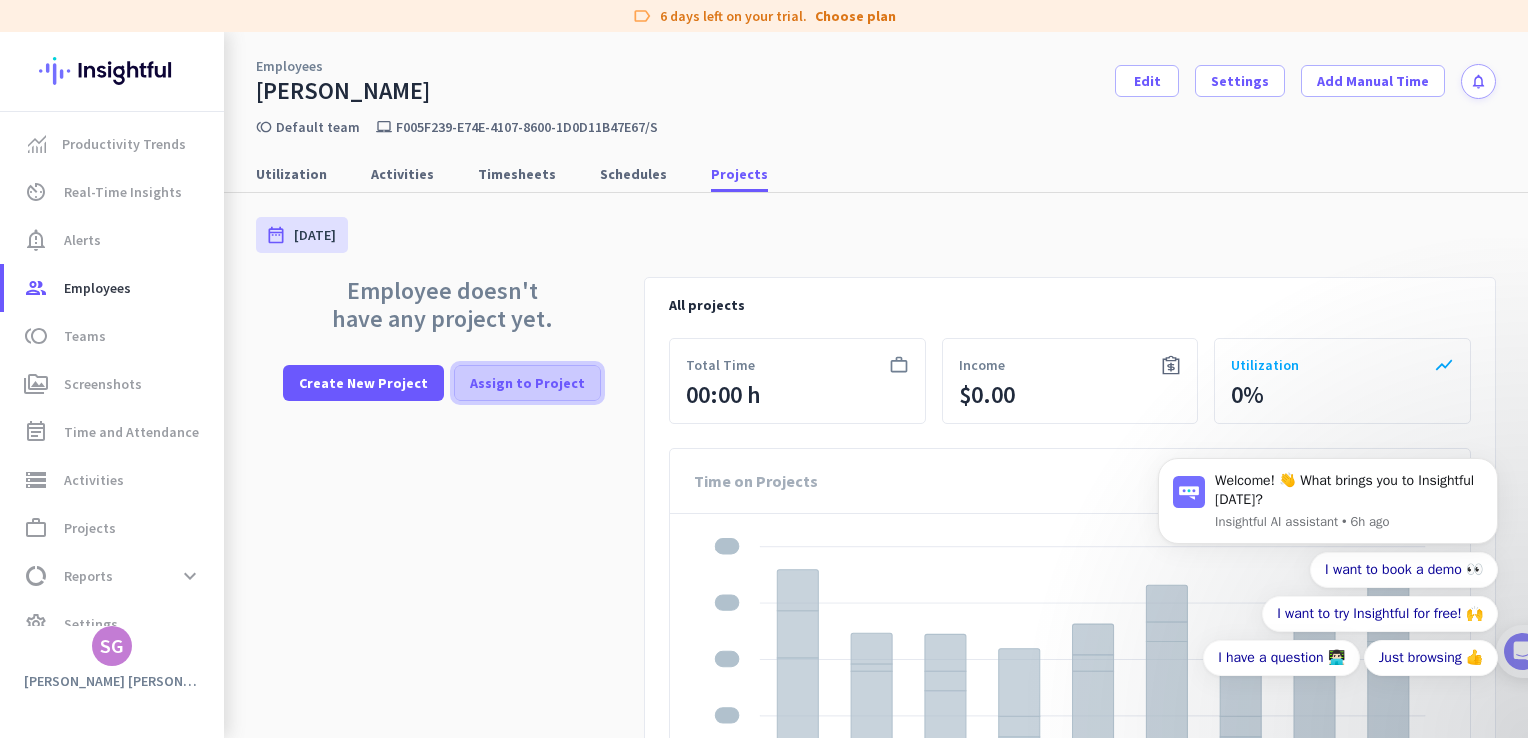 click on "Assign to Project" at bounding box center [527, 383] 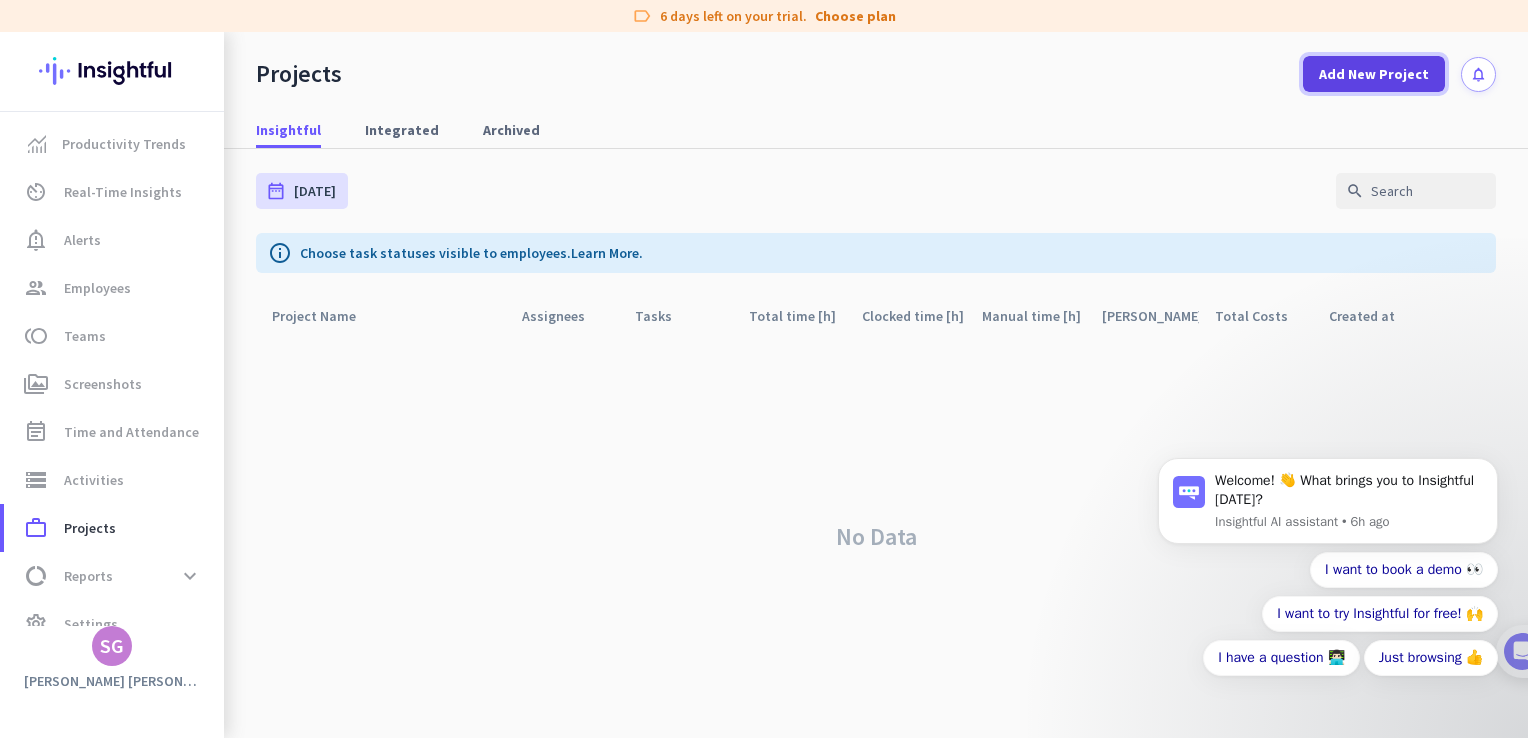 click at bounding box center (1374, 74) 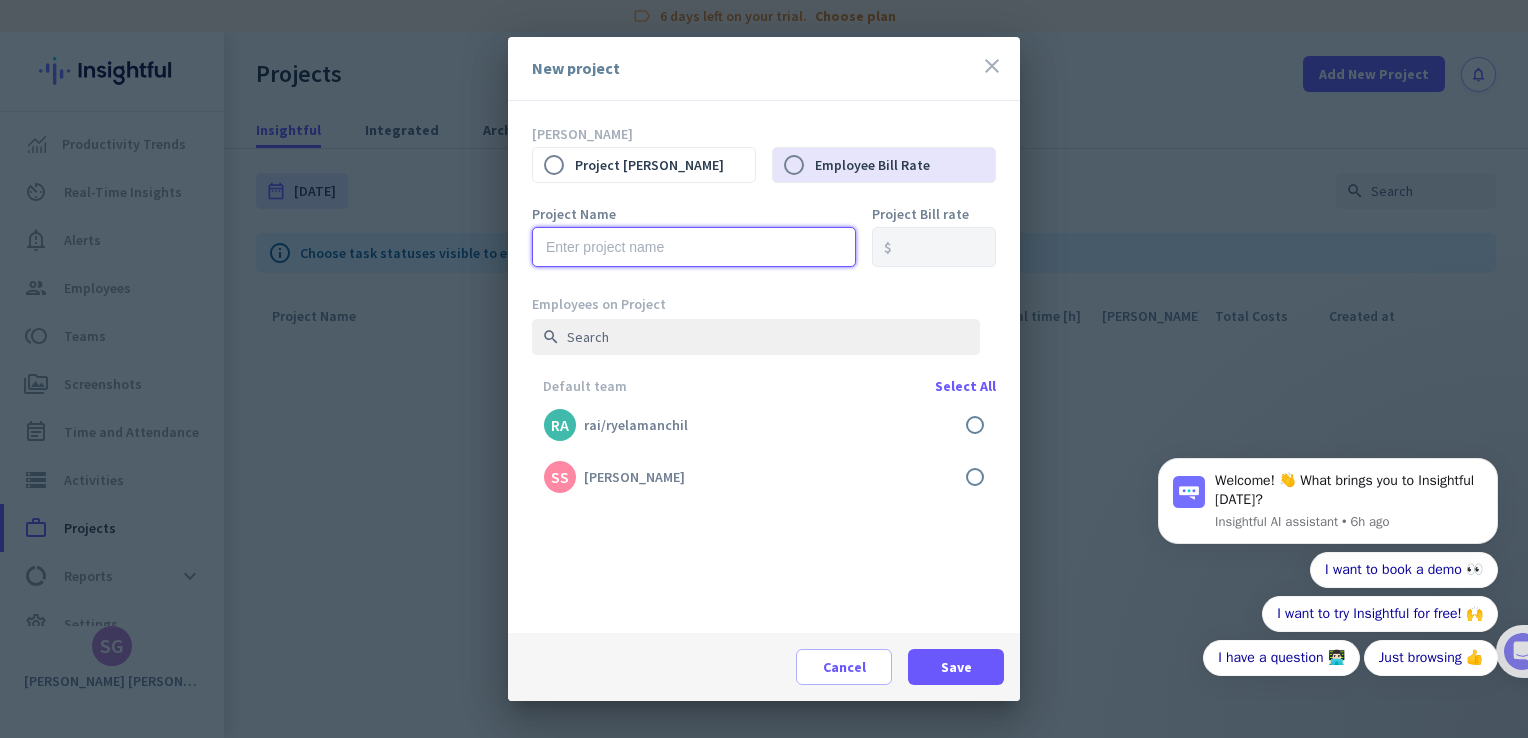 click at bounding box center (694, 247) 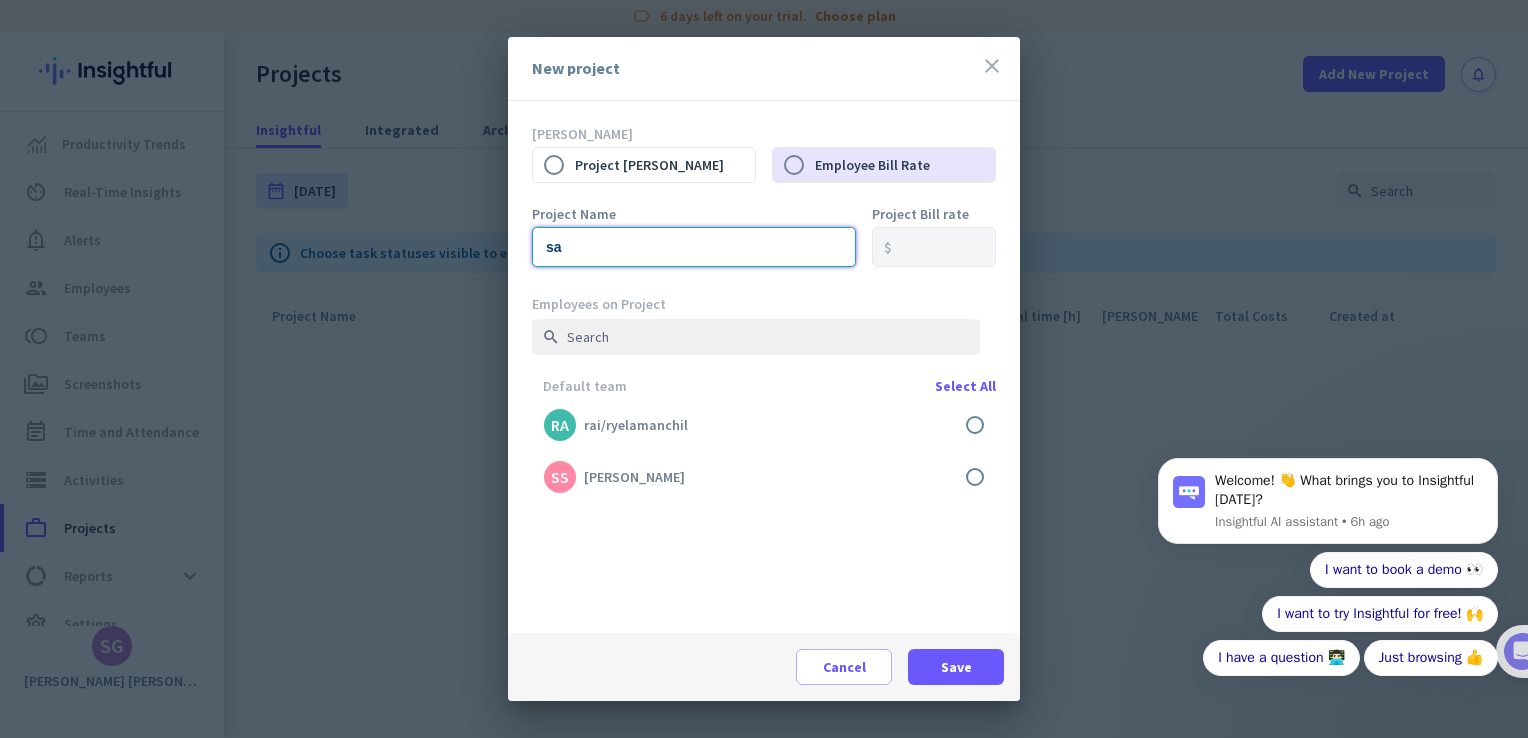 type on "Sample Work Policy 1" 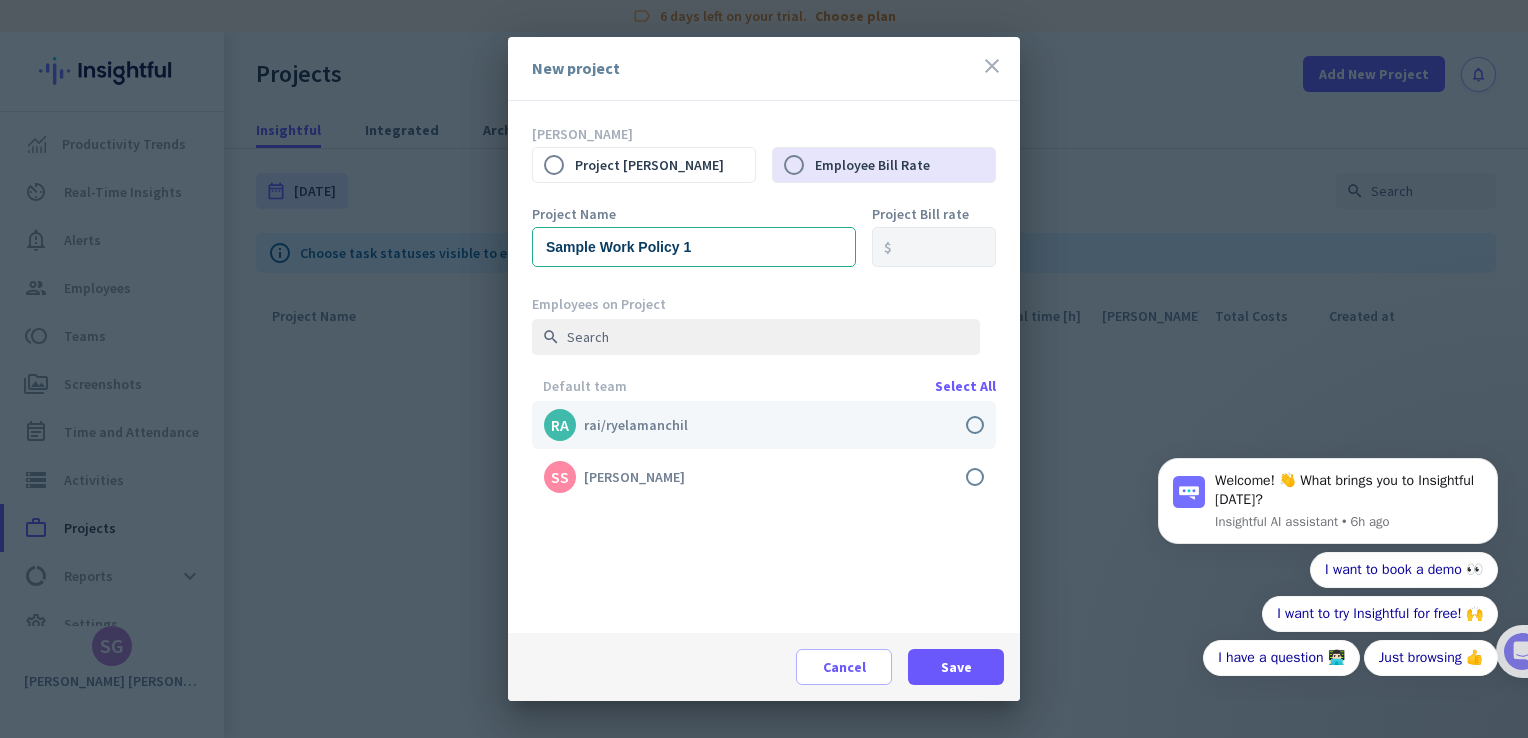 click at bounding box center (764, 425) 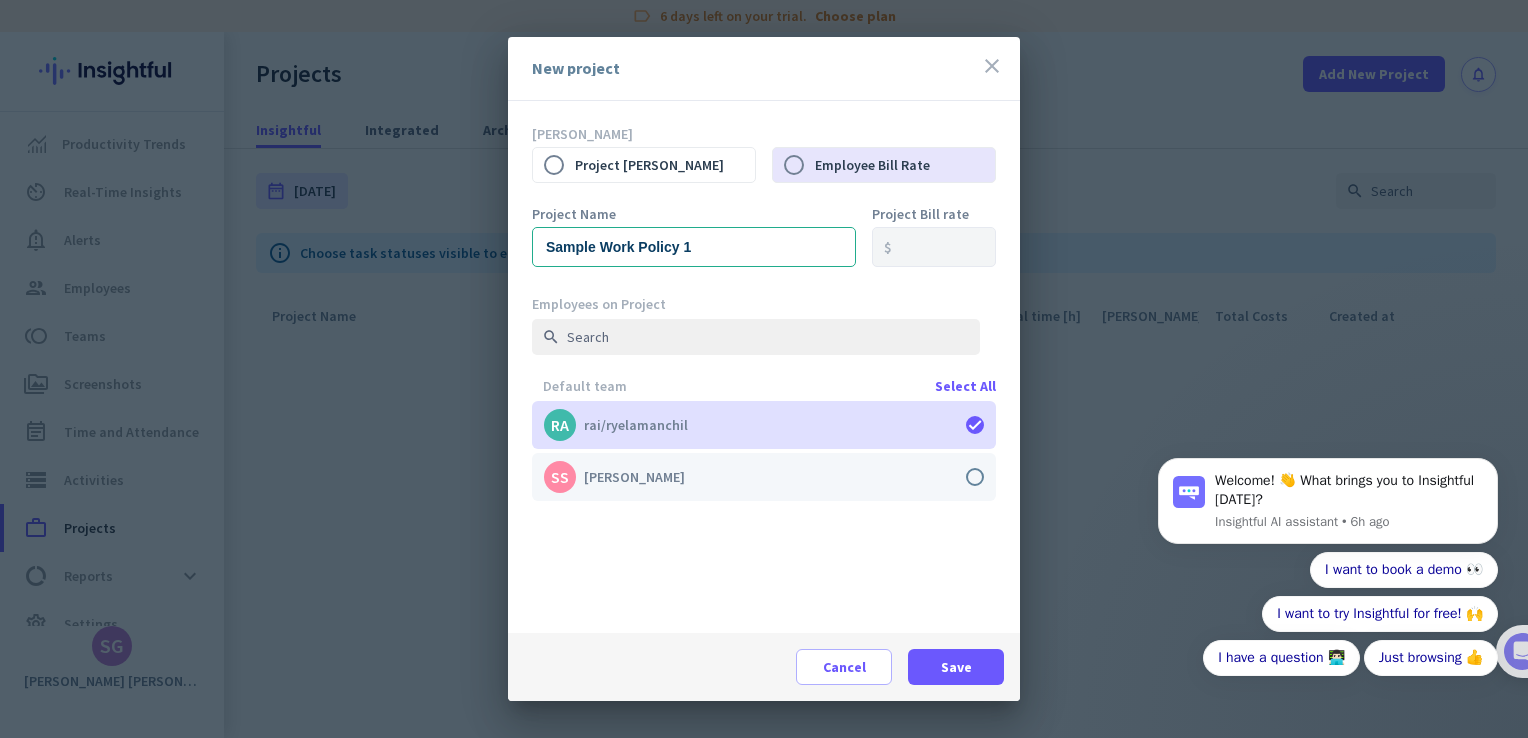 click at bounding box center [764, 477] 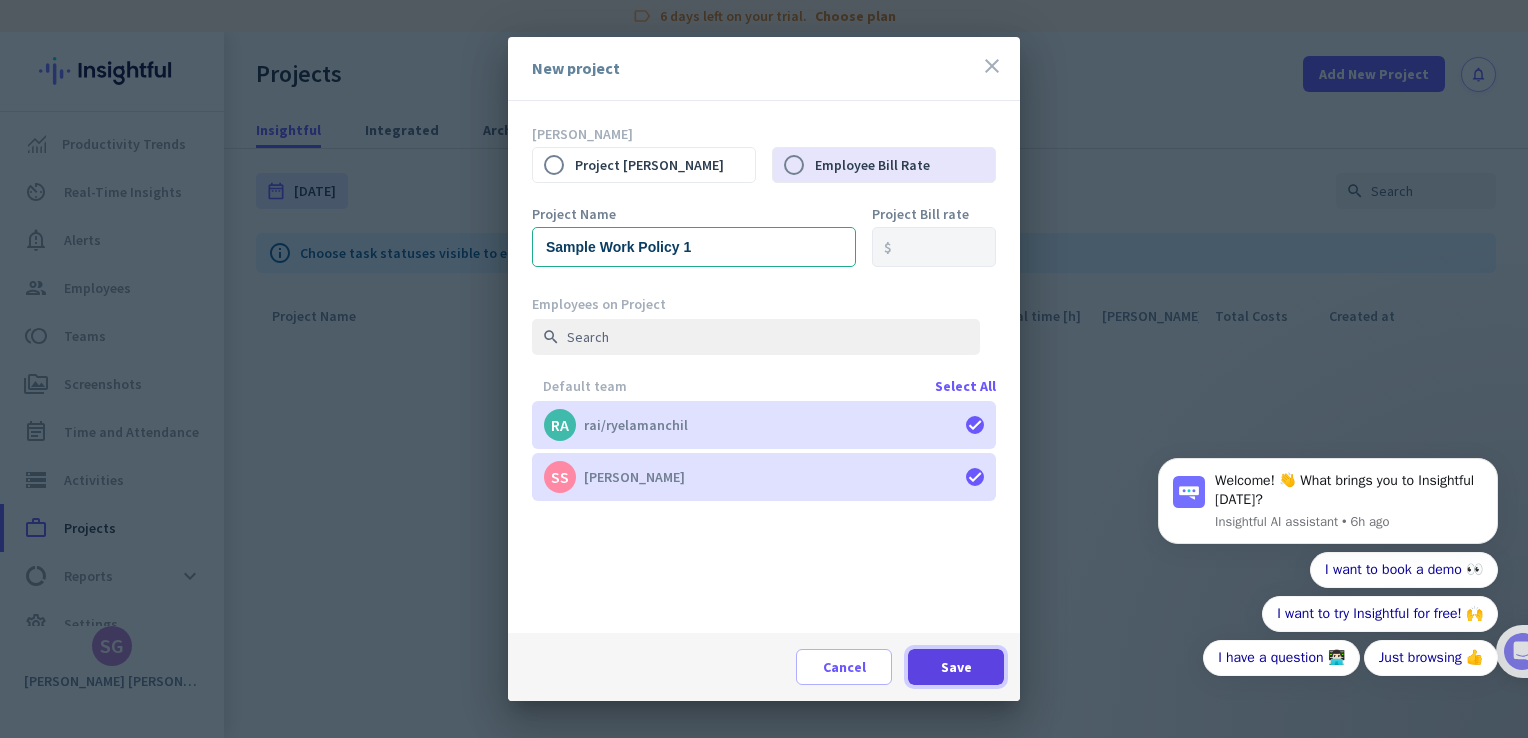 click at bounding box center (956, 667) 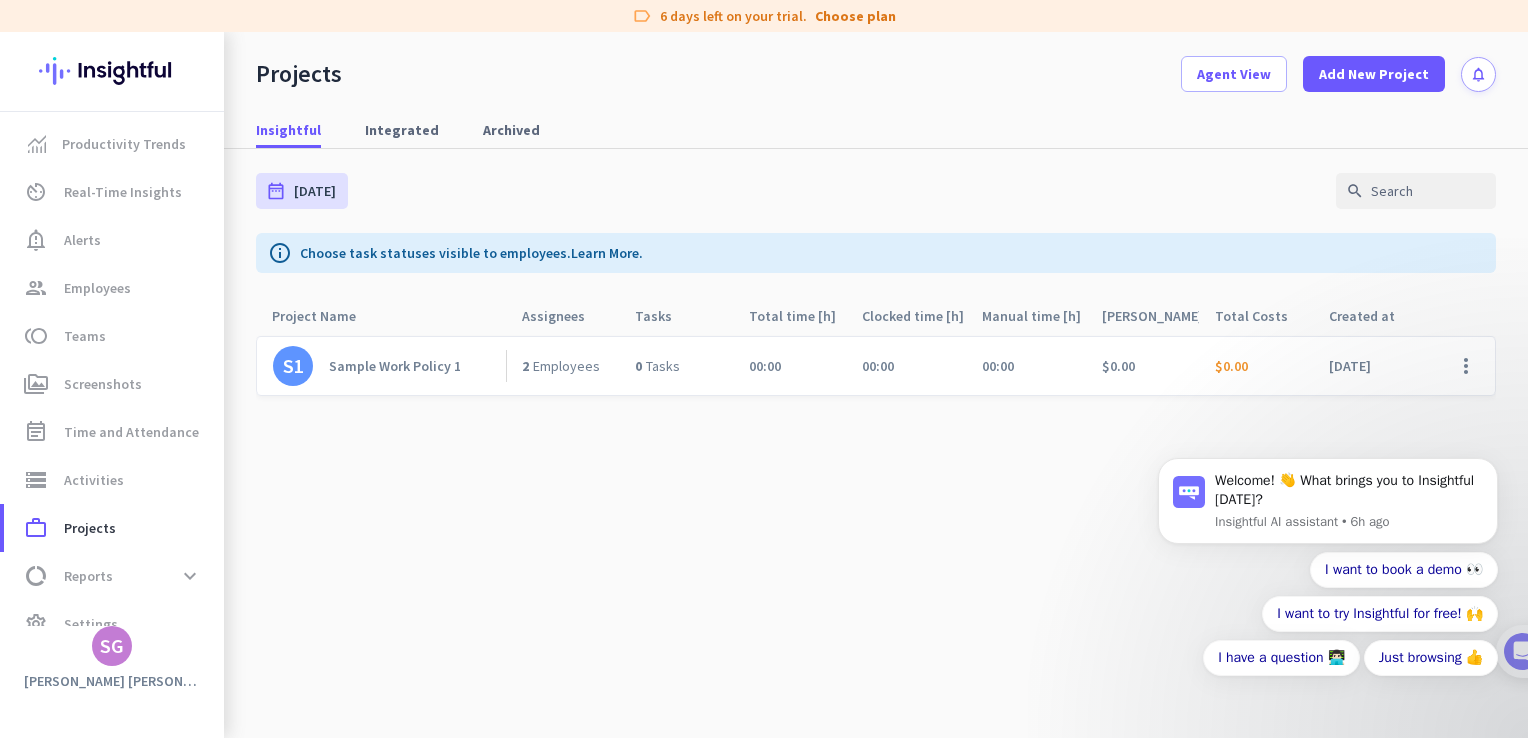 click on "Sample Work Policy 1" 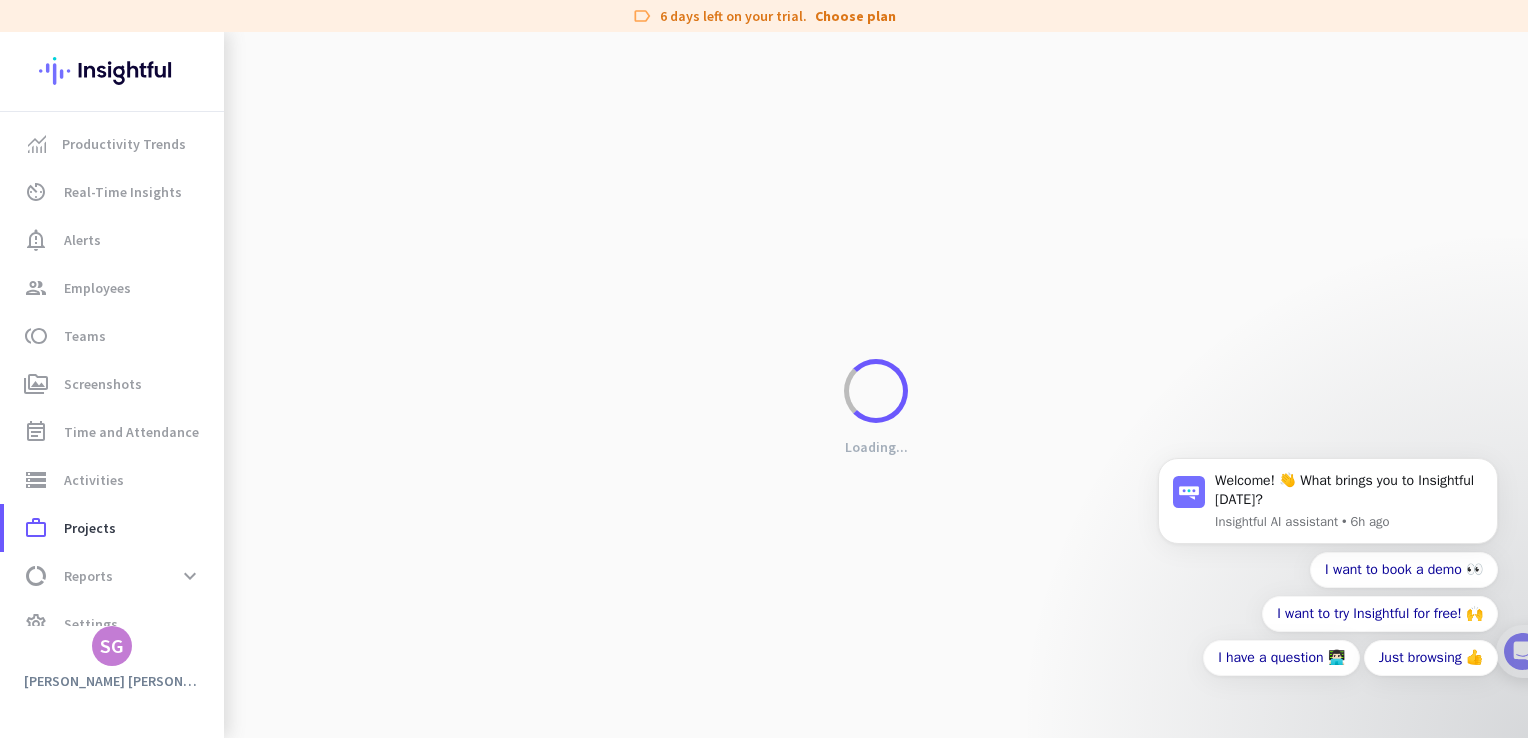 type on "[DATE] - [DATE]" 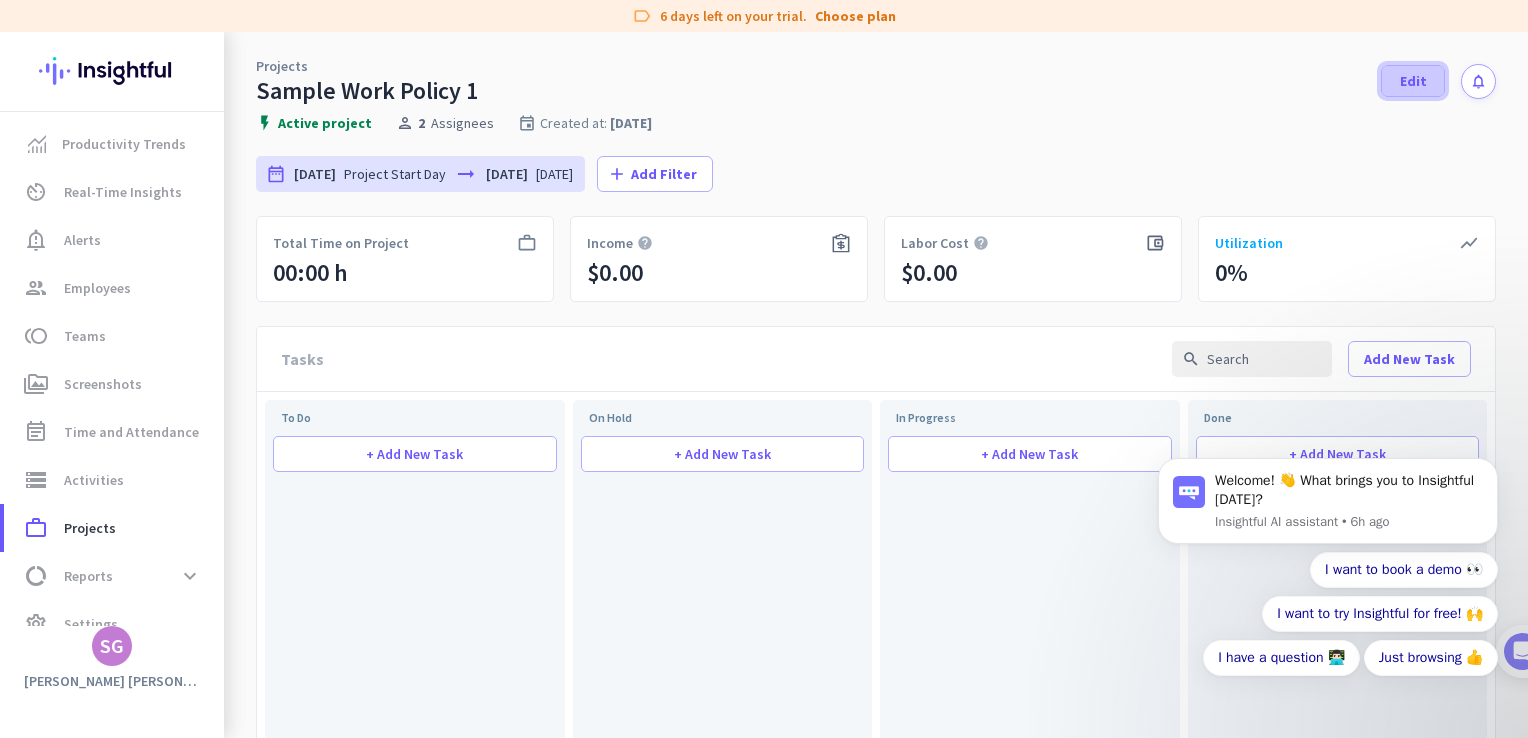 click at bounding box center [1413, 81] 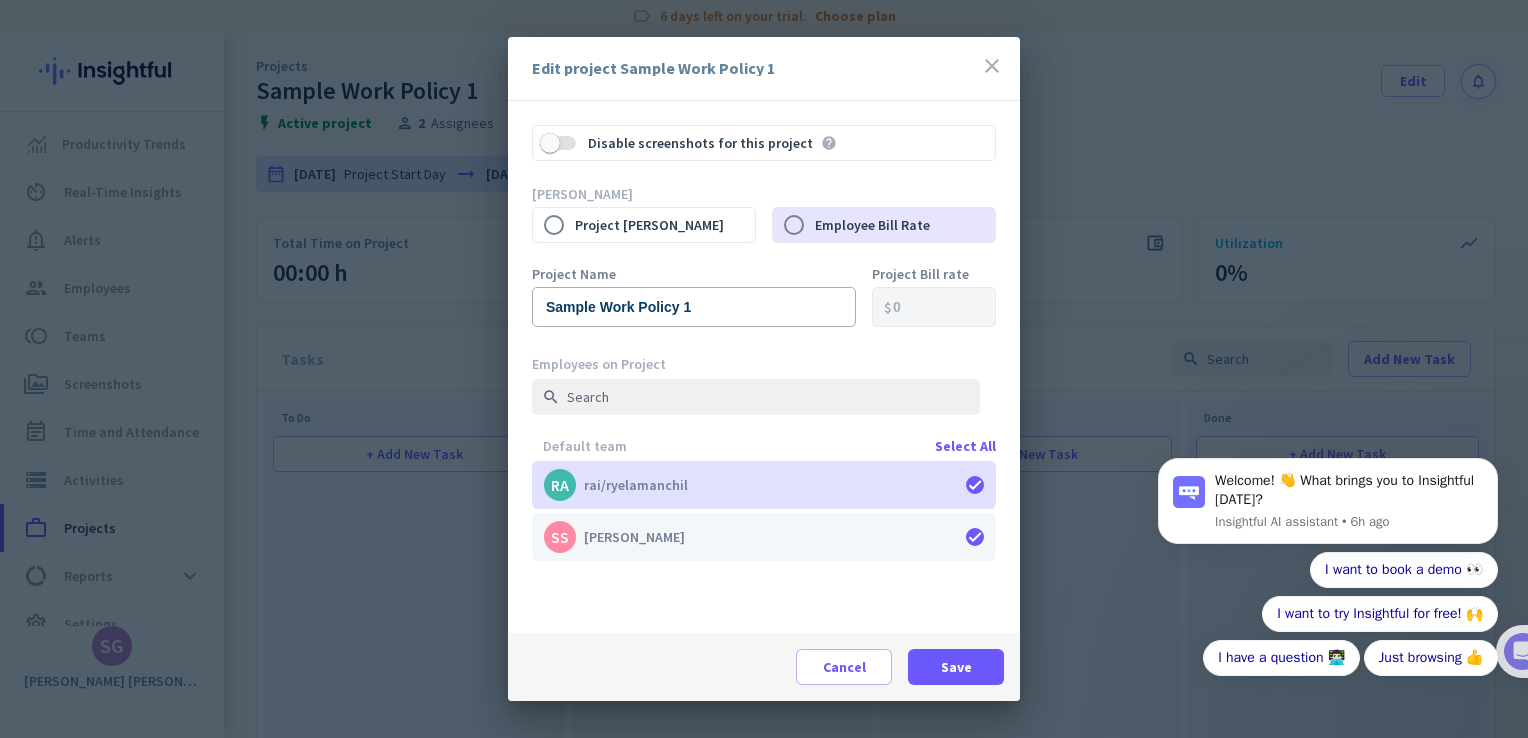 click at bounding box center (764, 537) 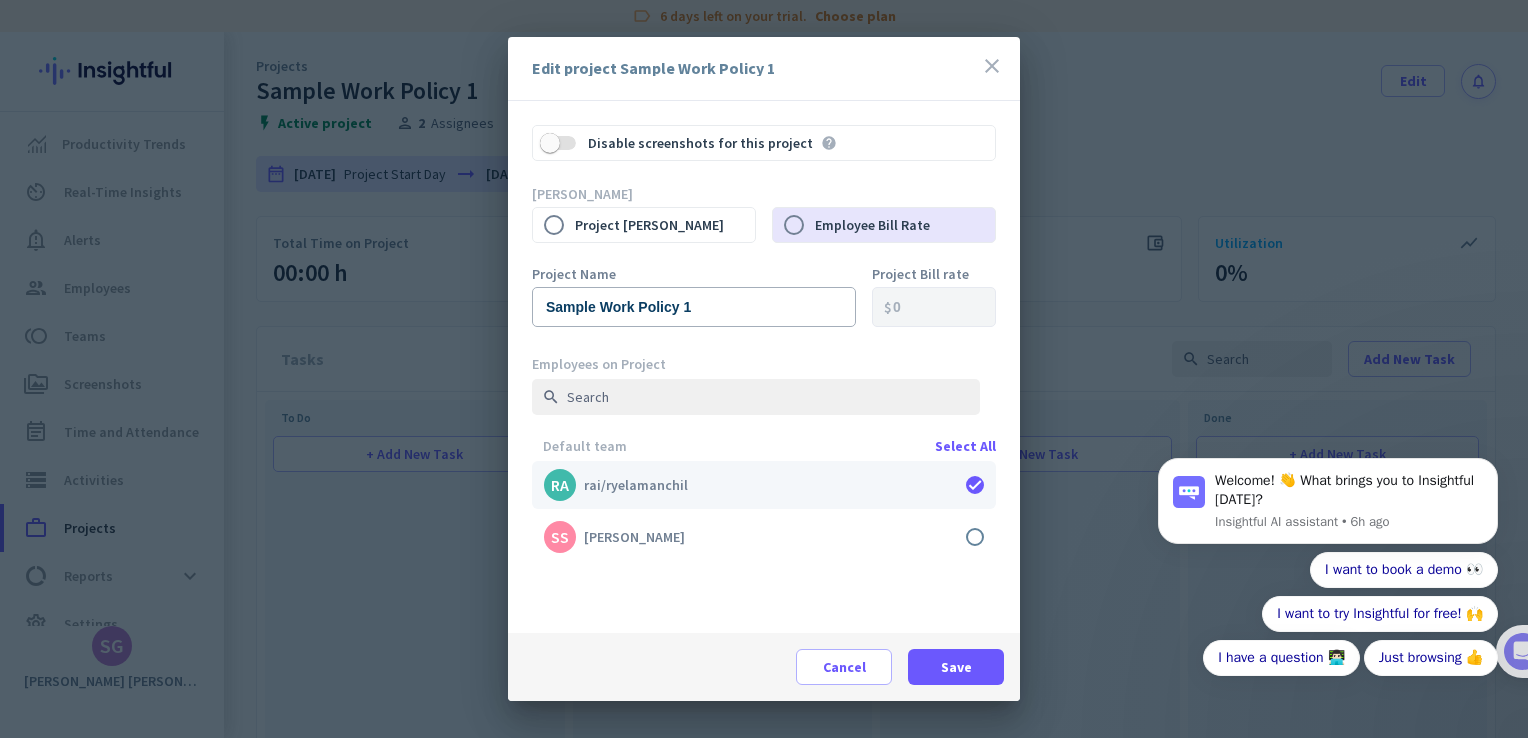 click at bounding box center [764, 485] 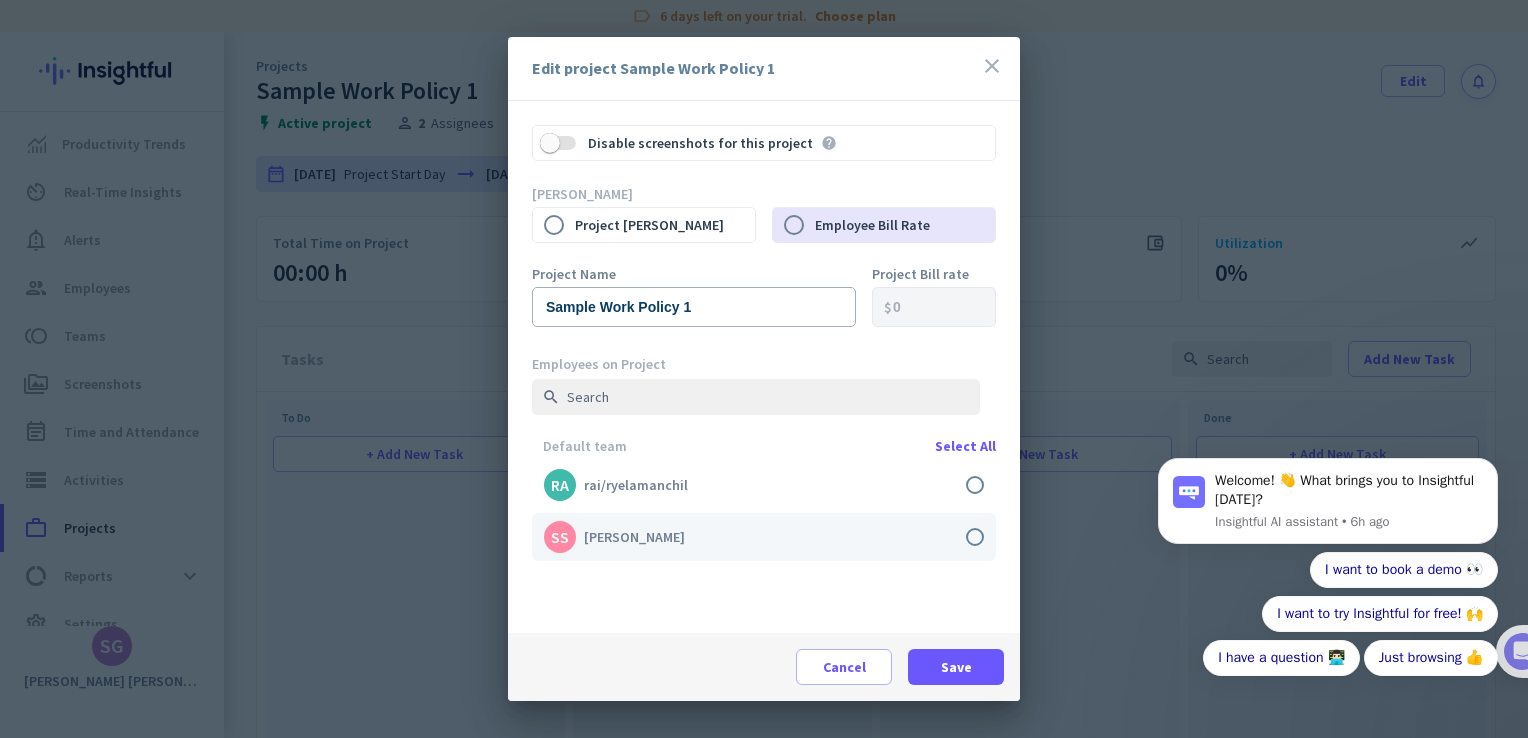 click at bounding box center (764, 537) 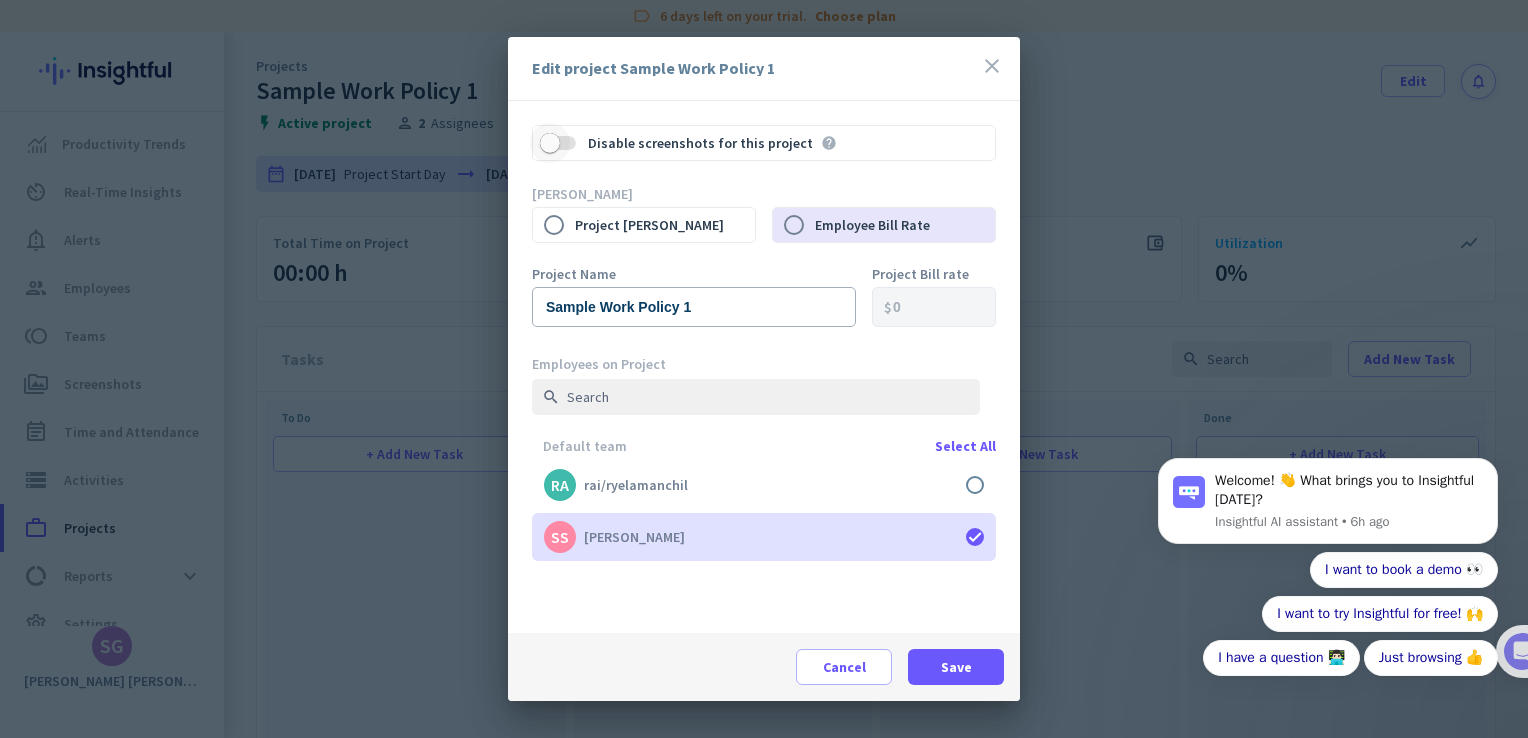 click at bounding box center (550, 143) 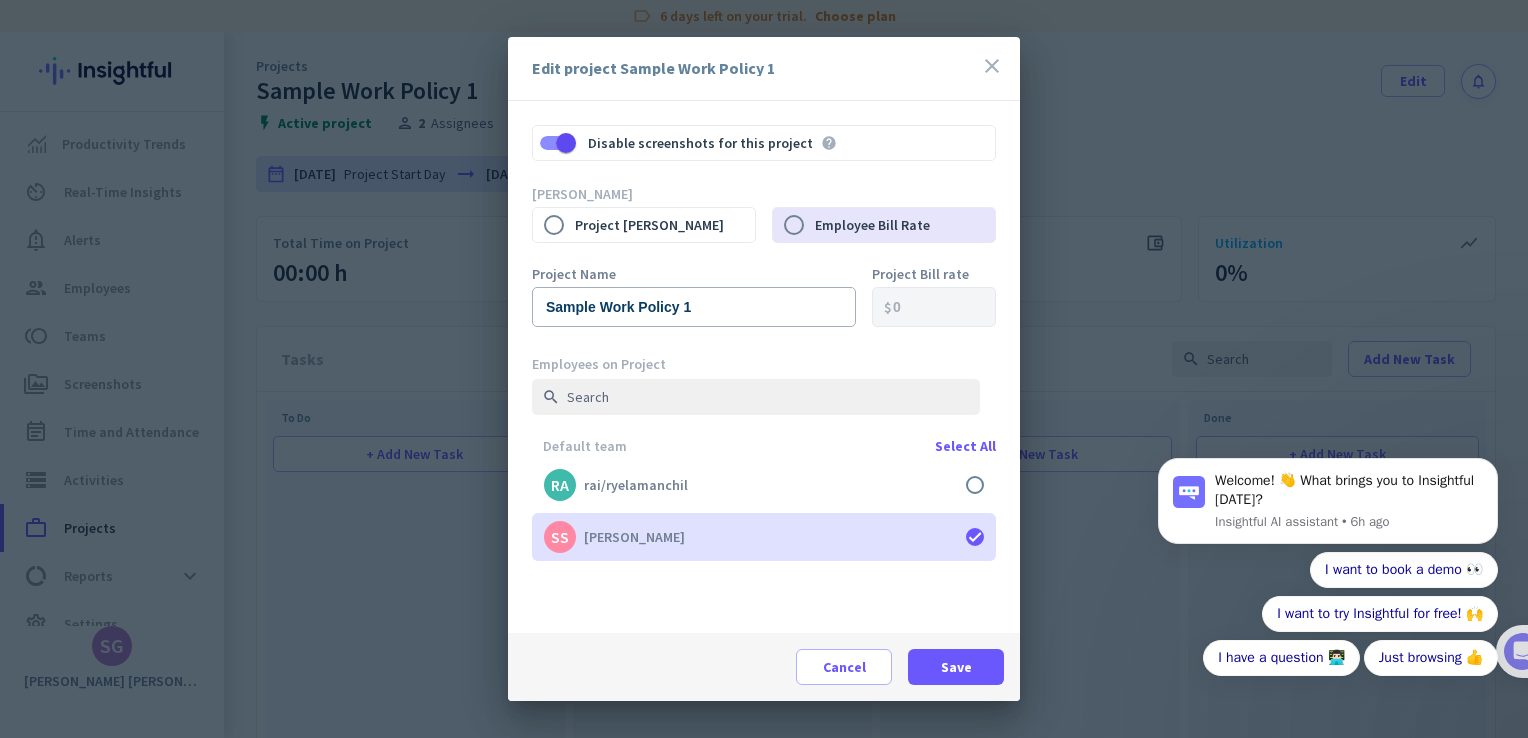 click on "close" at bounding box center [992, 66] 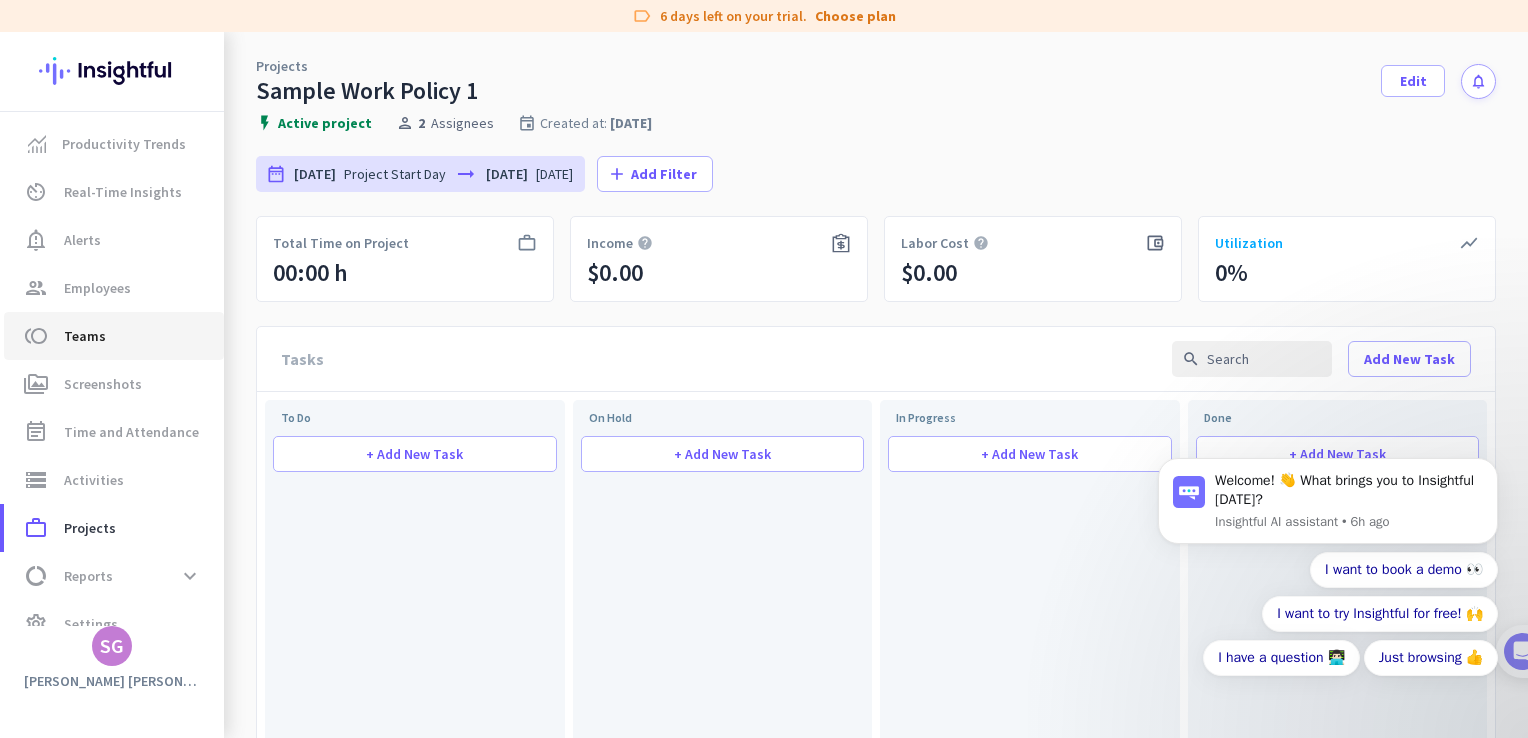 click on "toll  Teams" 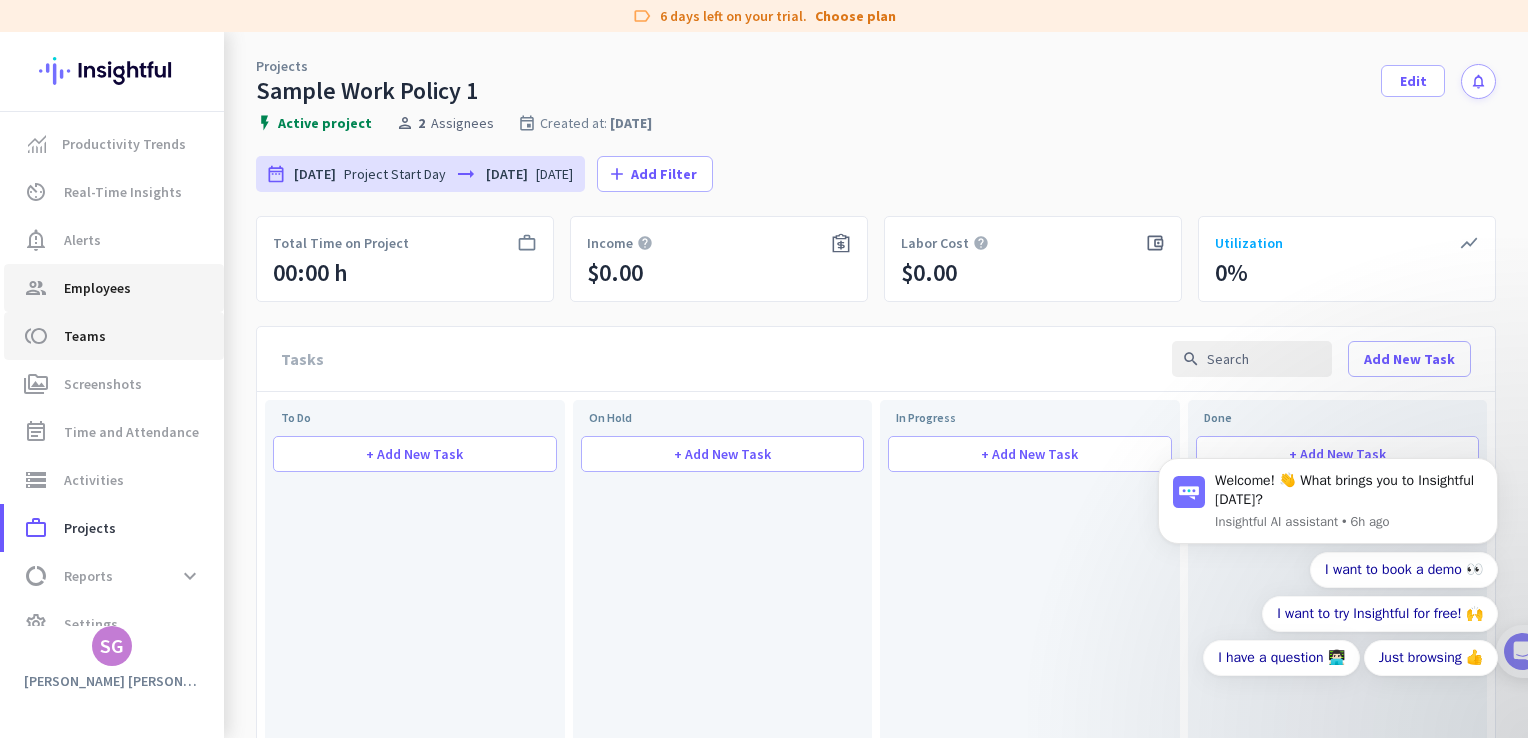 type on "[DATE] - [DATE]" 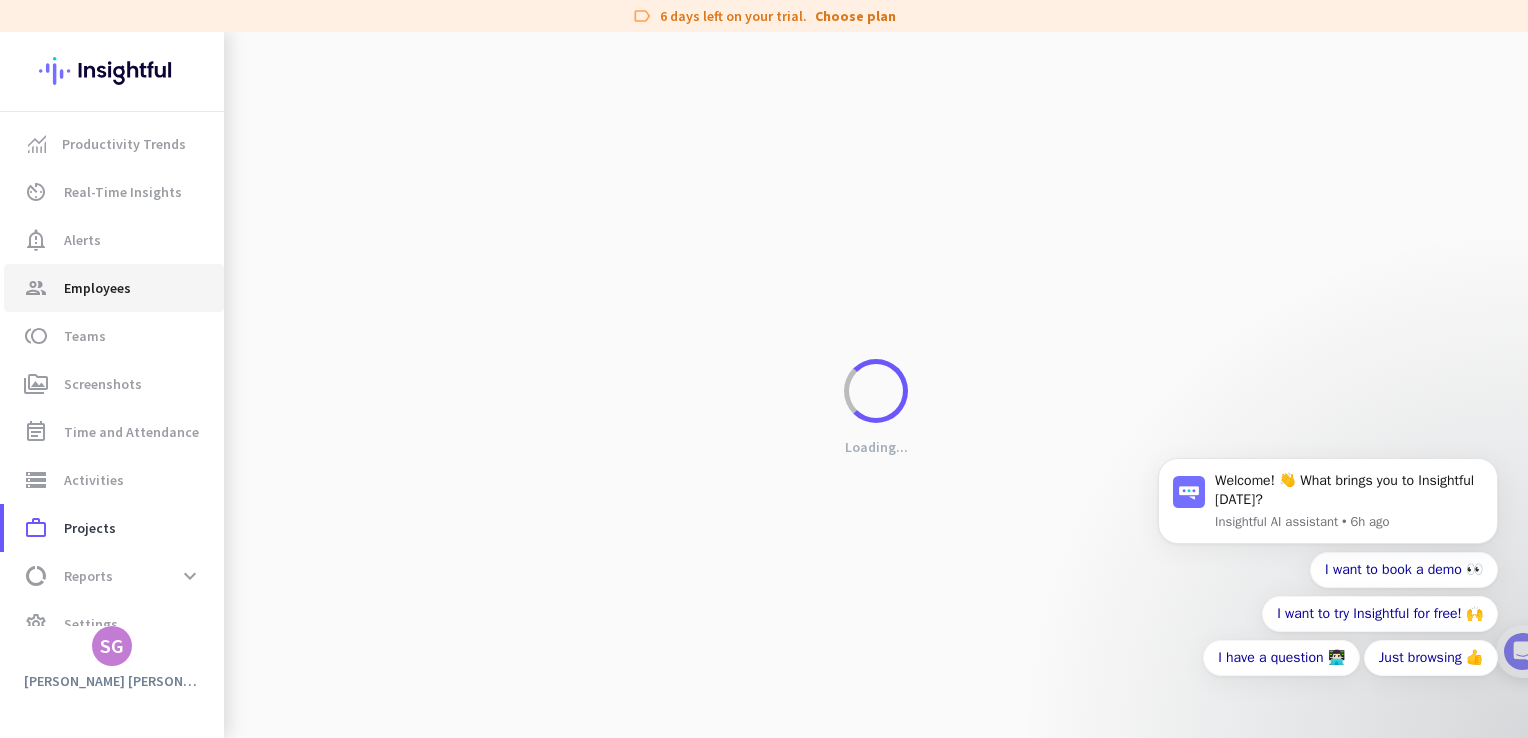 click on "Employees" 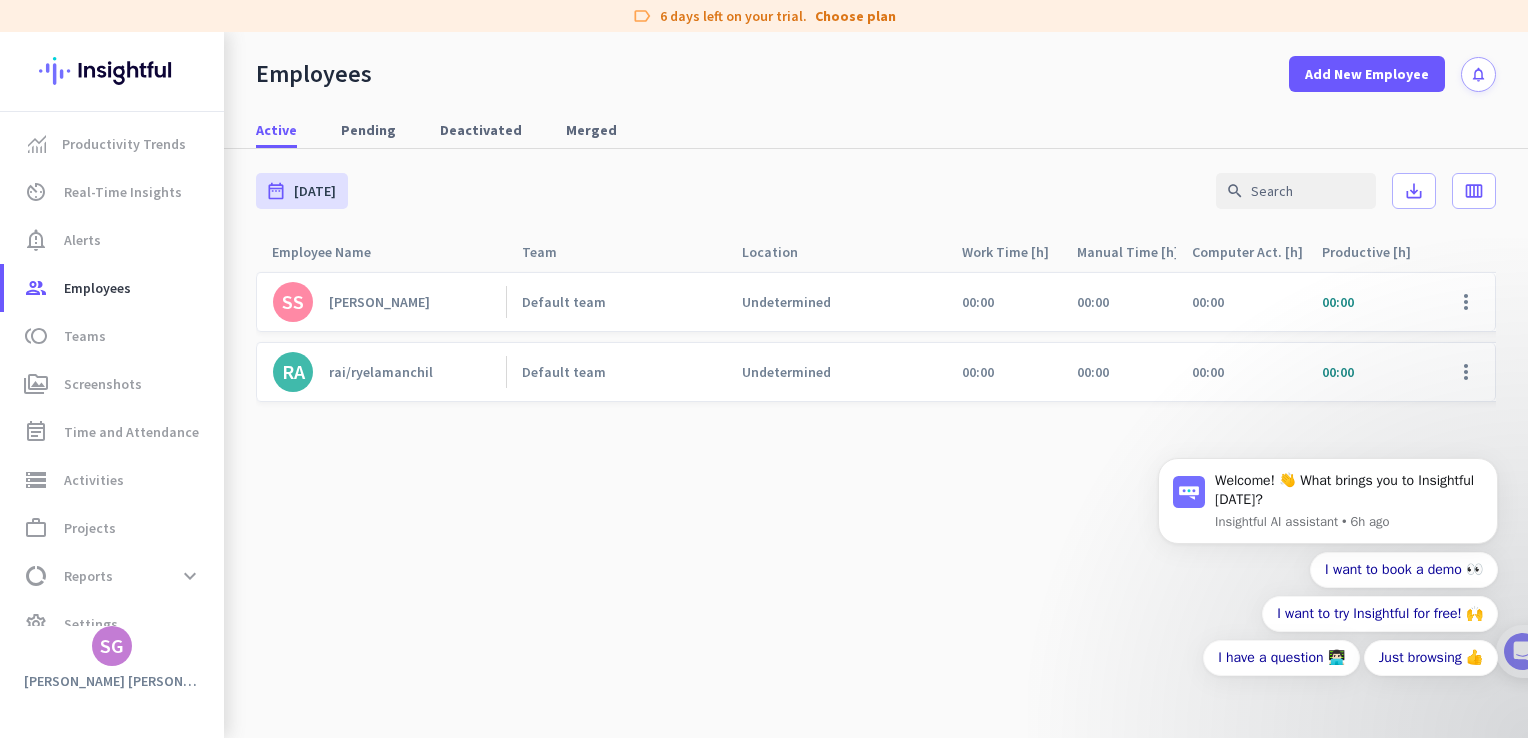click on "Welcome! 👋 What brings you to Insightful [DATE]? Insightful AI assistant • 6h ago I want to book a demo 👀 I want to try Insightful for free! 🙌 I have a question 👨🏻‍💻 Just browsing 👍" at bounding box center (1328, 517) 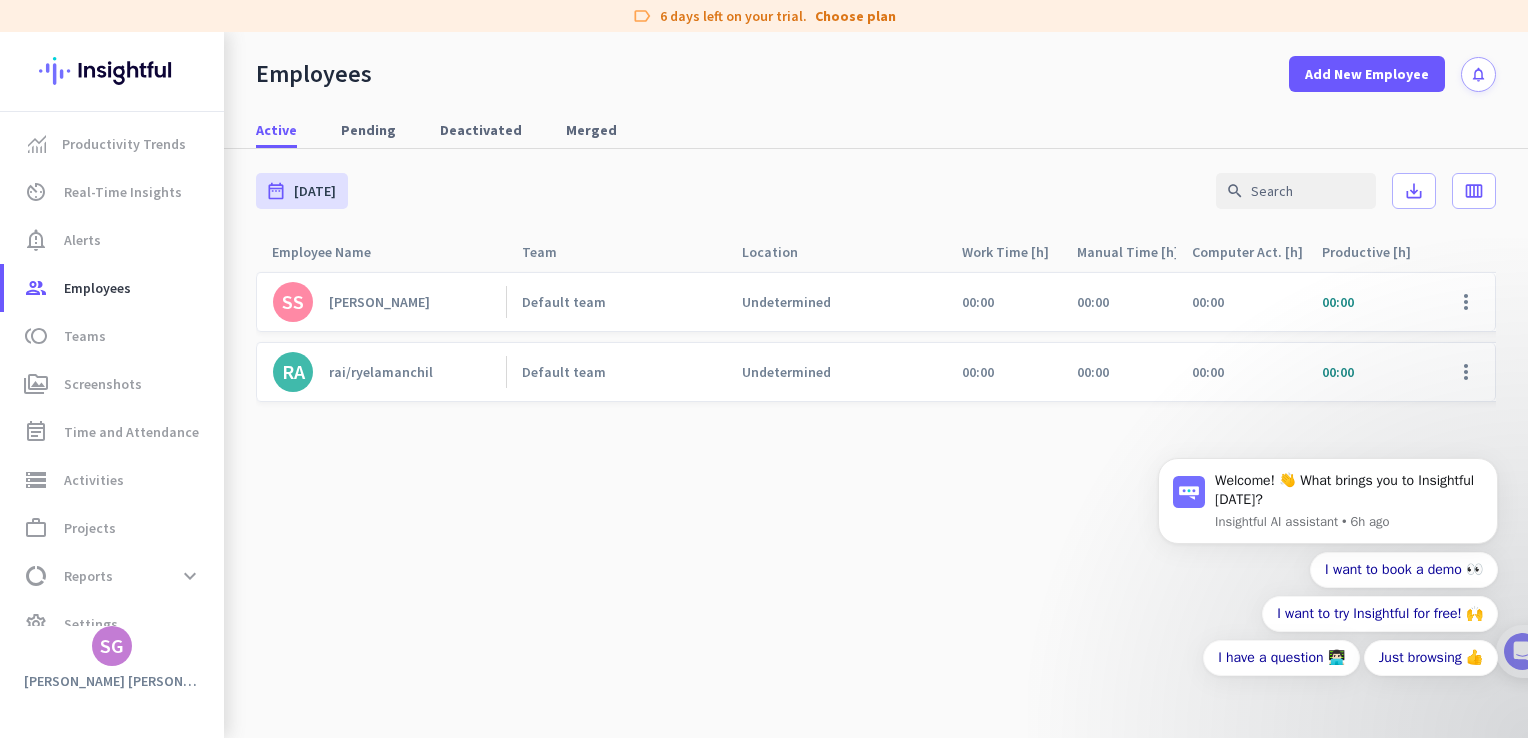click on "Default team" 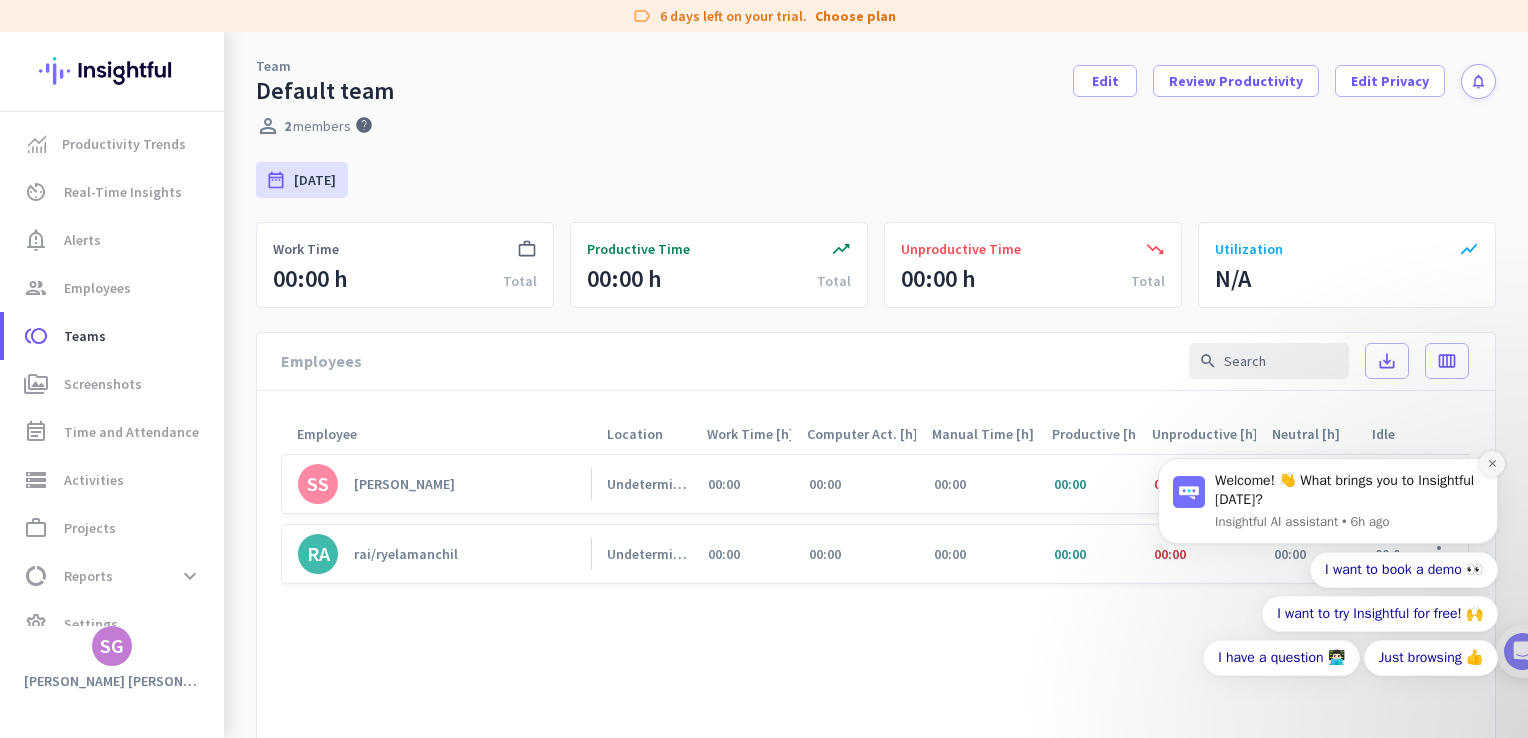click 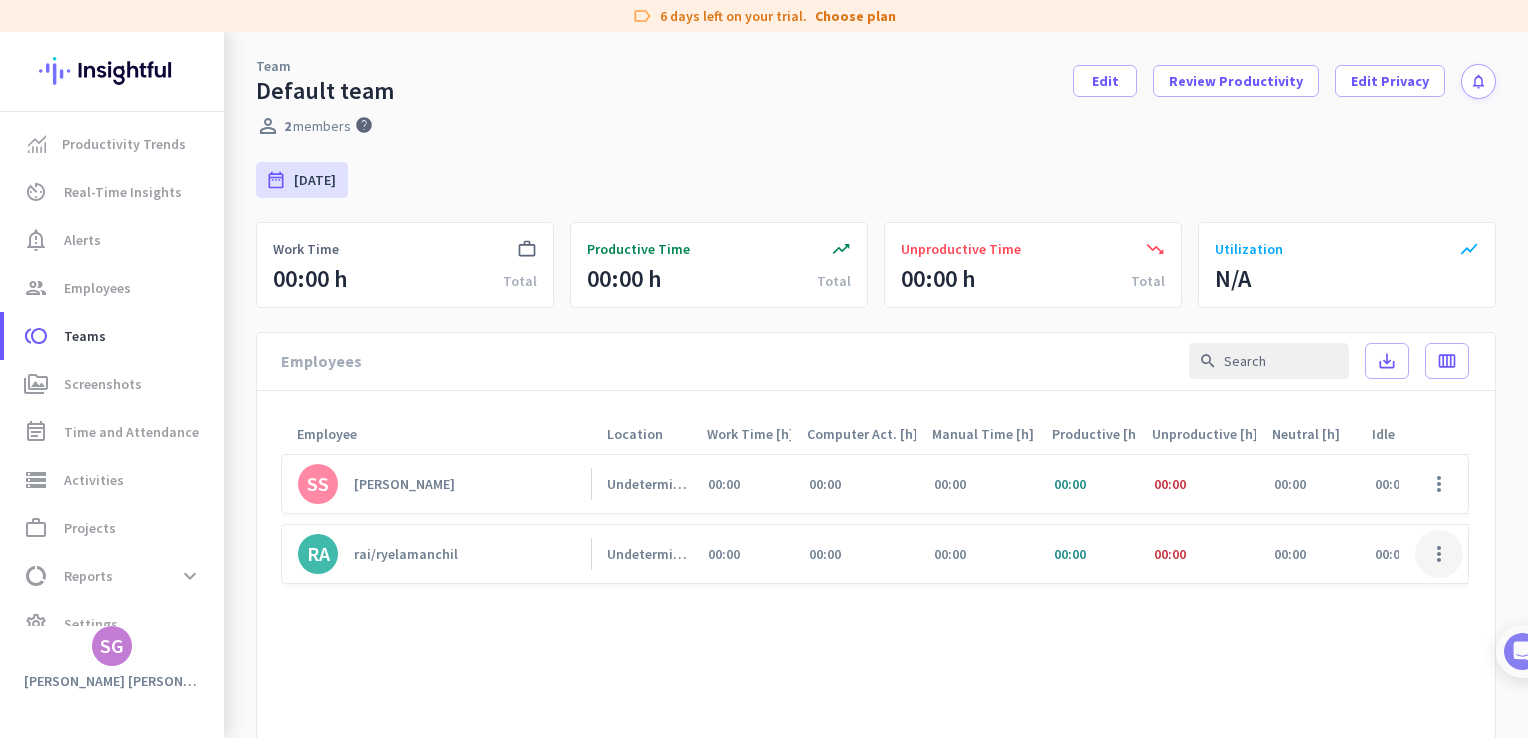 click 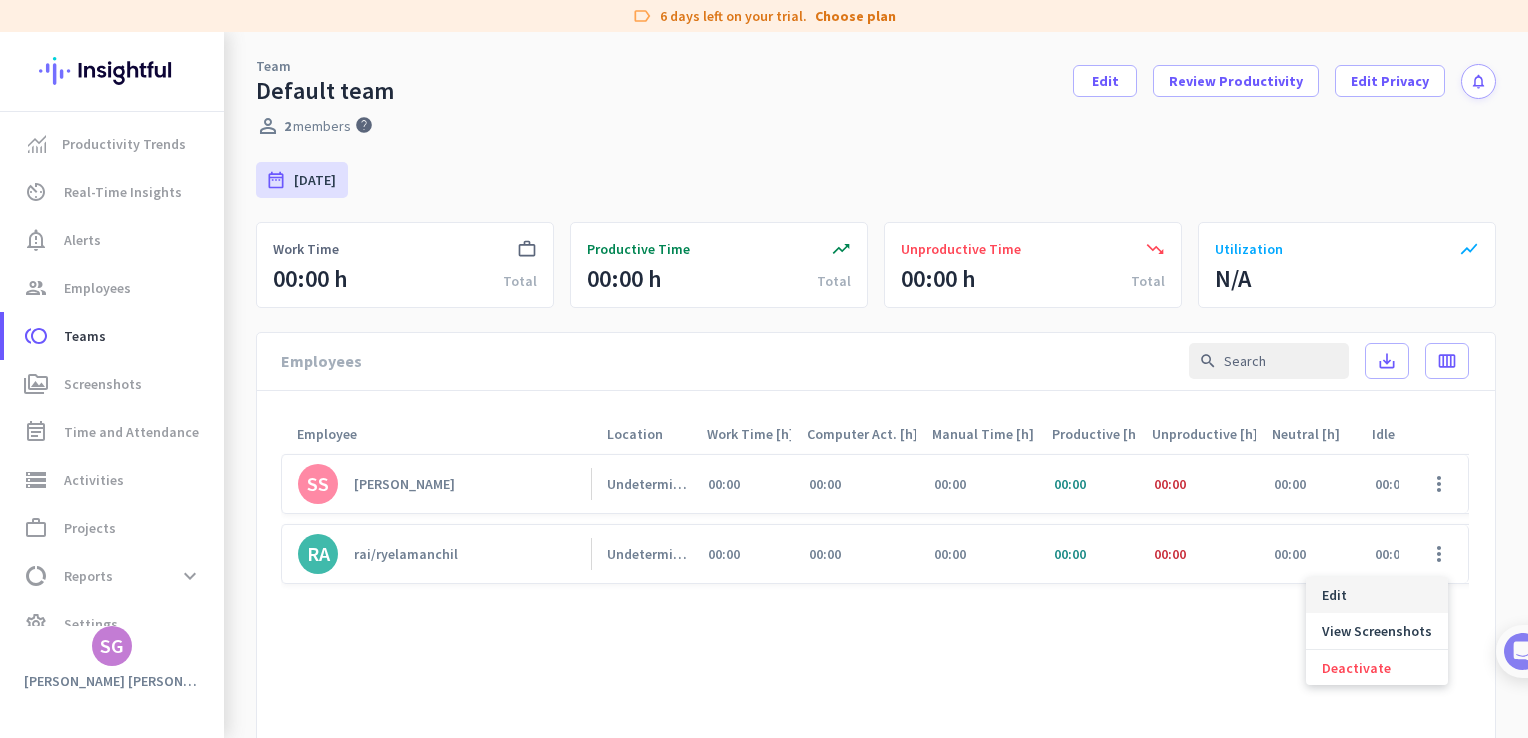 click on "Edit" at bounding box center (1377, 595) 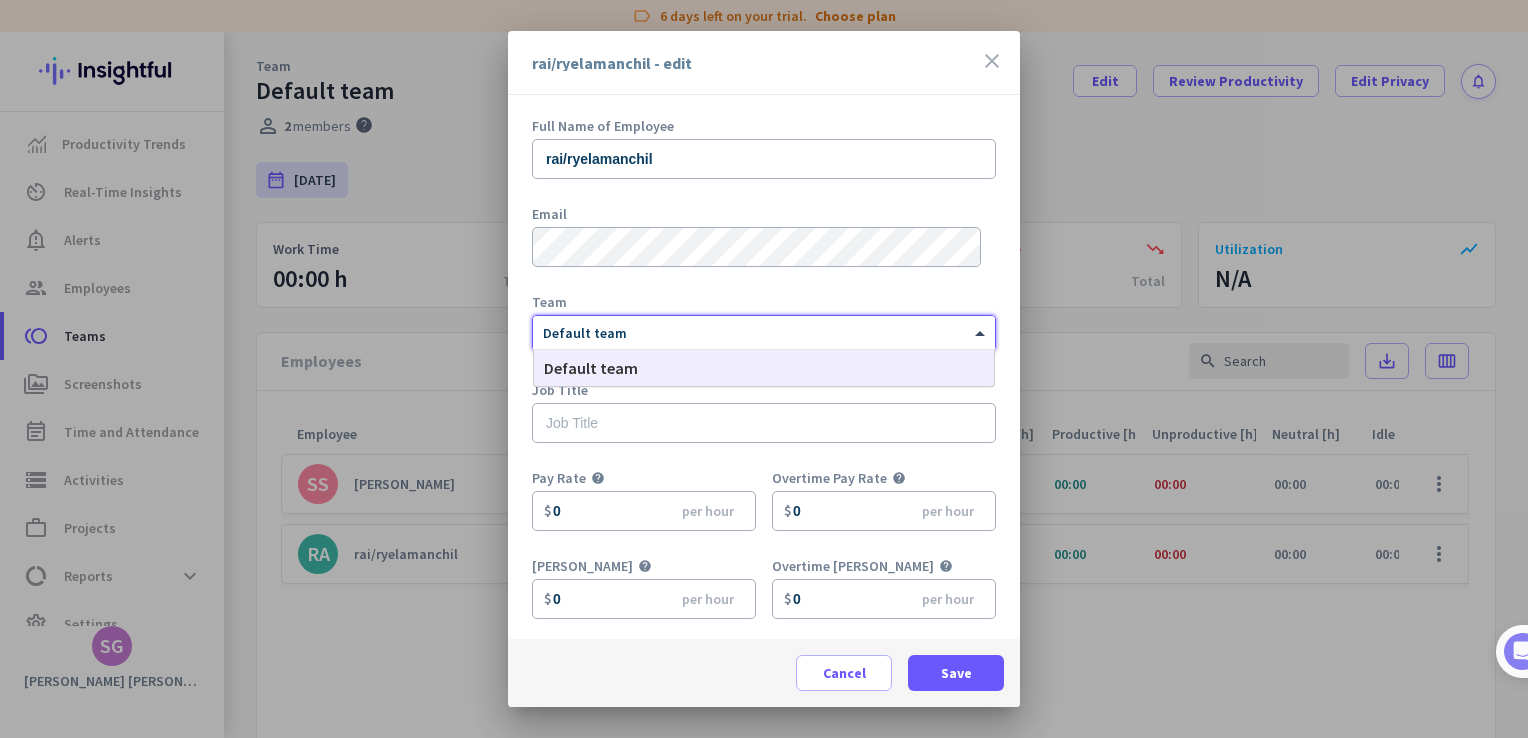 click on "× Default team" at bounding box center [764, 333] 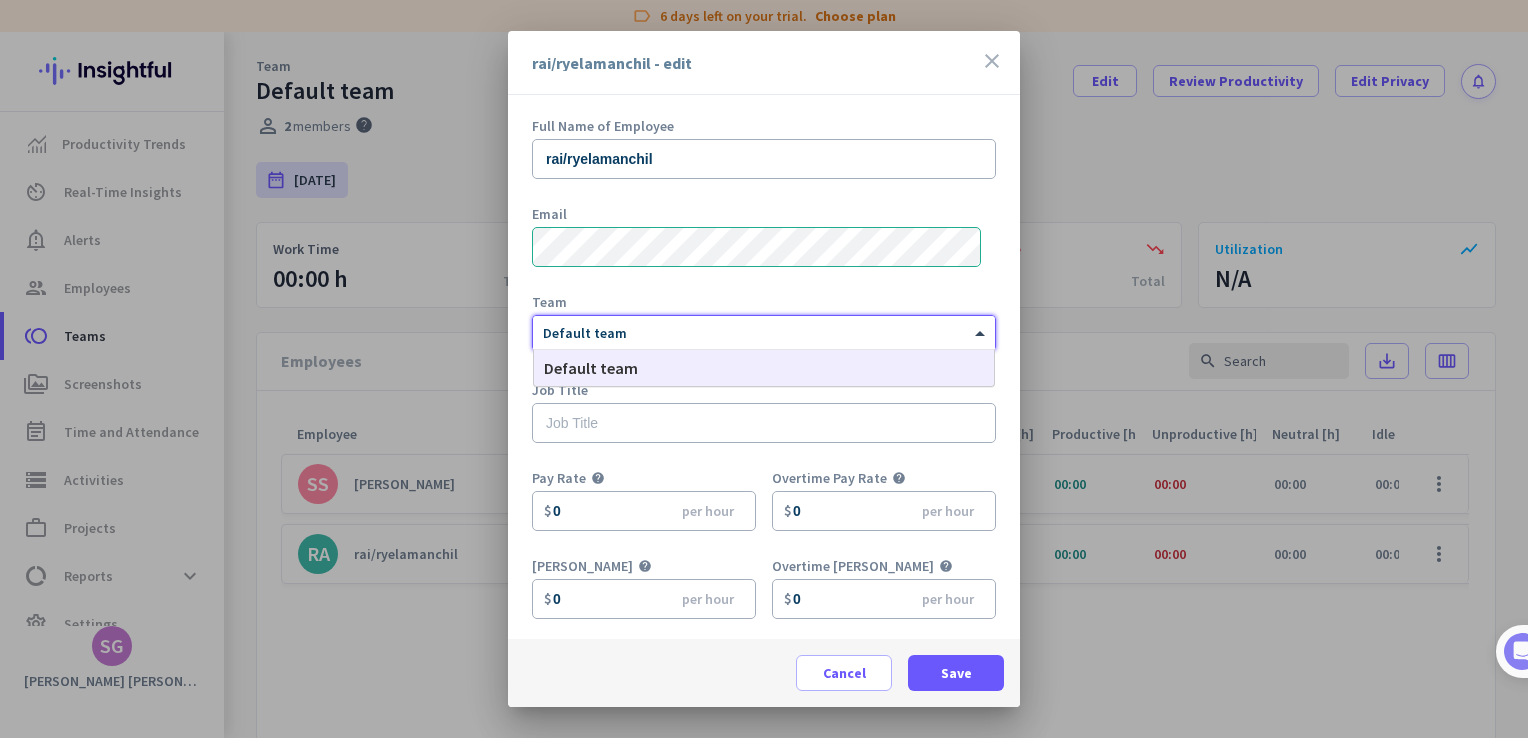 click at bounding box center [764, 329] 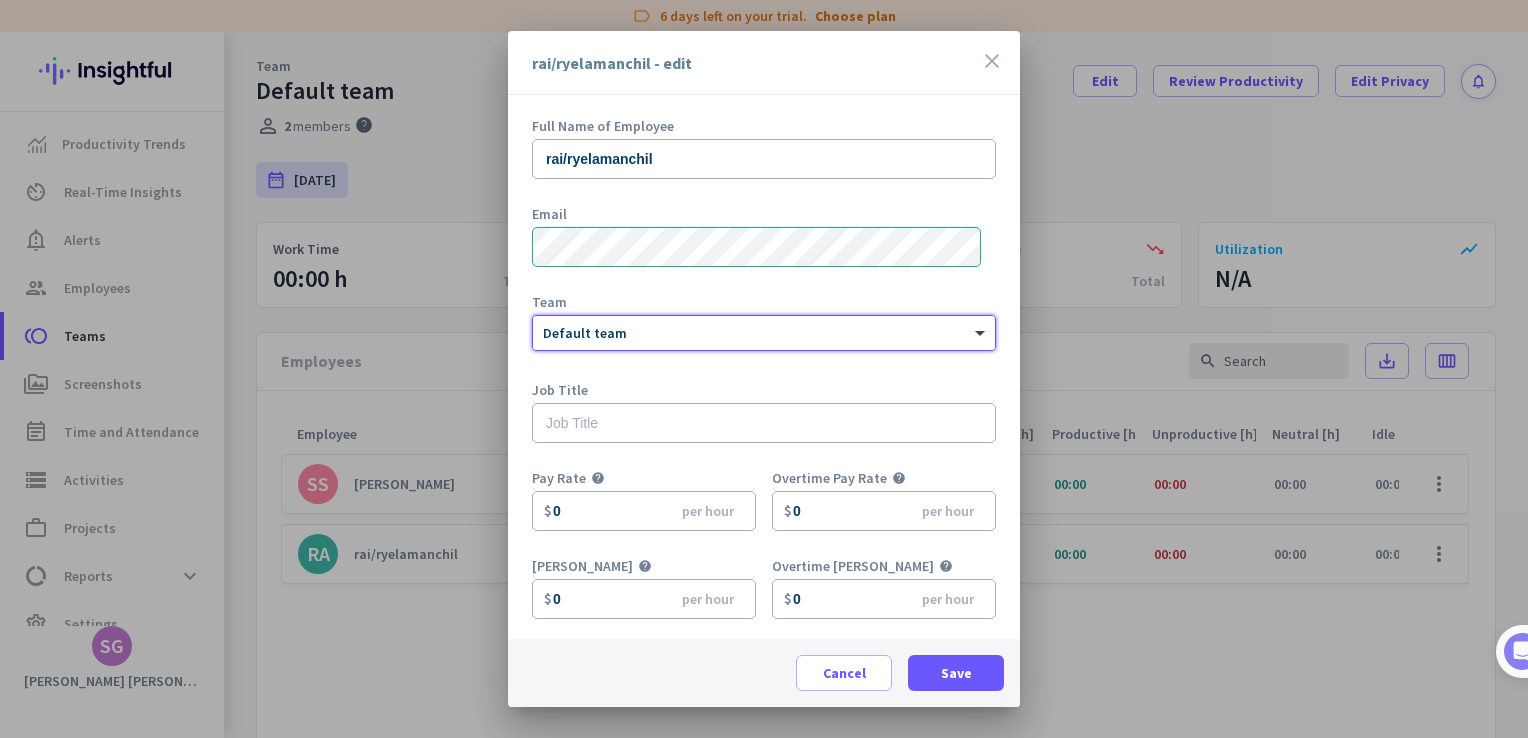 click at bounding box center (764, 329) 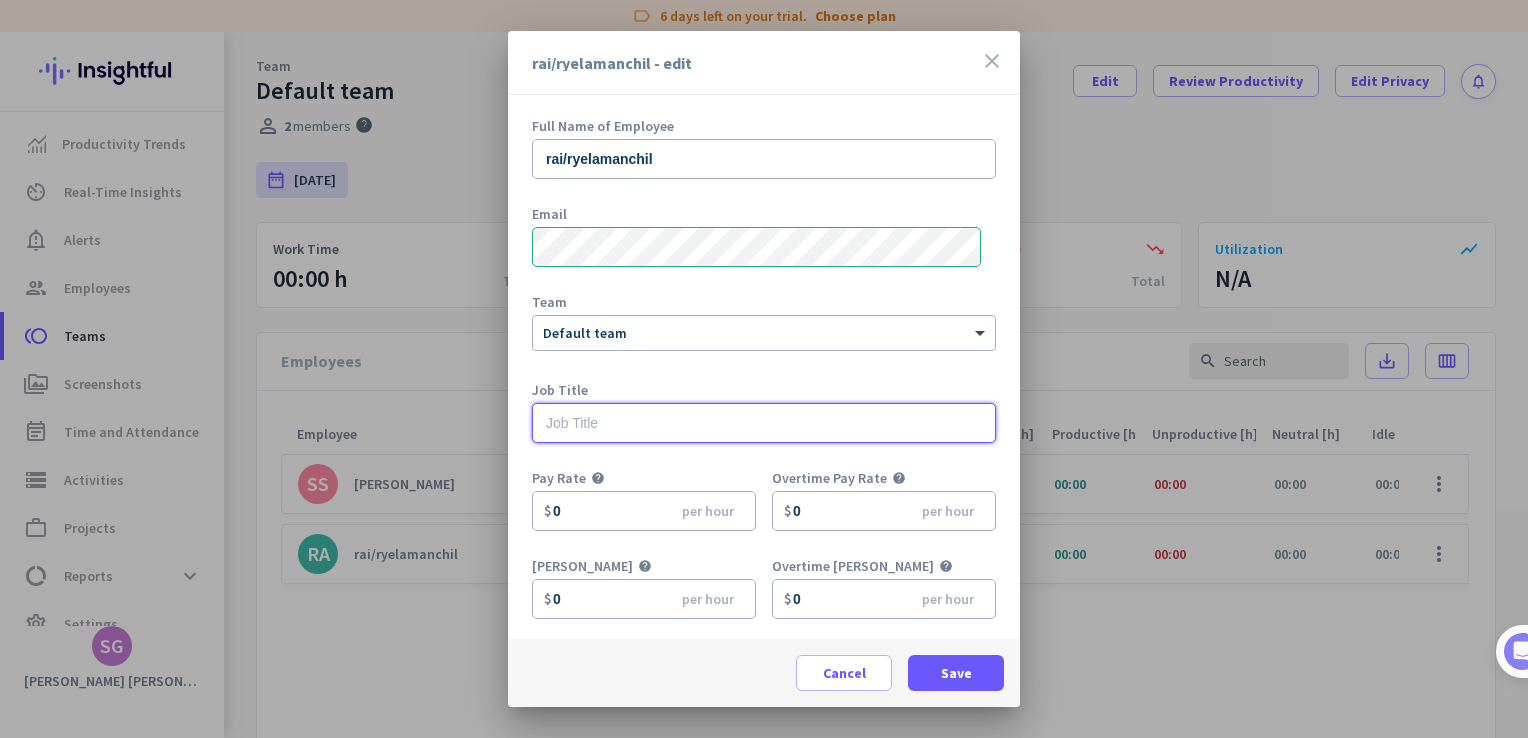 click at bounding box center [764, 423] 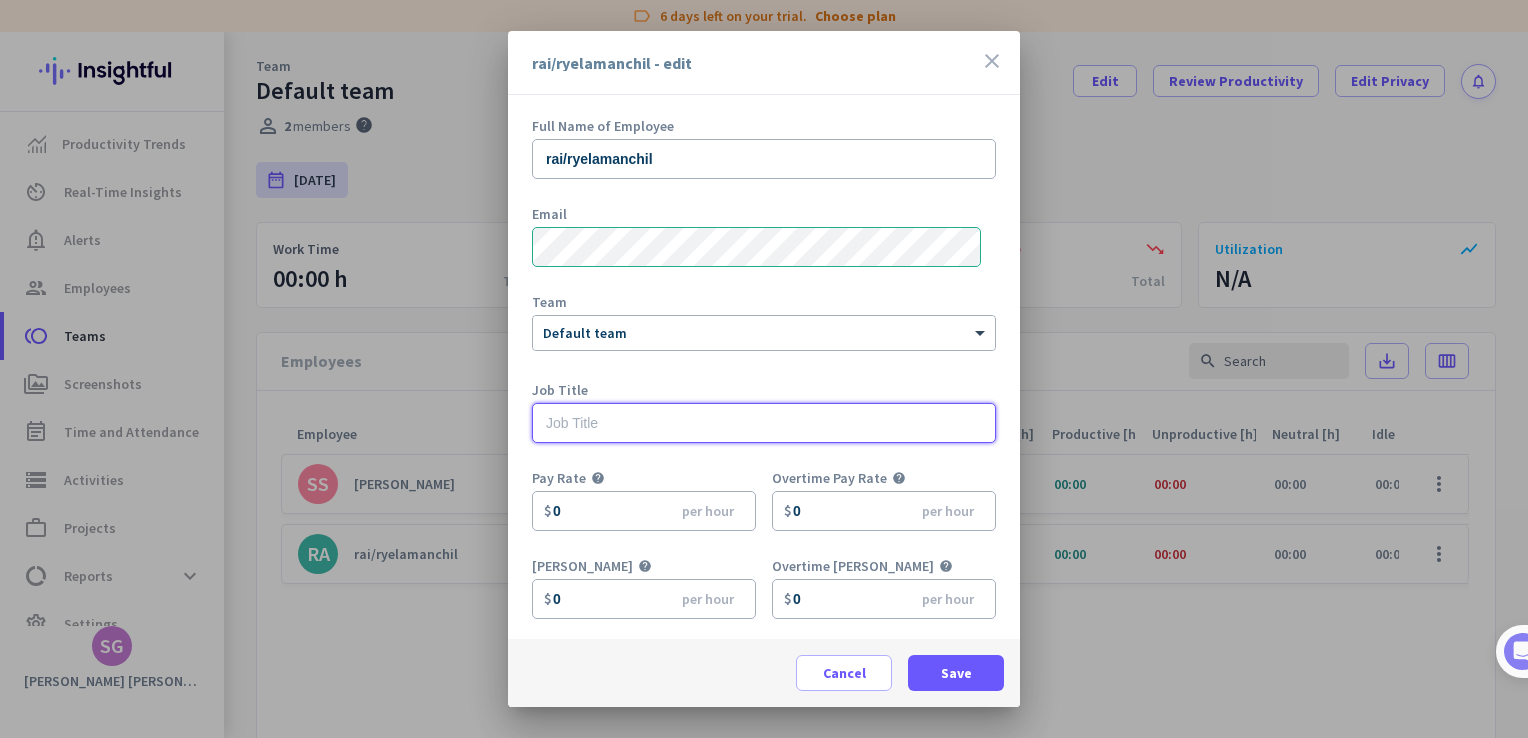 scroll, scrollTop: 88, scrollLeft: 0, axis: vertical 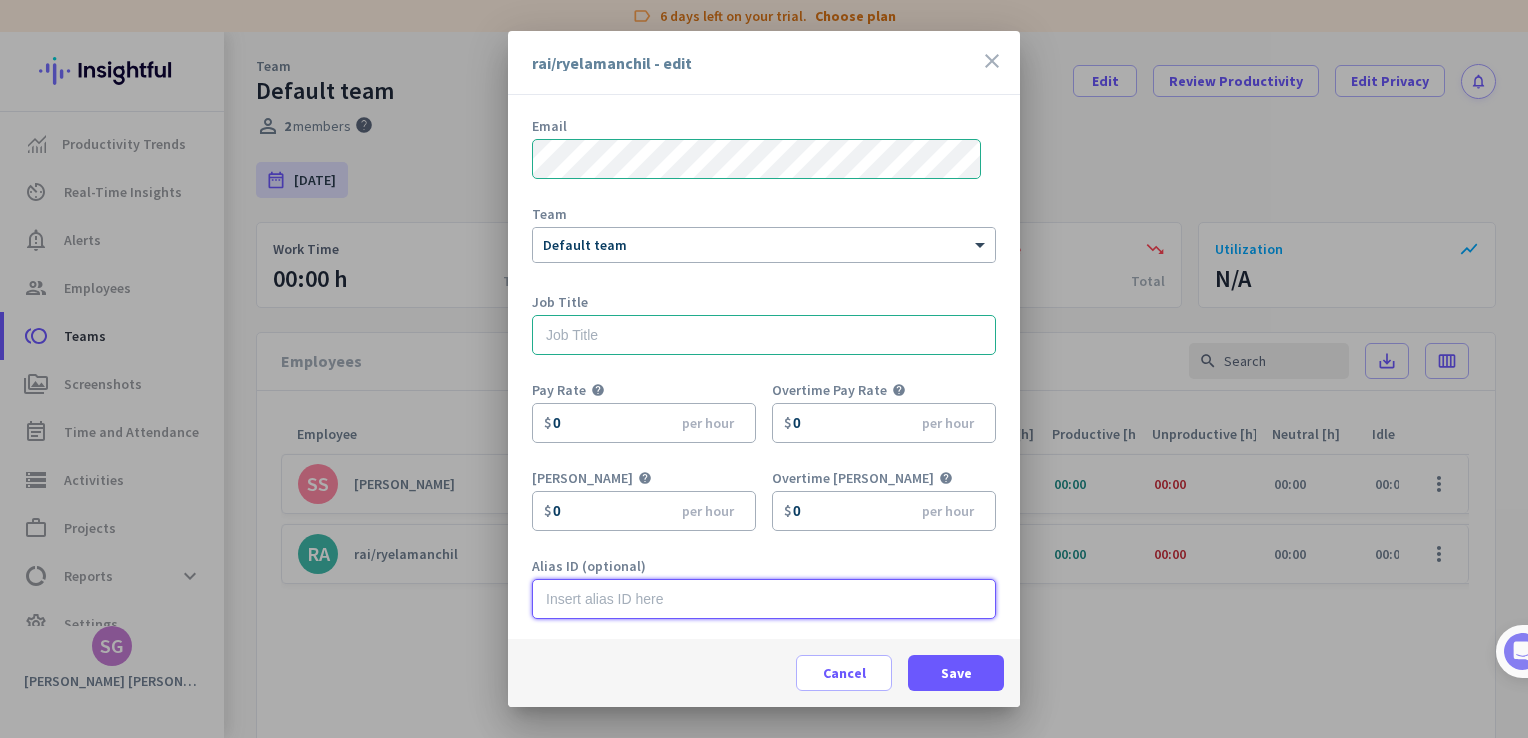 click at bounding box center [764, 599] 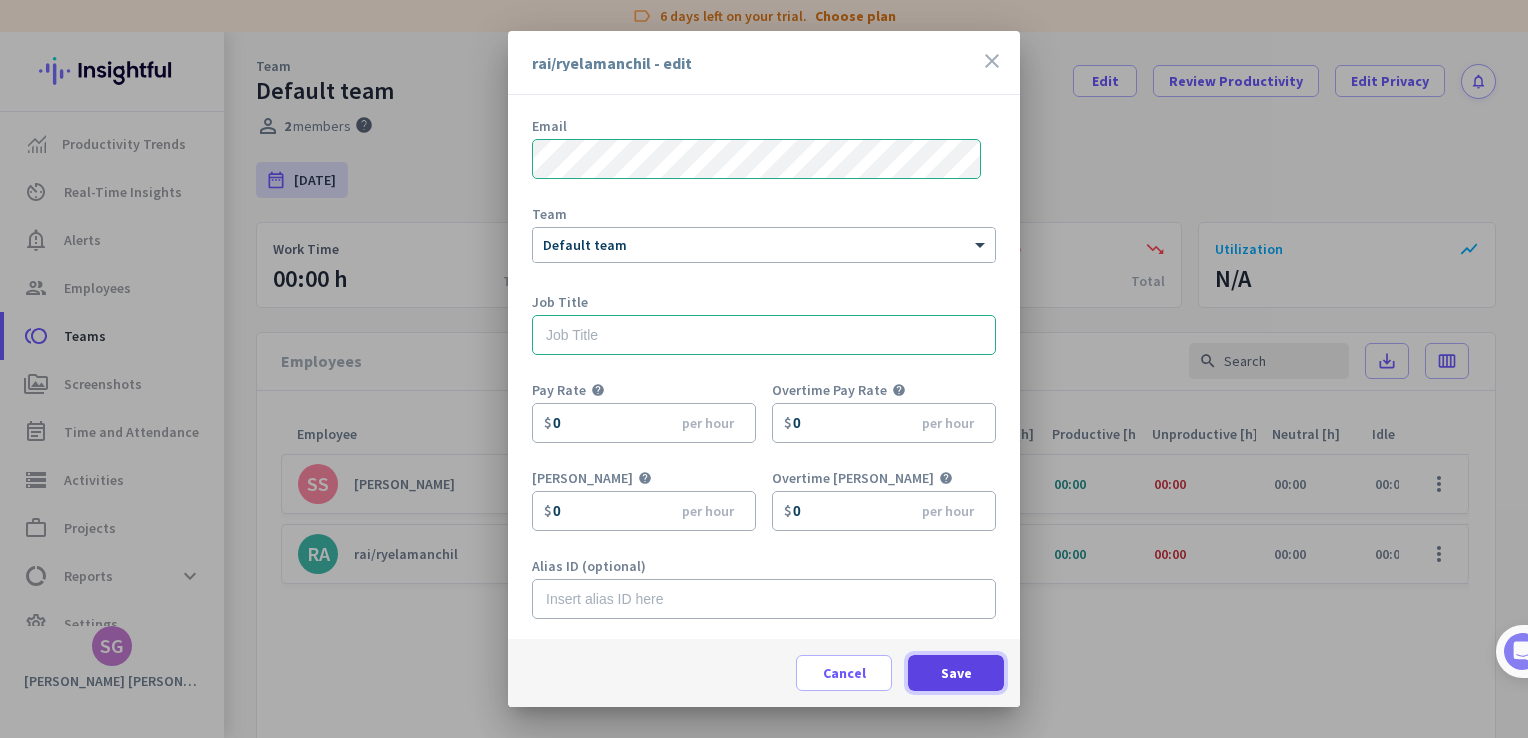 click on "Save" at bounding box center (956, 673) 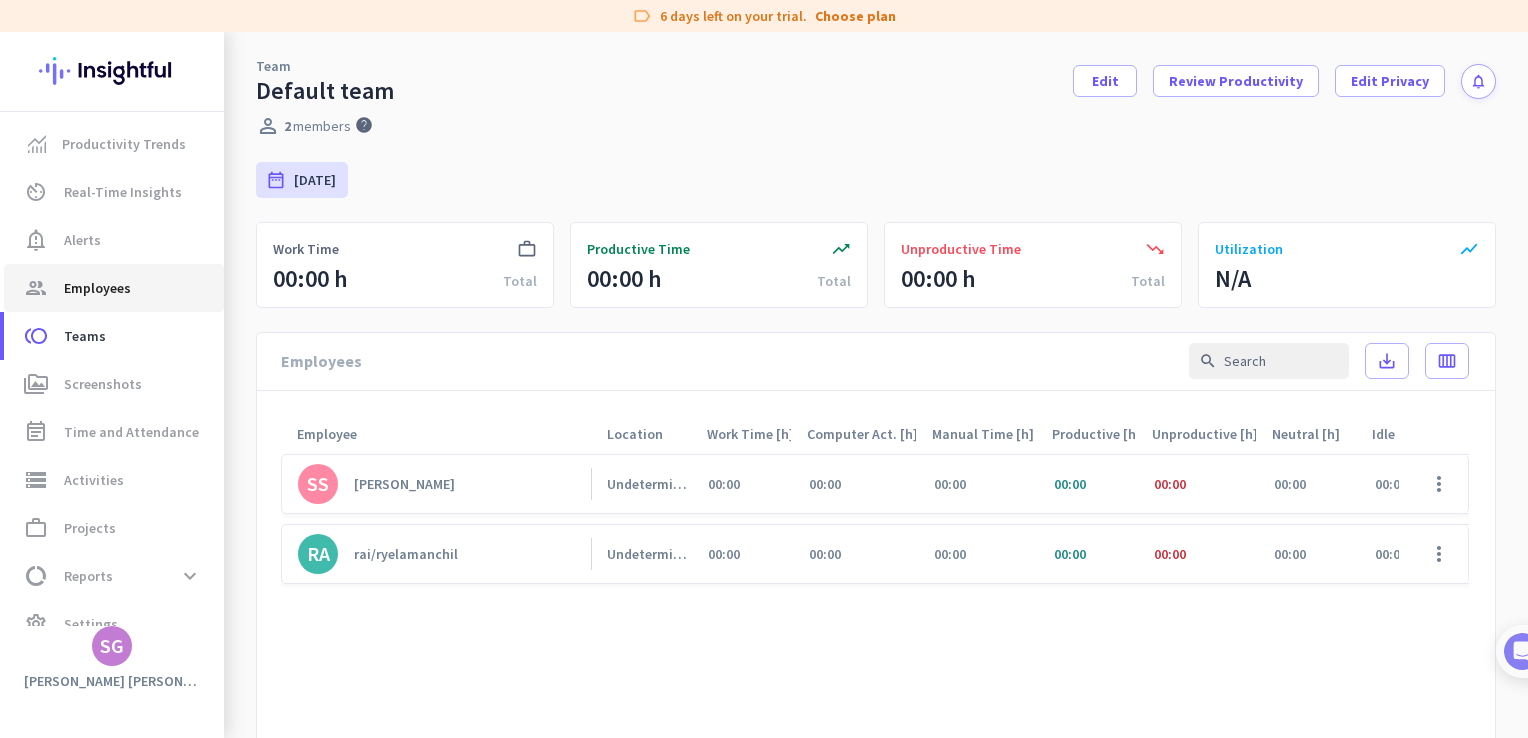 click on "Employees" 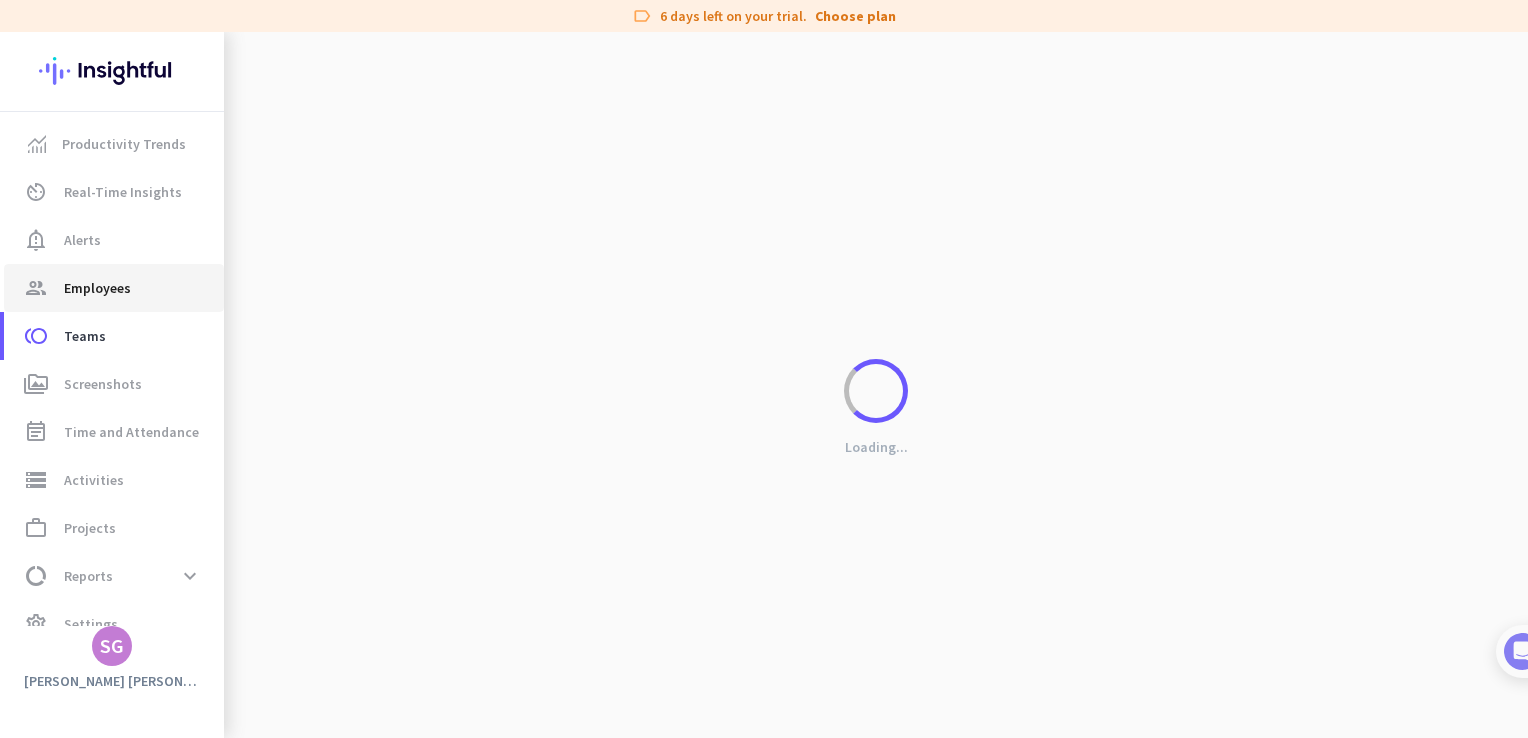 click on "Employees" 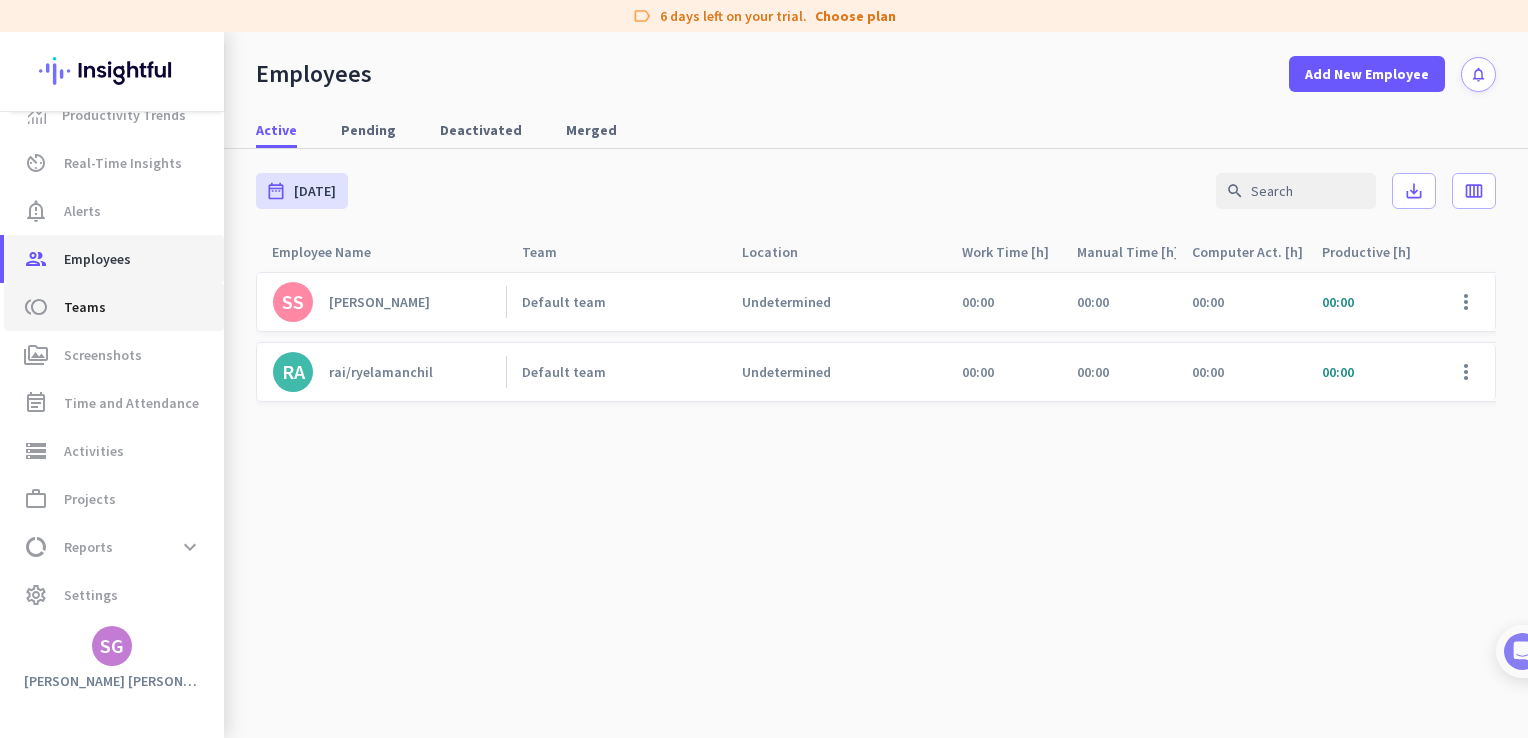 scroll, scrollTop: 0, scrollLeft: 0, axis: both 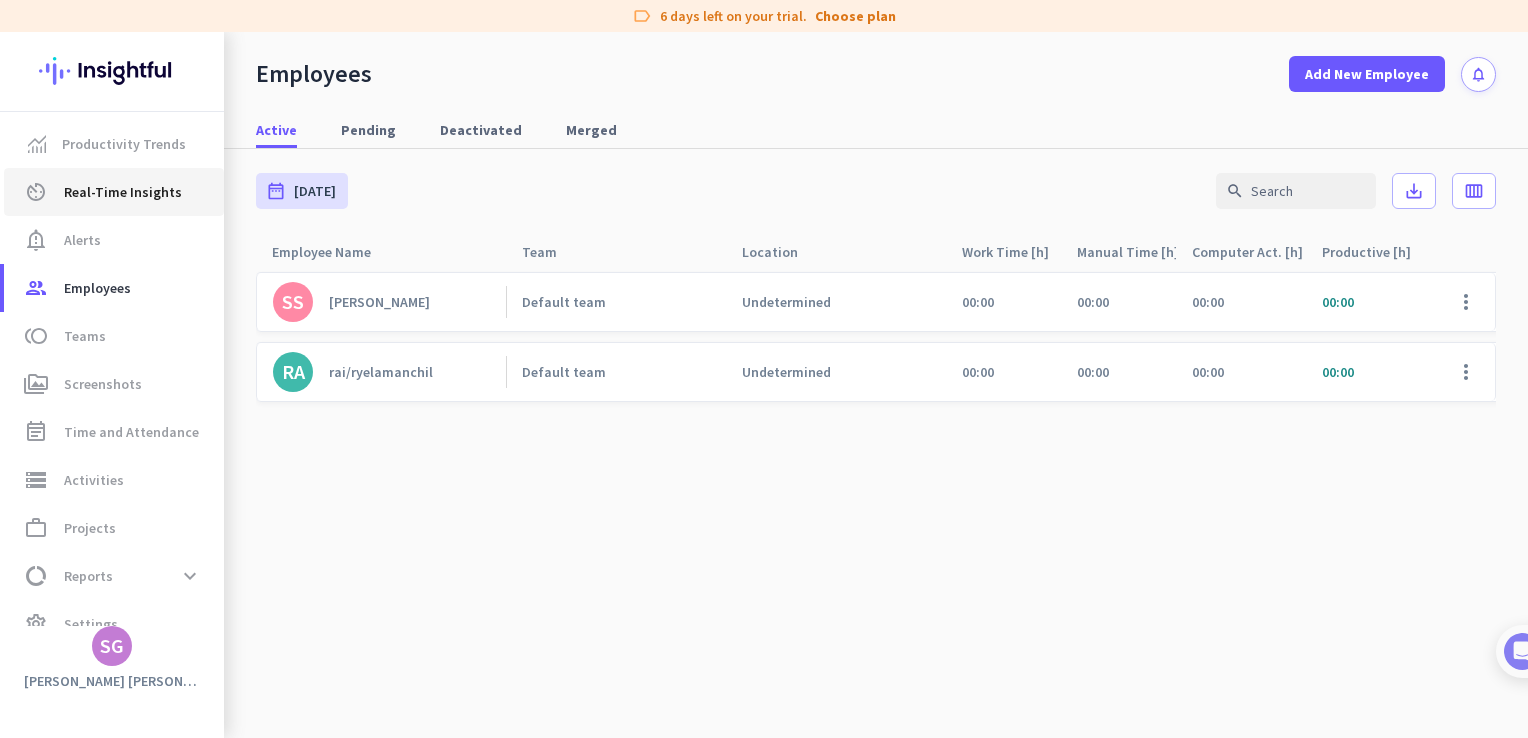 click on "Real-Time Insights" 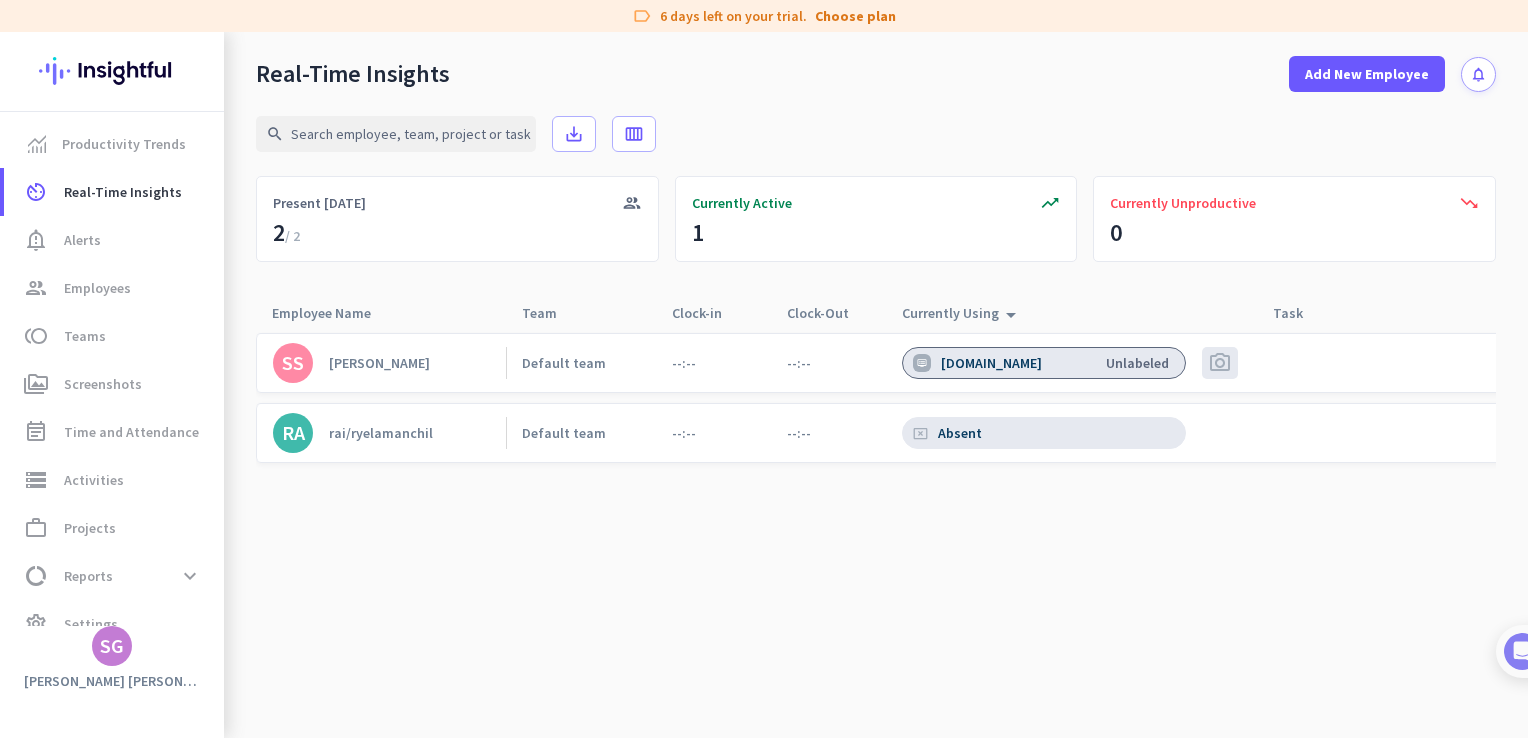 click on "[DOMAIN_NAME]   Unlabeled" 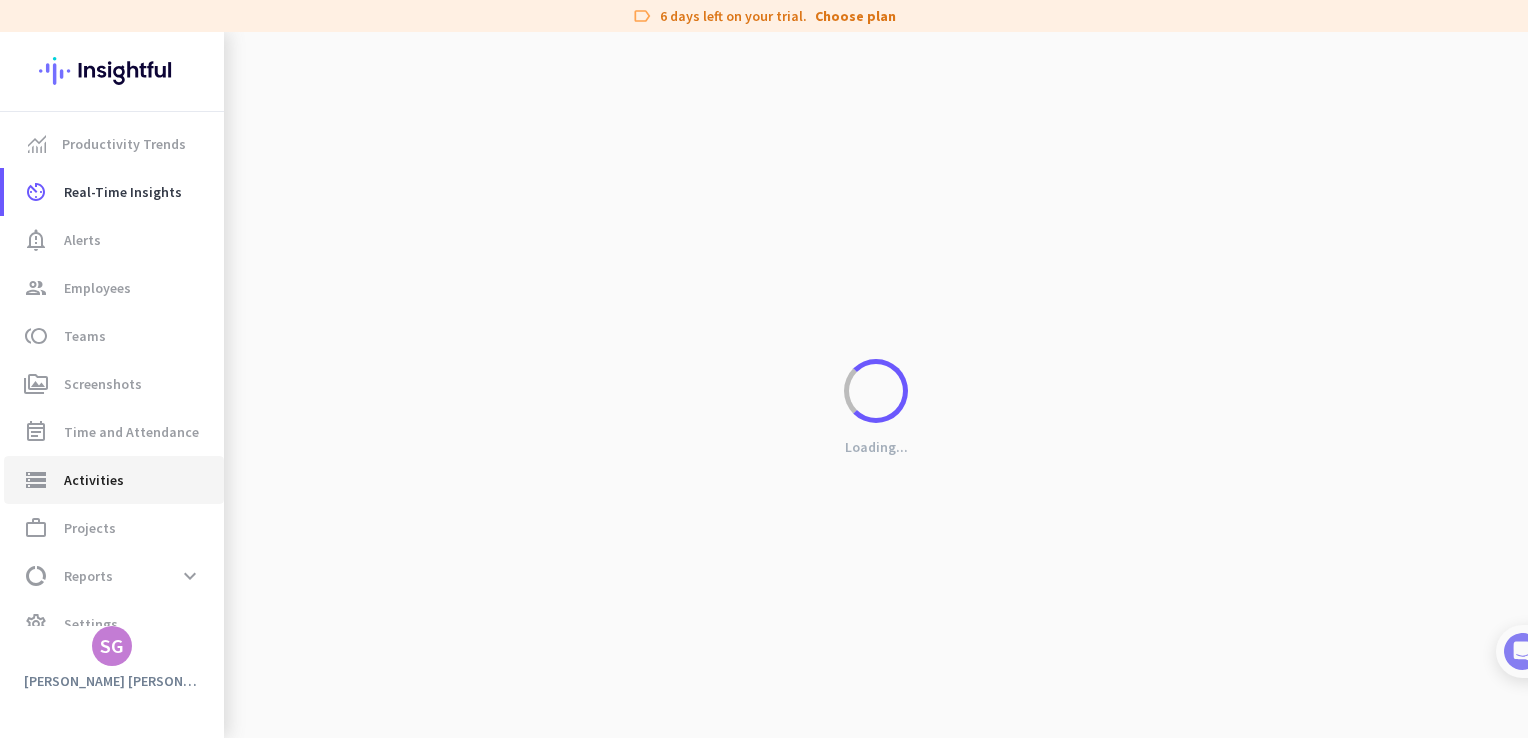 scroll, scrollTop: 29, scrollLeft: 0, axis: vertical 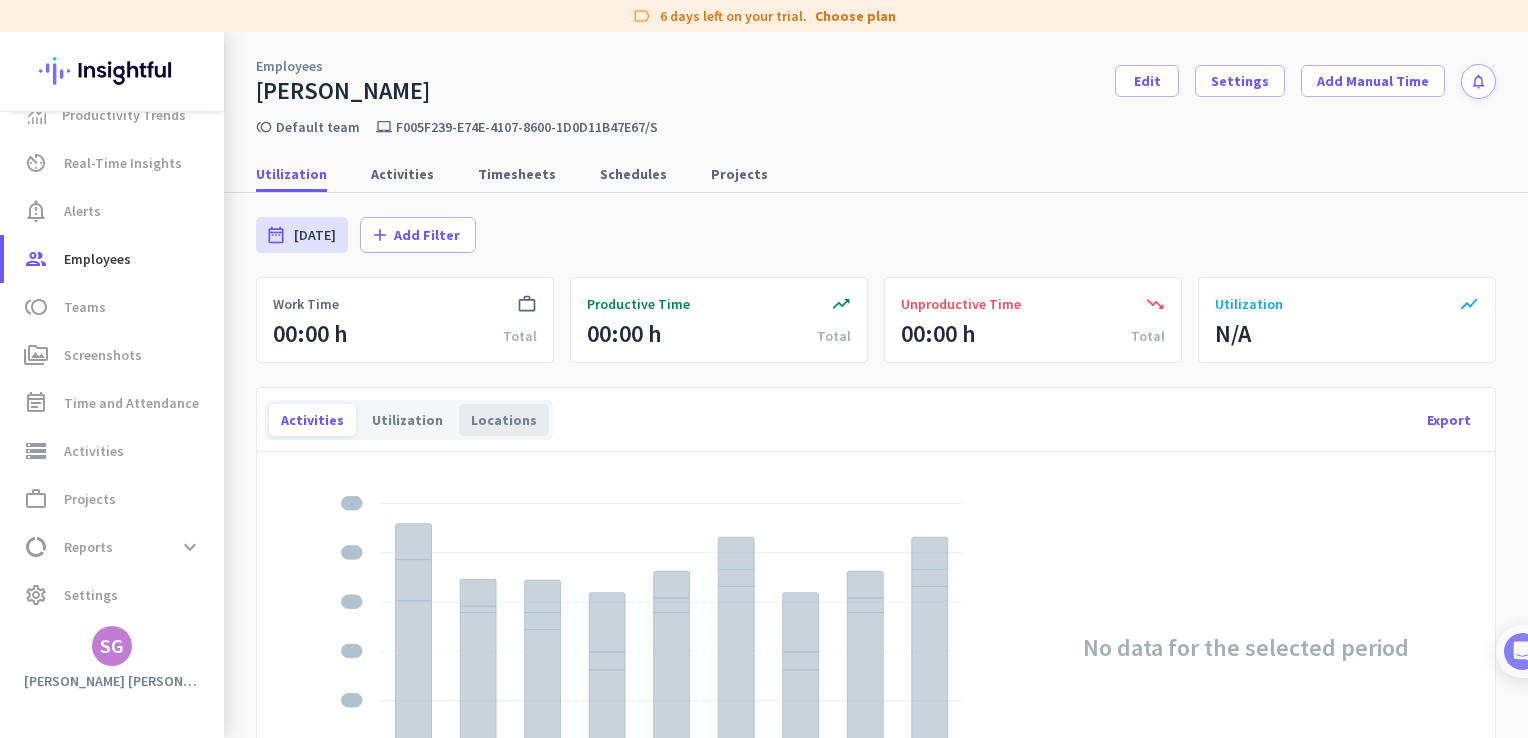 click on "Locations" 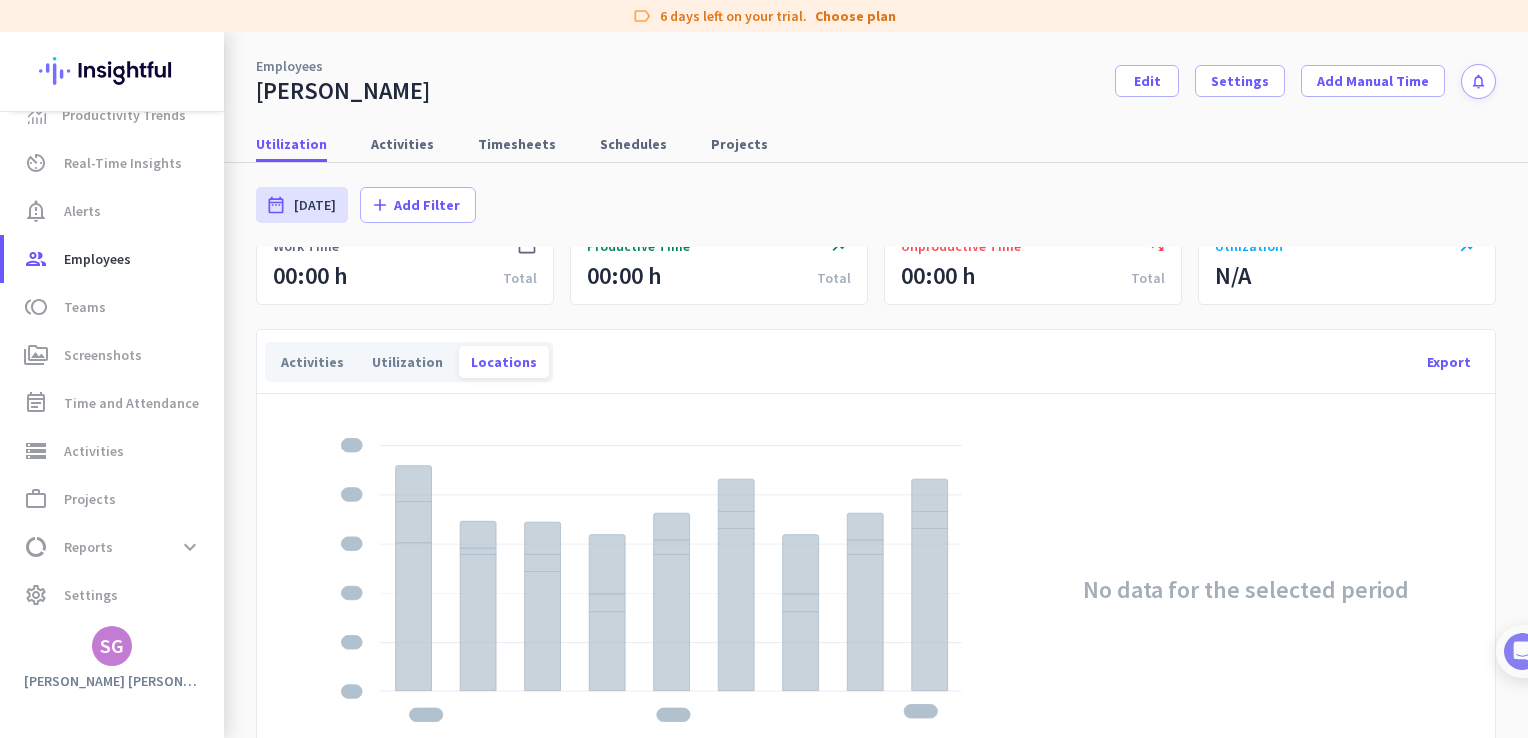 scroll, scrollTop: 0, scrollLeft: 0, axis: both 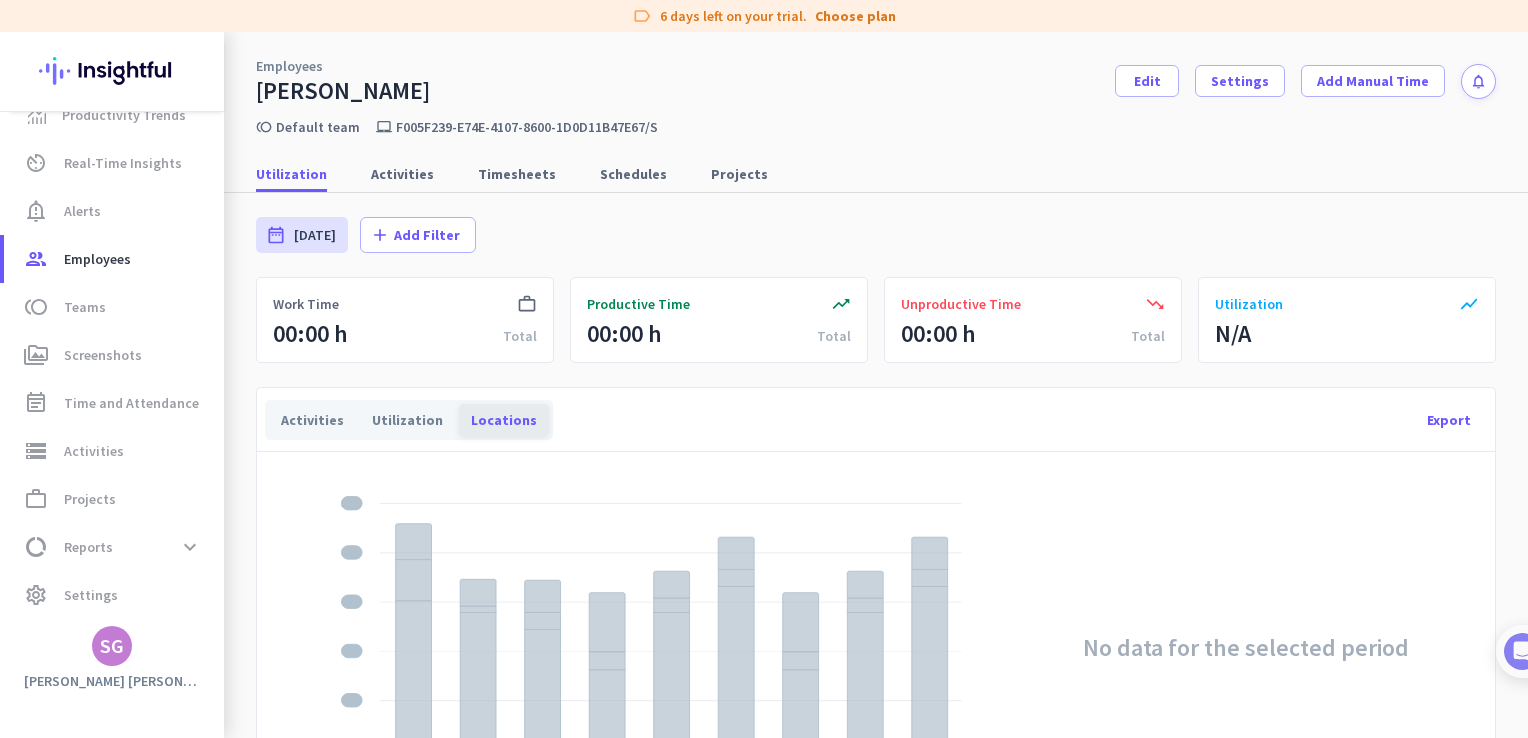 click on "Locations" 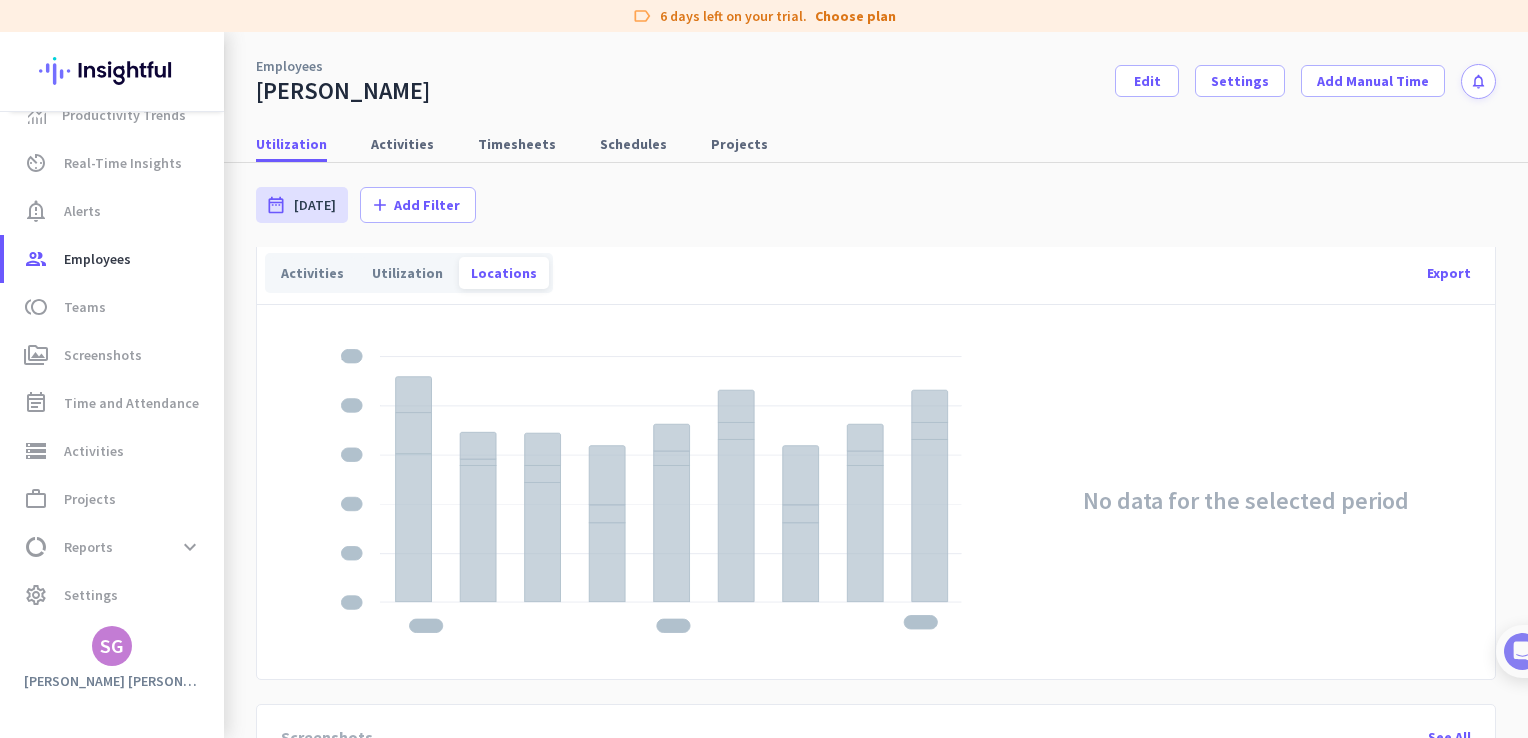 scroll, scrollTop: 0, scrollLeft: 0, axis: both 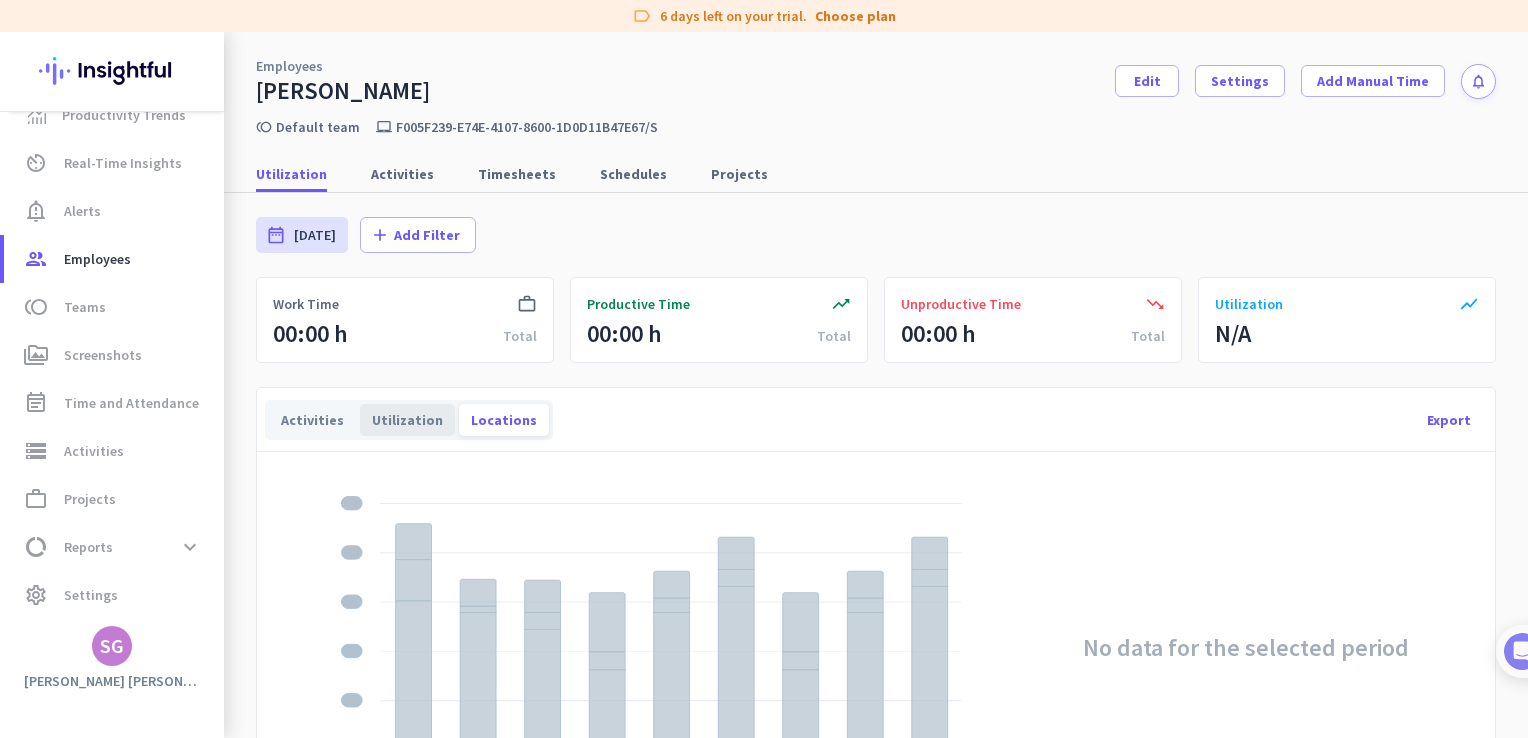 click on "Utilization" 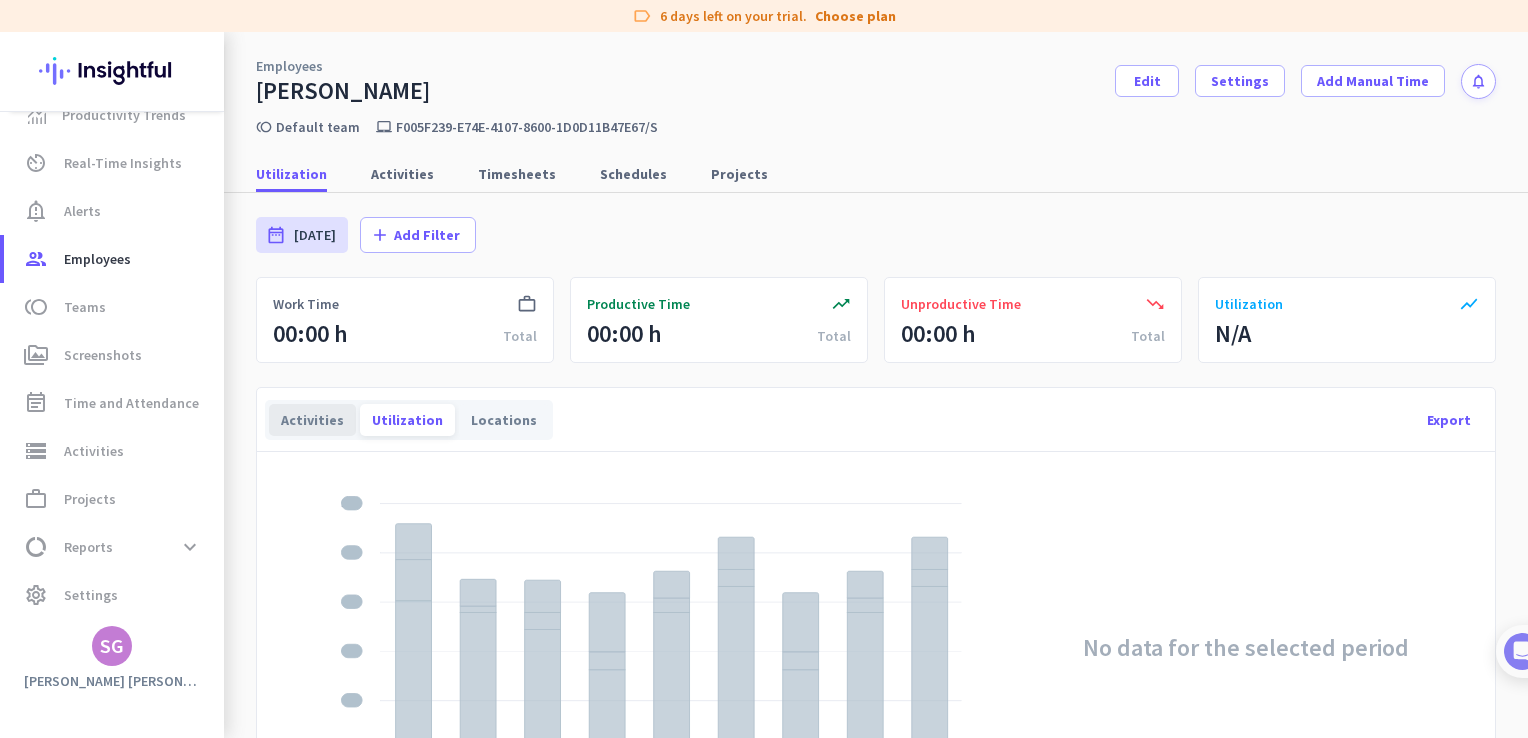 click on "Activities" 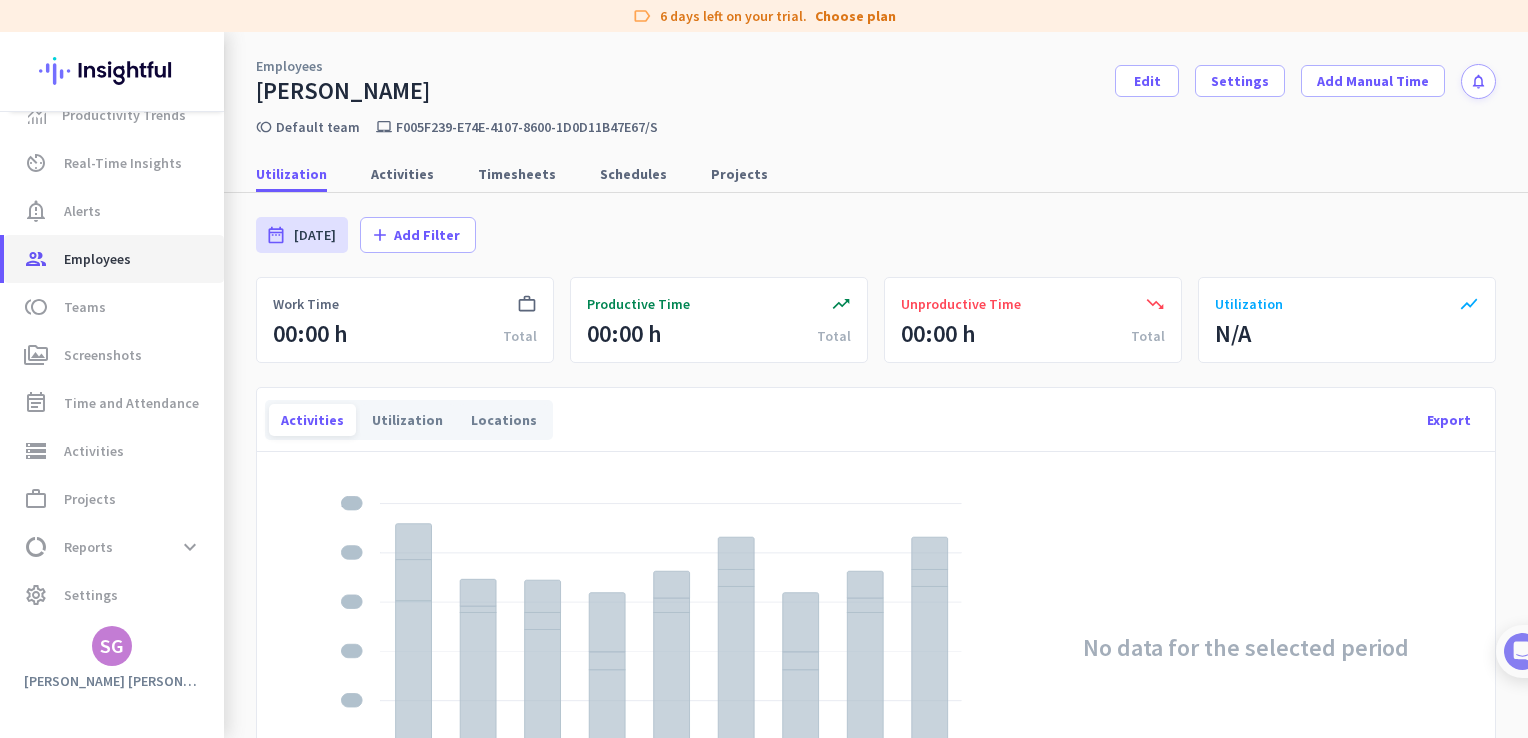 scroll, scrollTop: 0, scrollLeft: 0, axis: both 